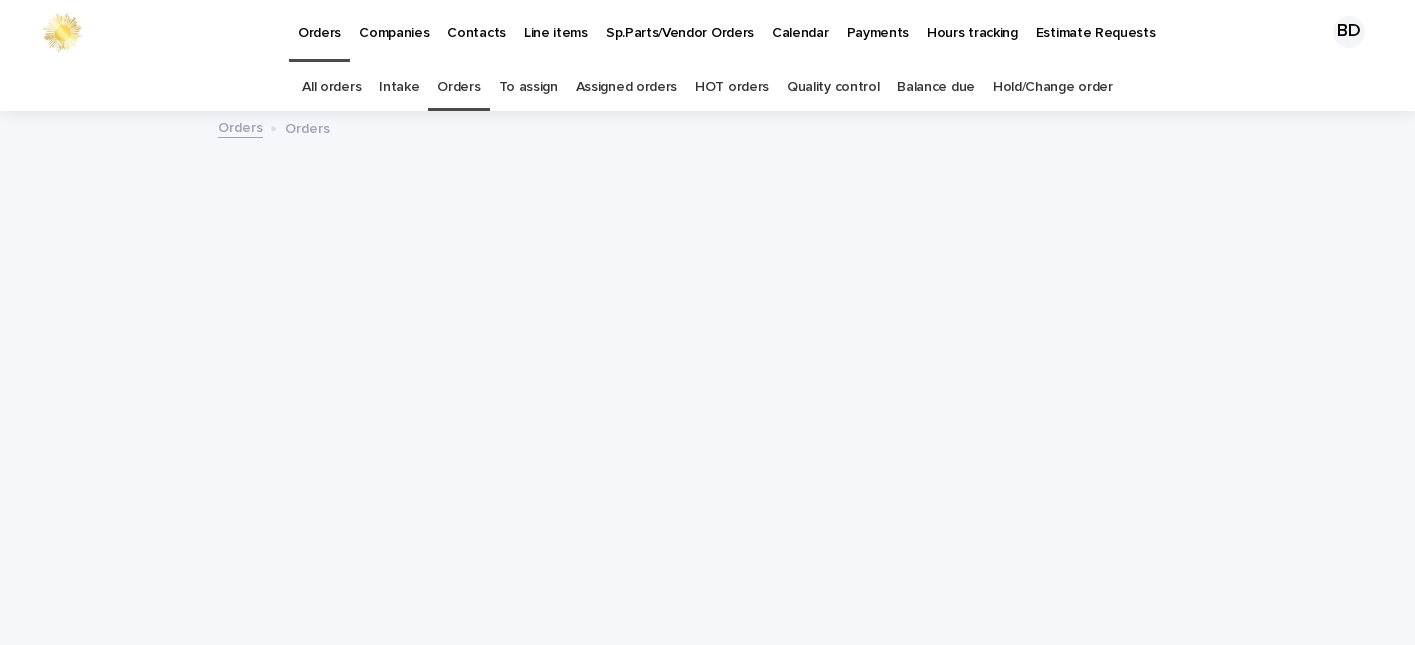 scroll, scrollTop: 0, scrollLeft: 0, axis: both 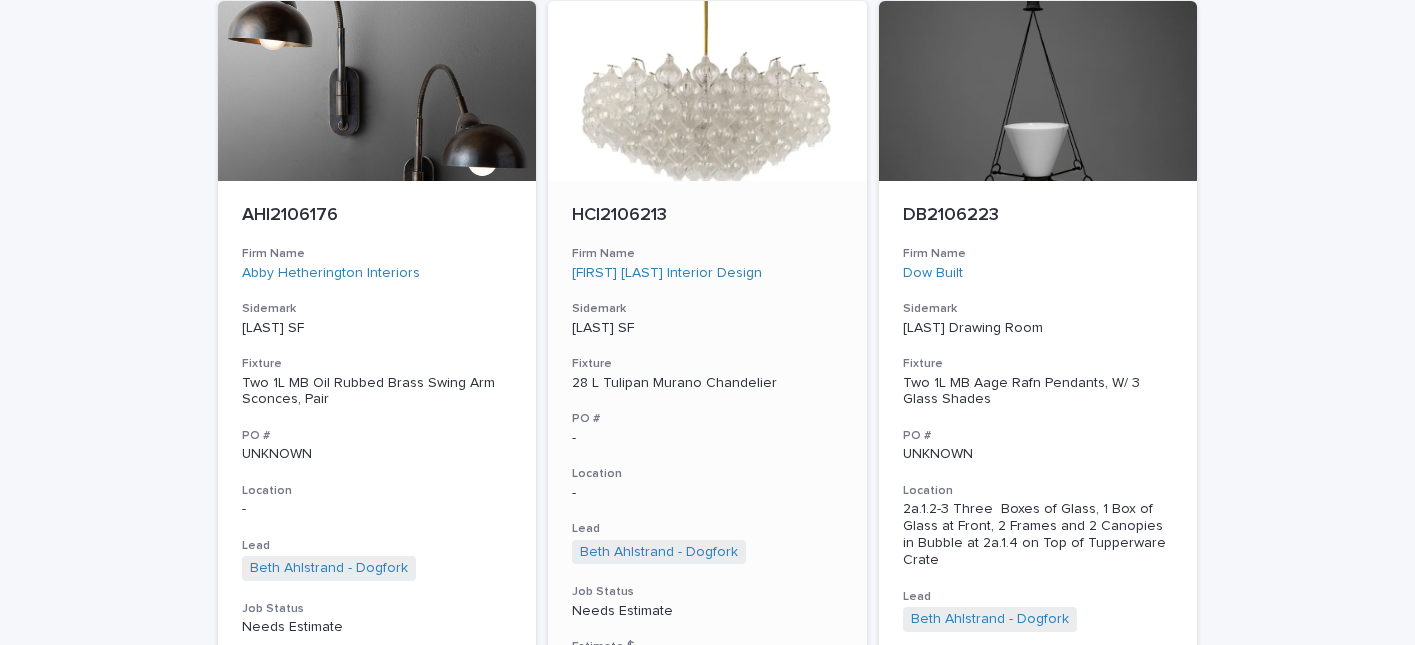 click on "HCI2106213" at bounding box center (707, 216) 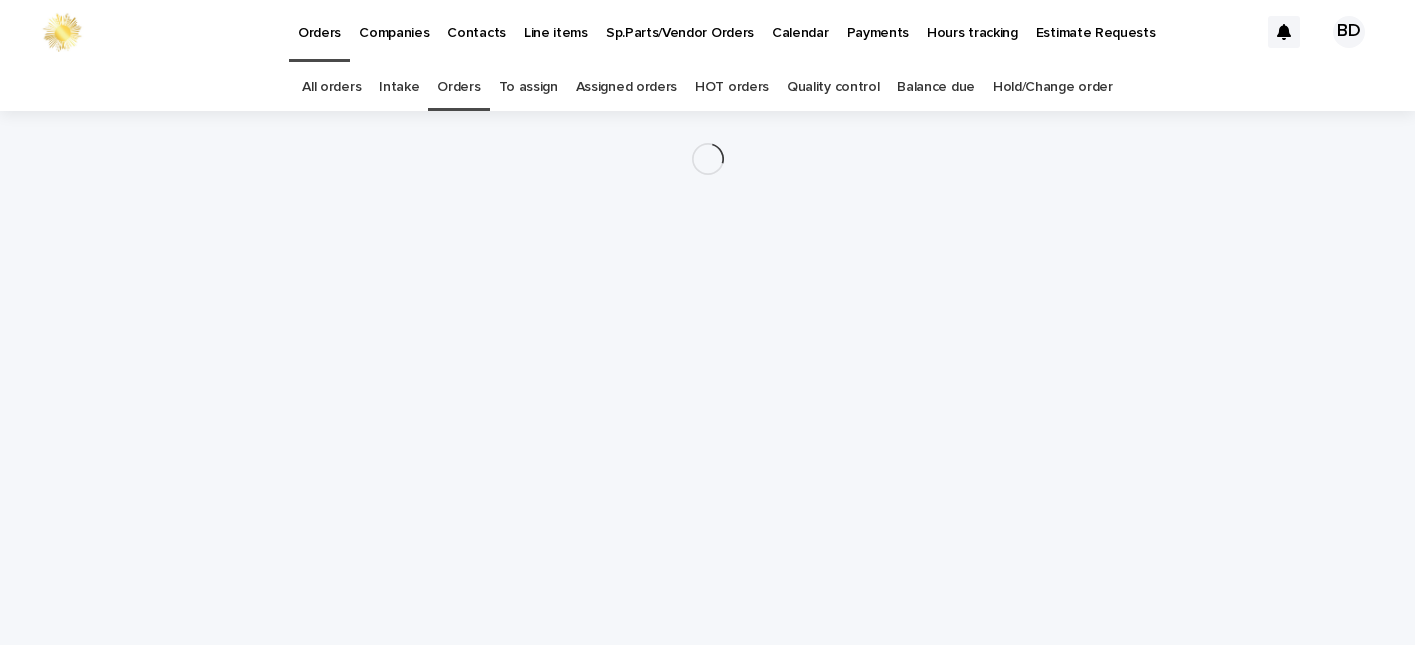 scroll, scrollTop: 0, scrollLeft: 0, axis: both 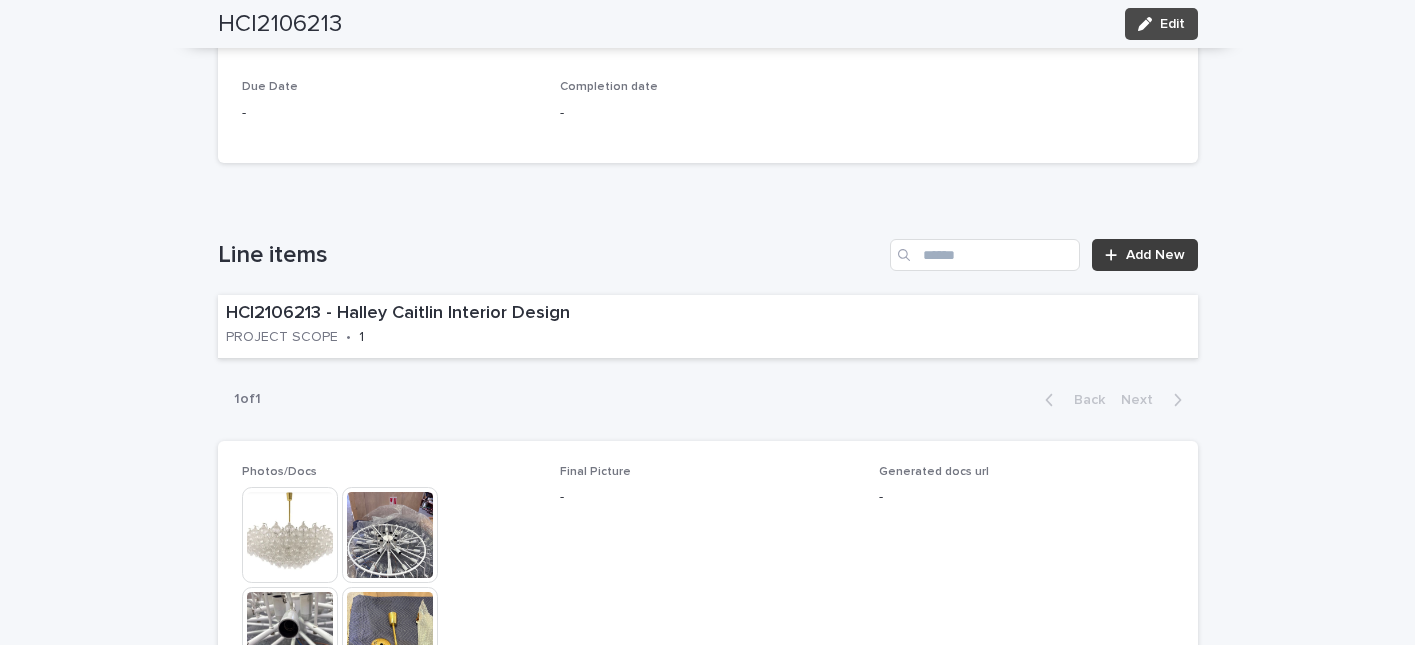 click on "Add New" at bounding box center [1155, 255] 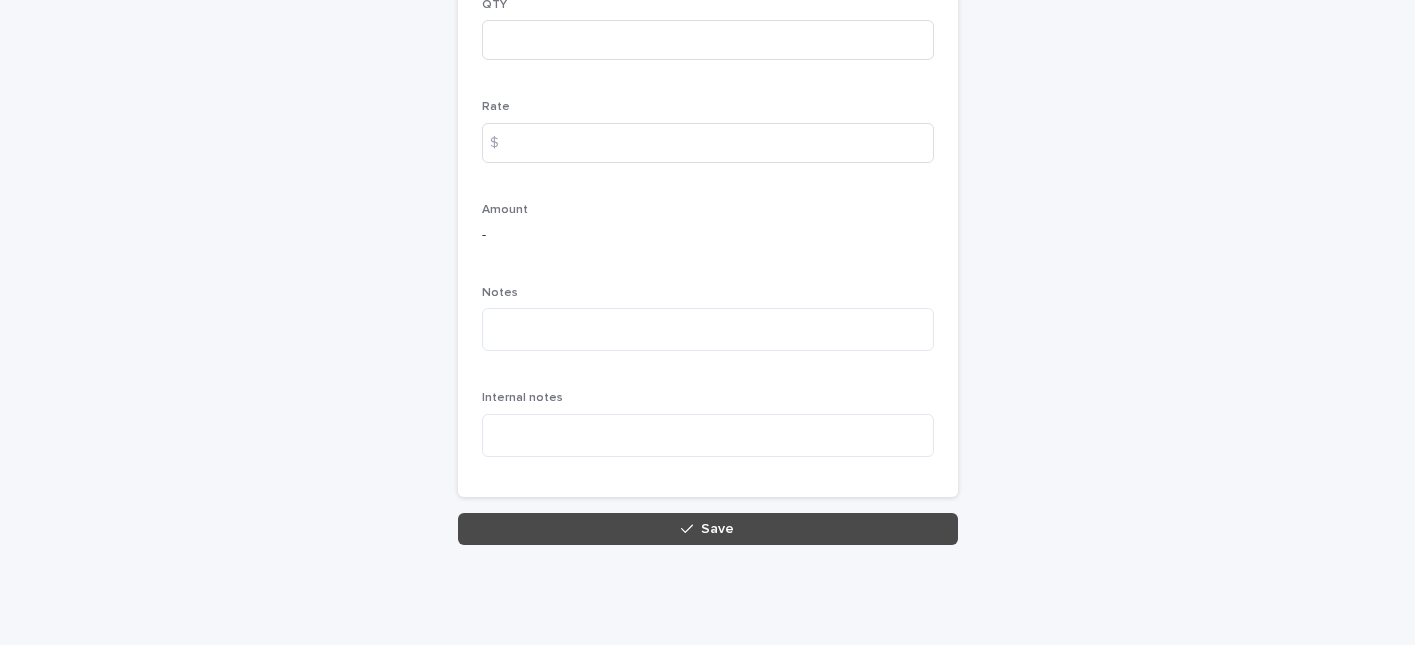 scroll, scrollTop: 487, scrollLeft: 0, axis: vertical 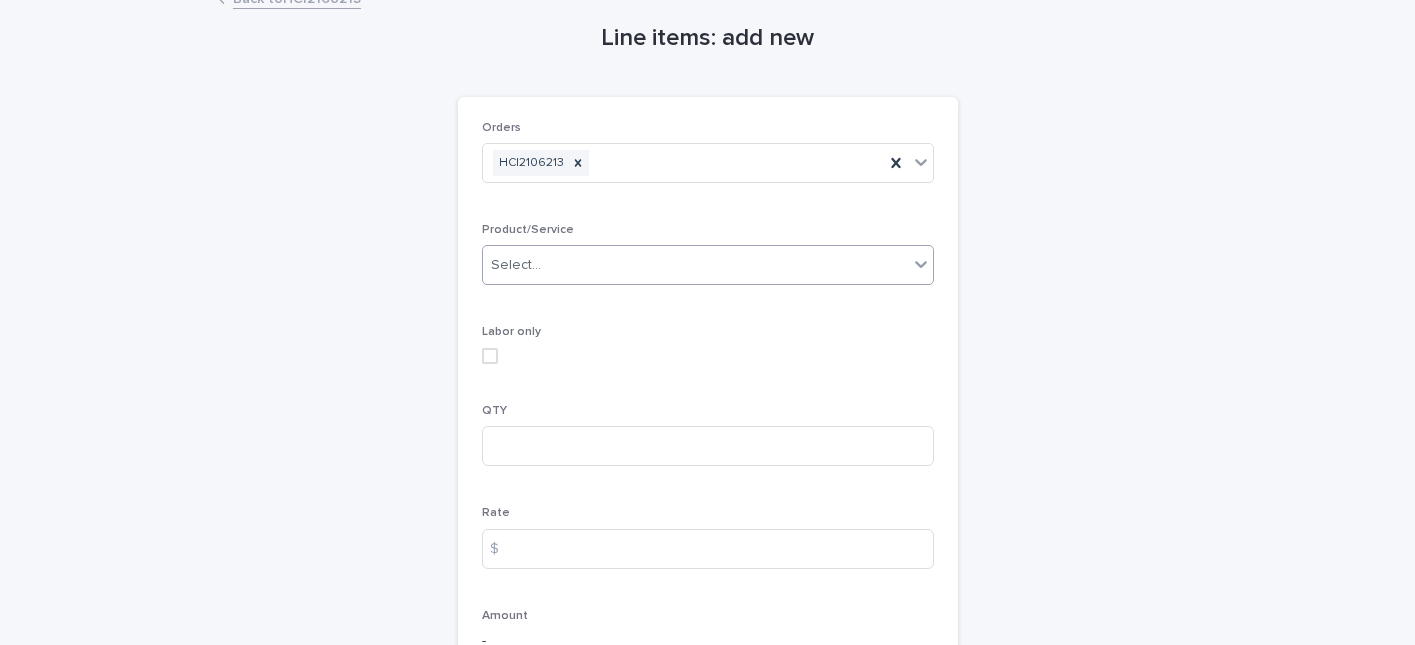 click 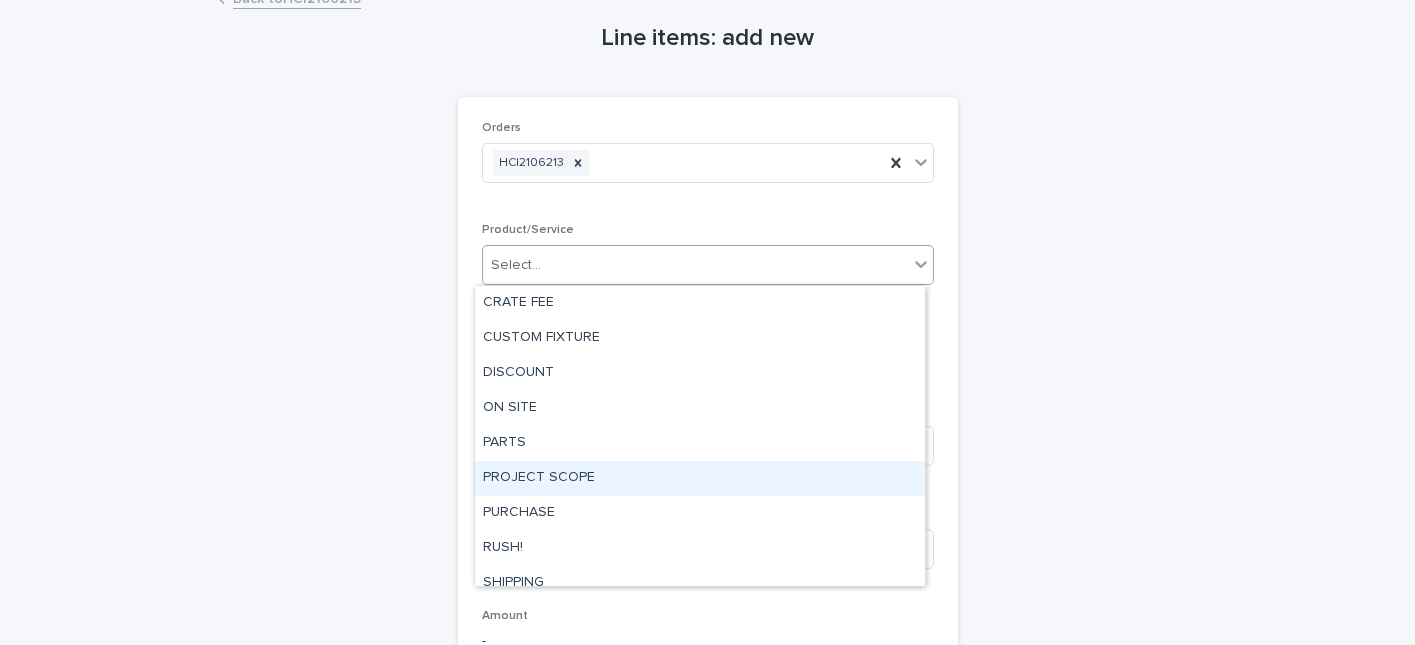 click on "PROJECT SCOPE" at bounding box center (700, 478) 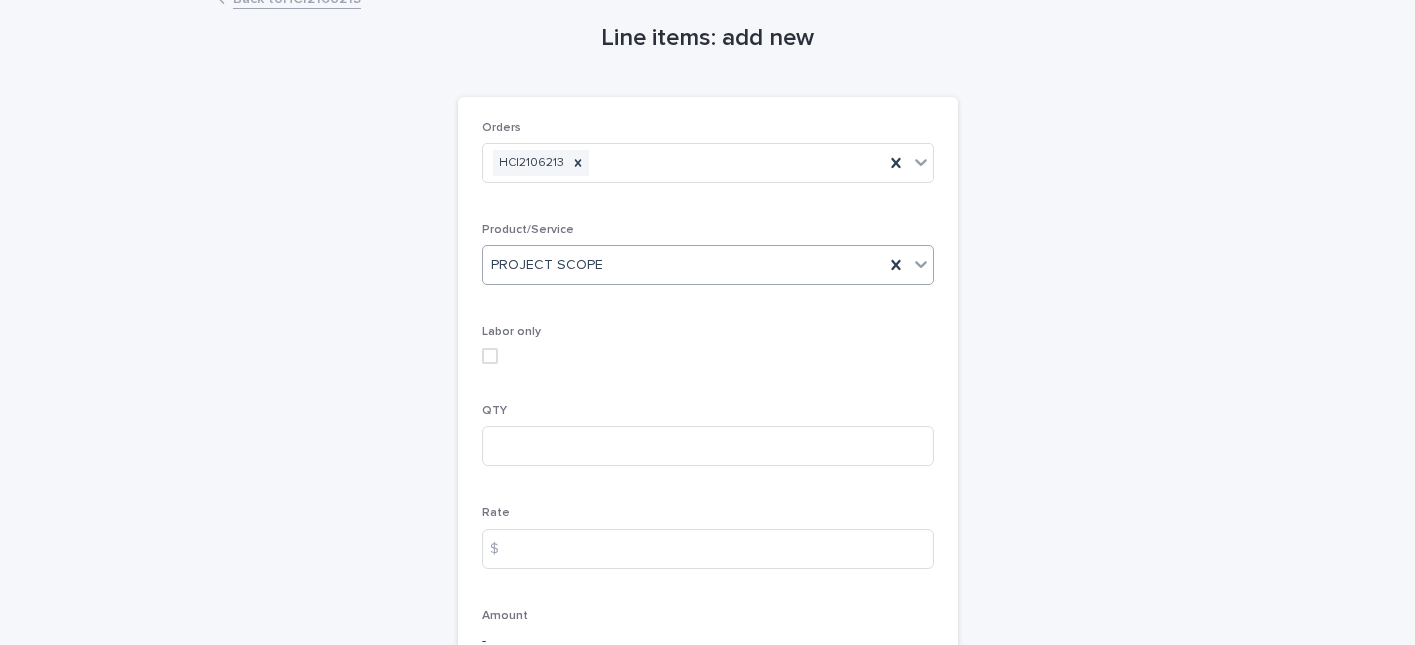 click 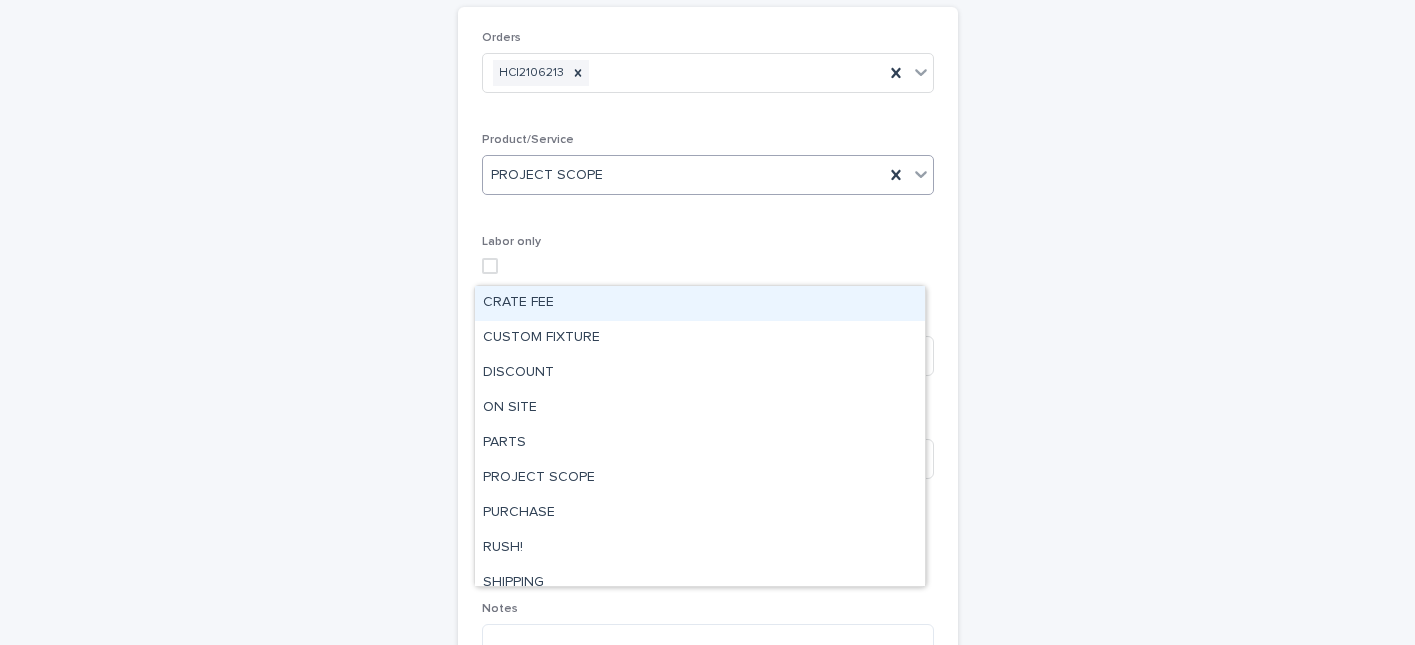 scroll, scrollTop: 123, scrollLeft: 0, axis: vertical 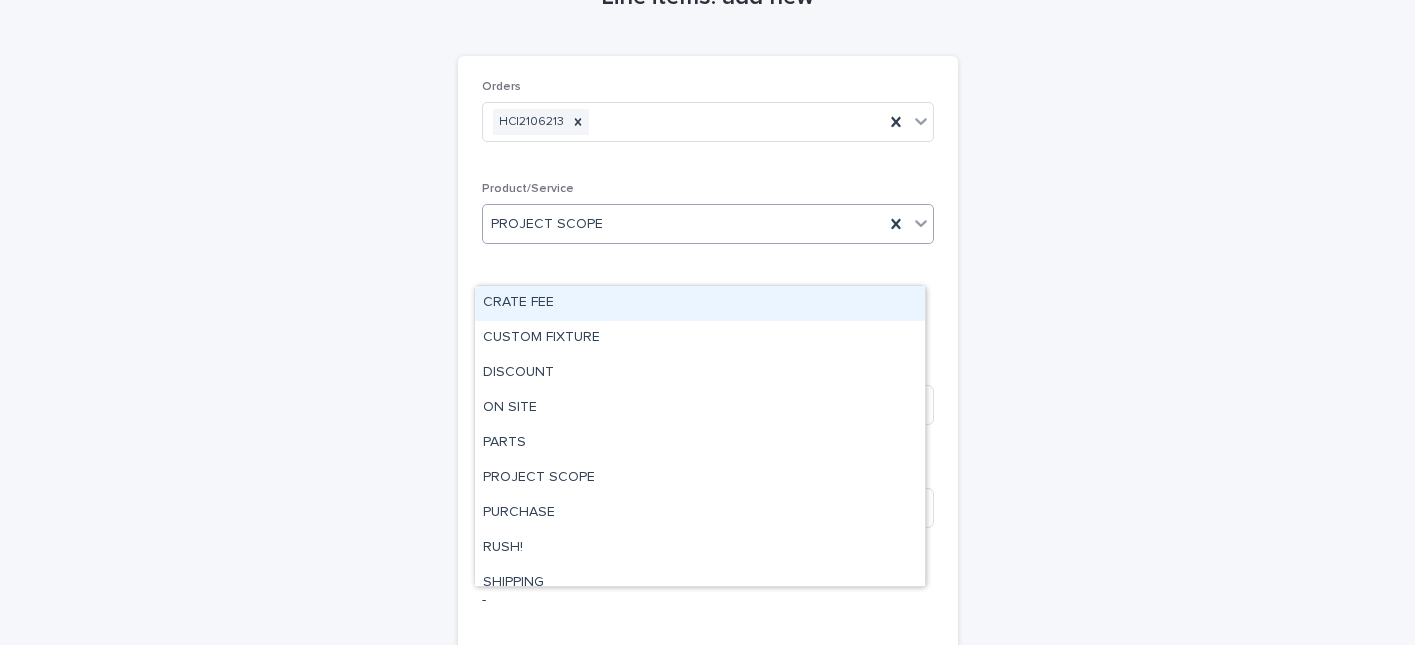 click on "Loading... Saving… Loading... Saving… Line items: add new Loading... Saving… Loading... Saving… Loading... Saving… Orders HCI2106213 Product/Service   option PROJECT SCOPE, selected.    option CRATE FEE focused, 1 of 11. 11 results available. Use Up and Down to choose options, press Enter to select the currently focused option, press Escape to exit the menu, press Tab to select the option and exit the menu. PROJECT SCOPE Labor only QTY Rate $ Amount - Notes Internal notes Sorry, there was an error saving your record. Please try again. Please fill out the required fields above. Save" at bounding box center (707, 476) 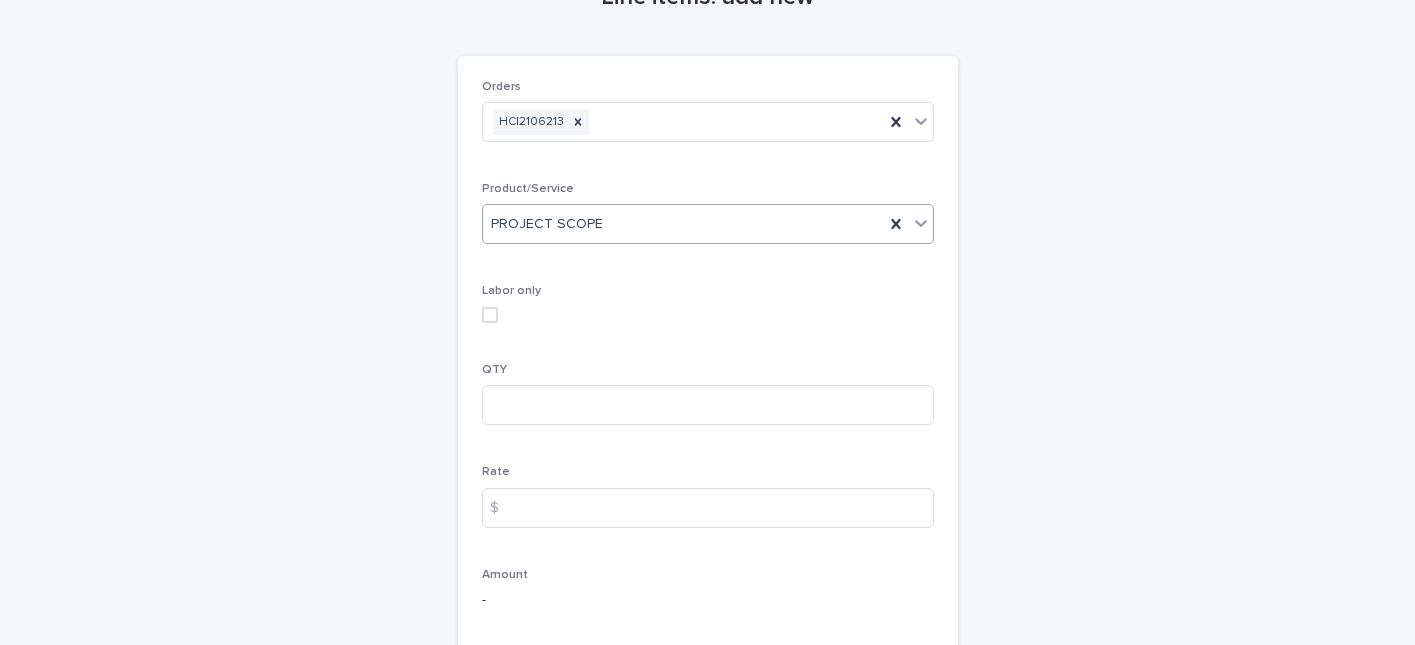 click 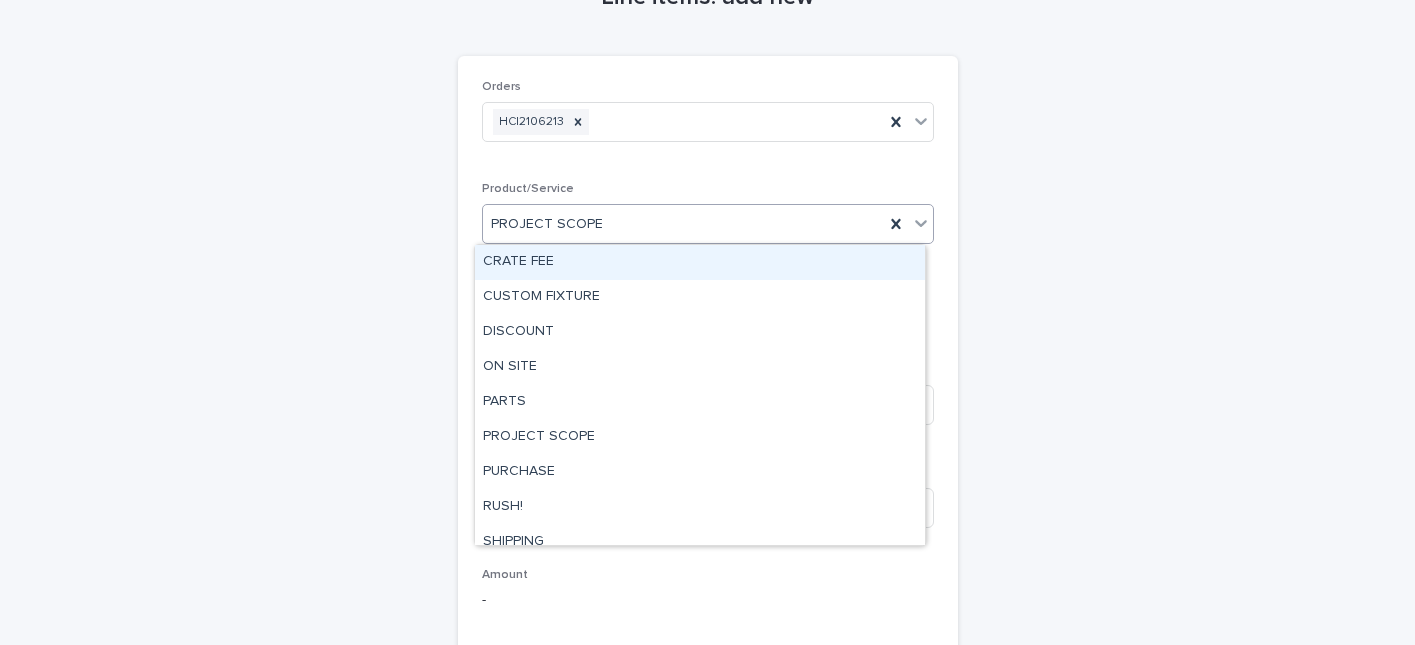 click on "CRATE FEE" at bounding box center (700, 262) 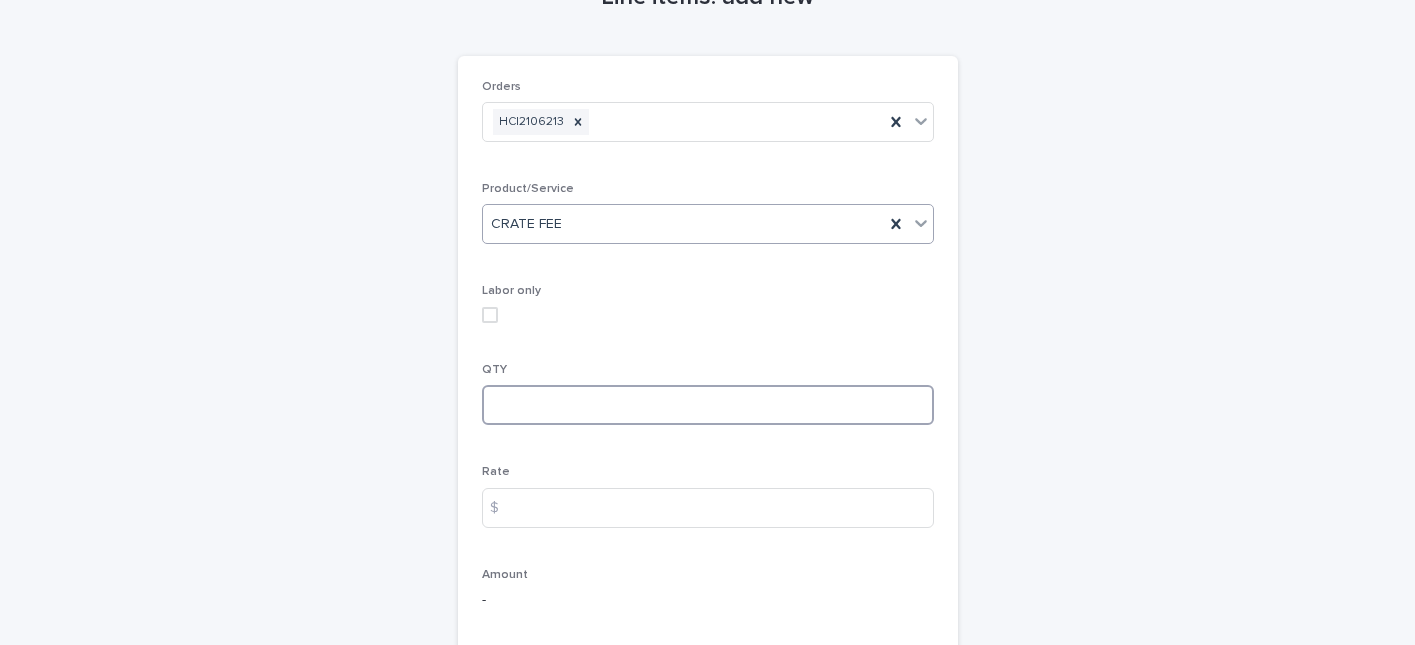 click at bounding box center [708, 405] 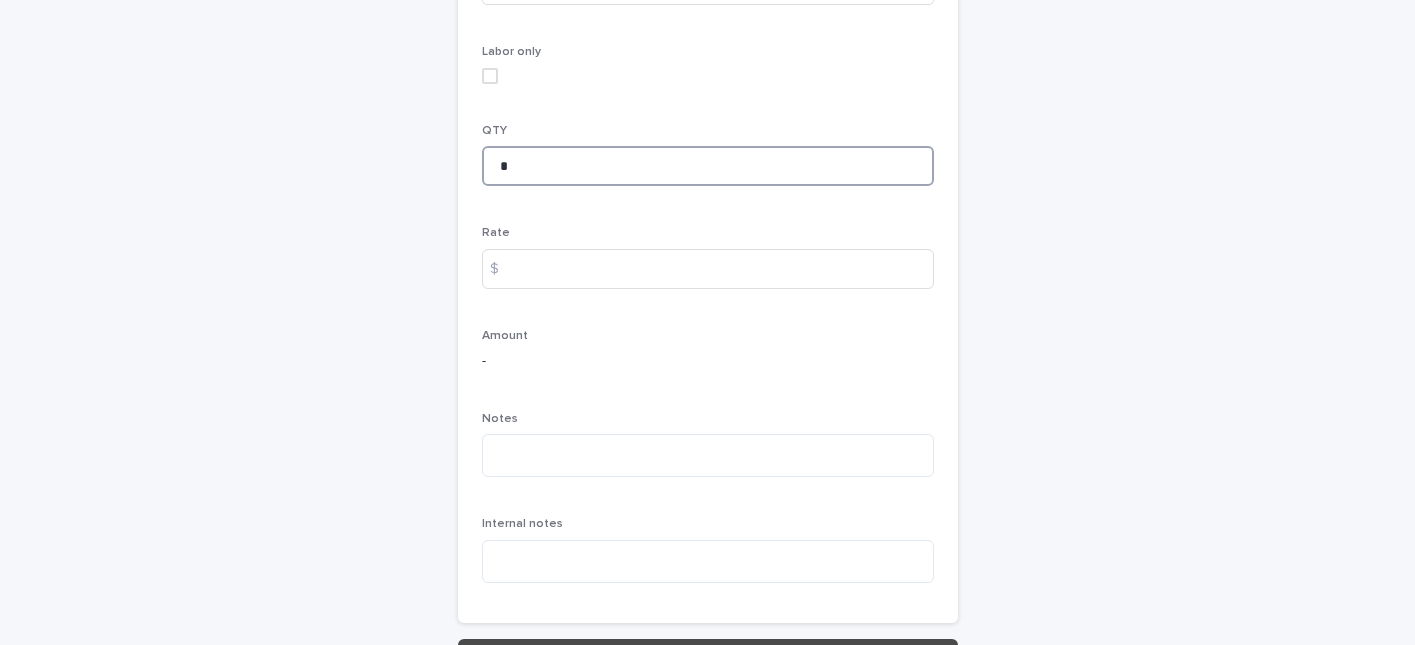 scroll, scrollTop: 488, scrollLeft: 0, axis: vertical 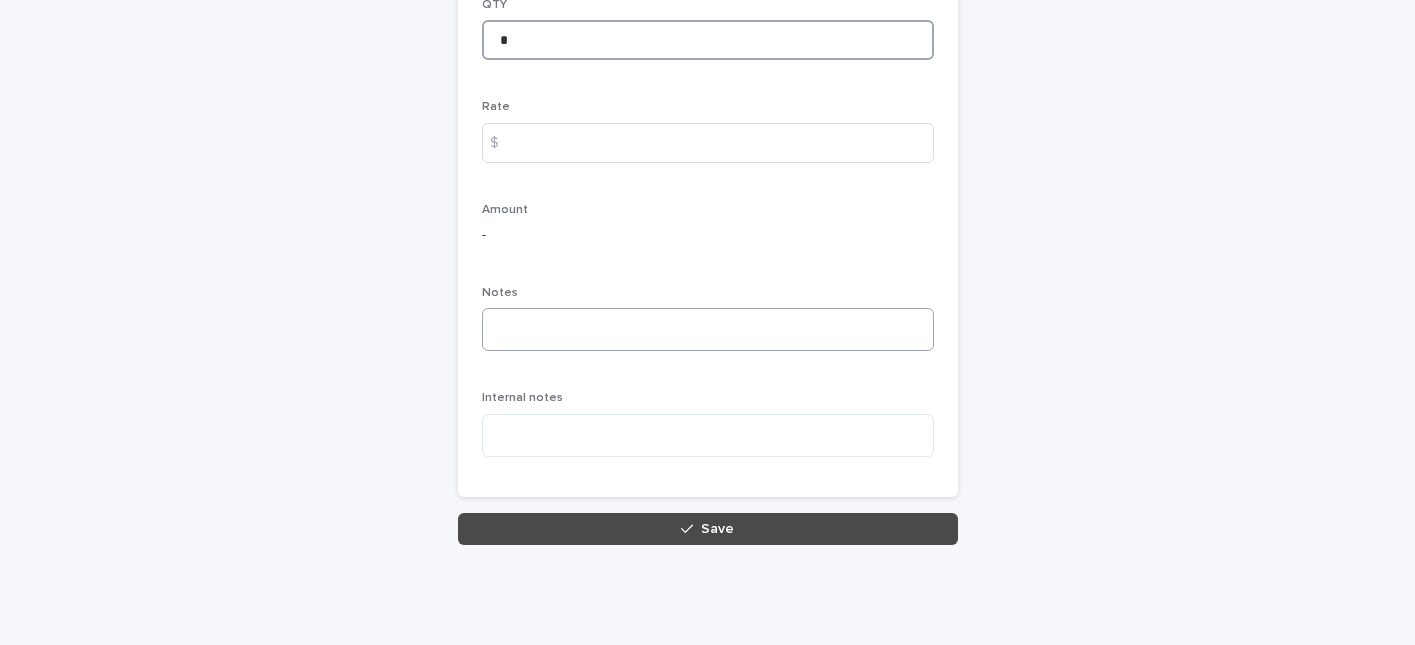 type on "*" 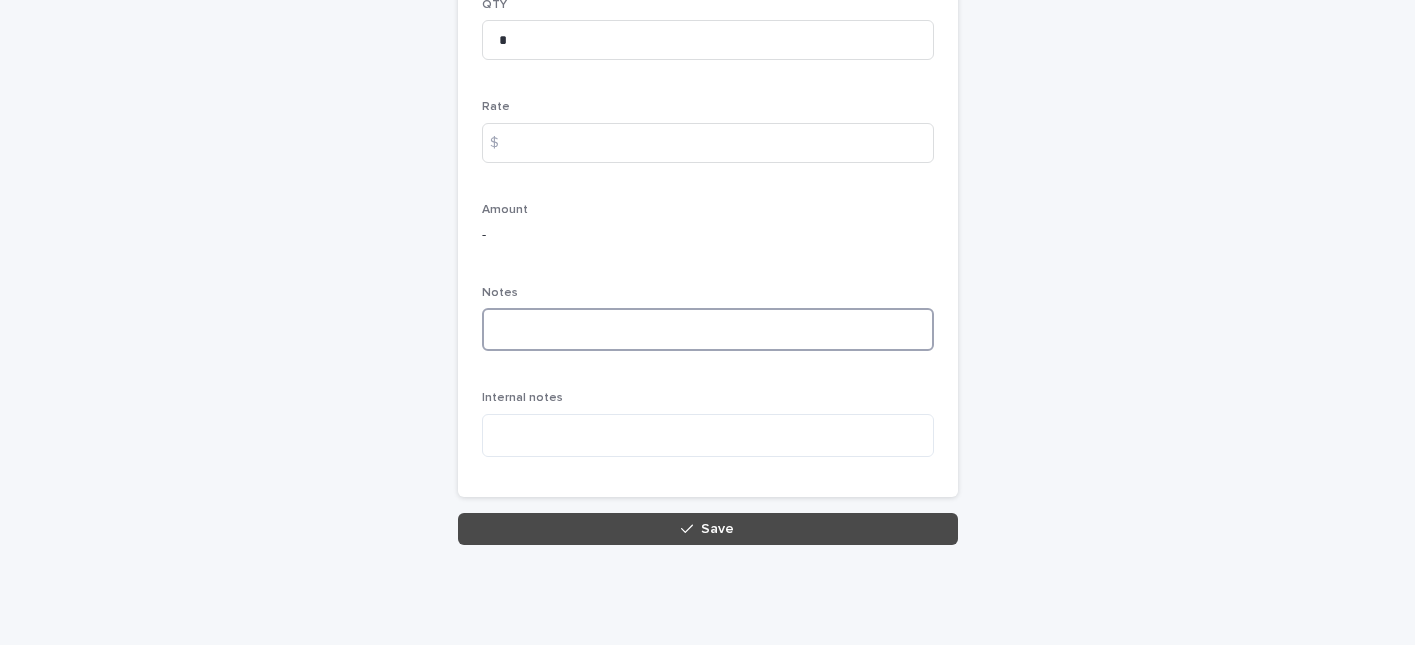 click at bounding box center [708, 329] 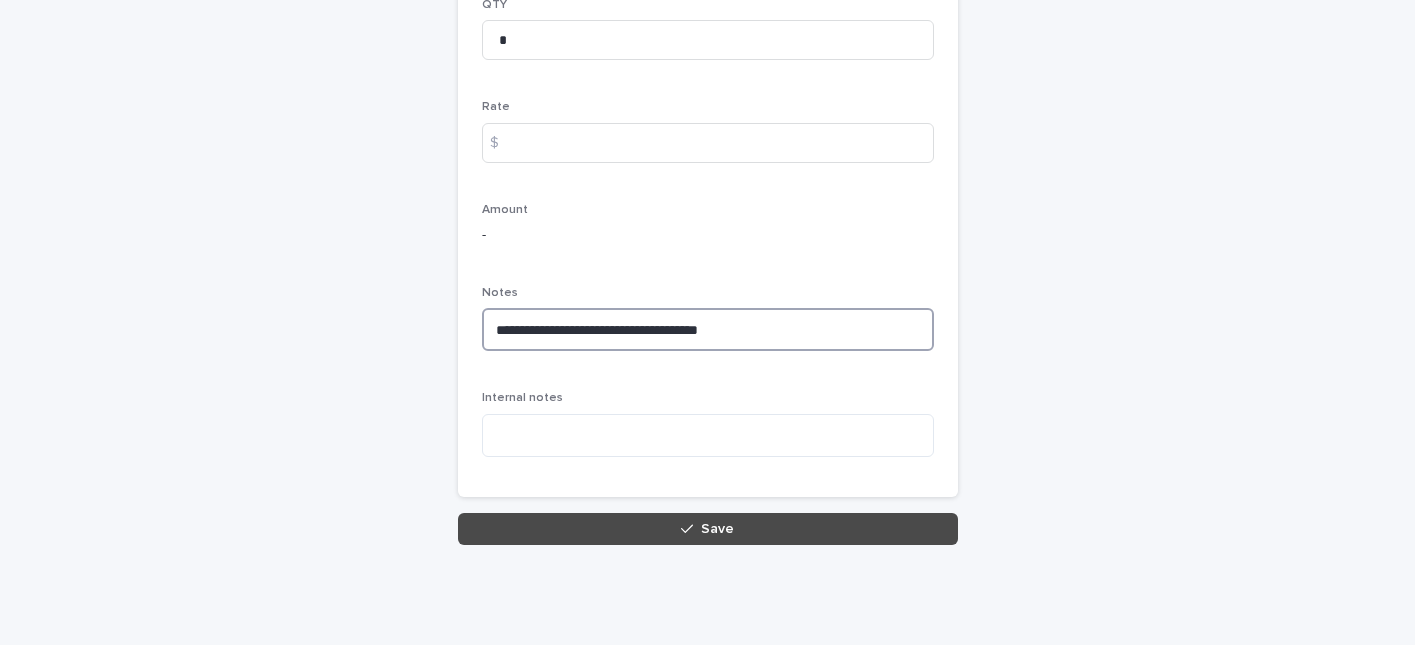 click on "**********" at bounding box center (708, 329) 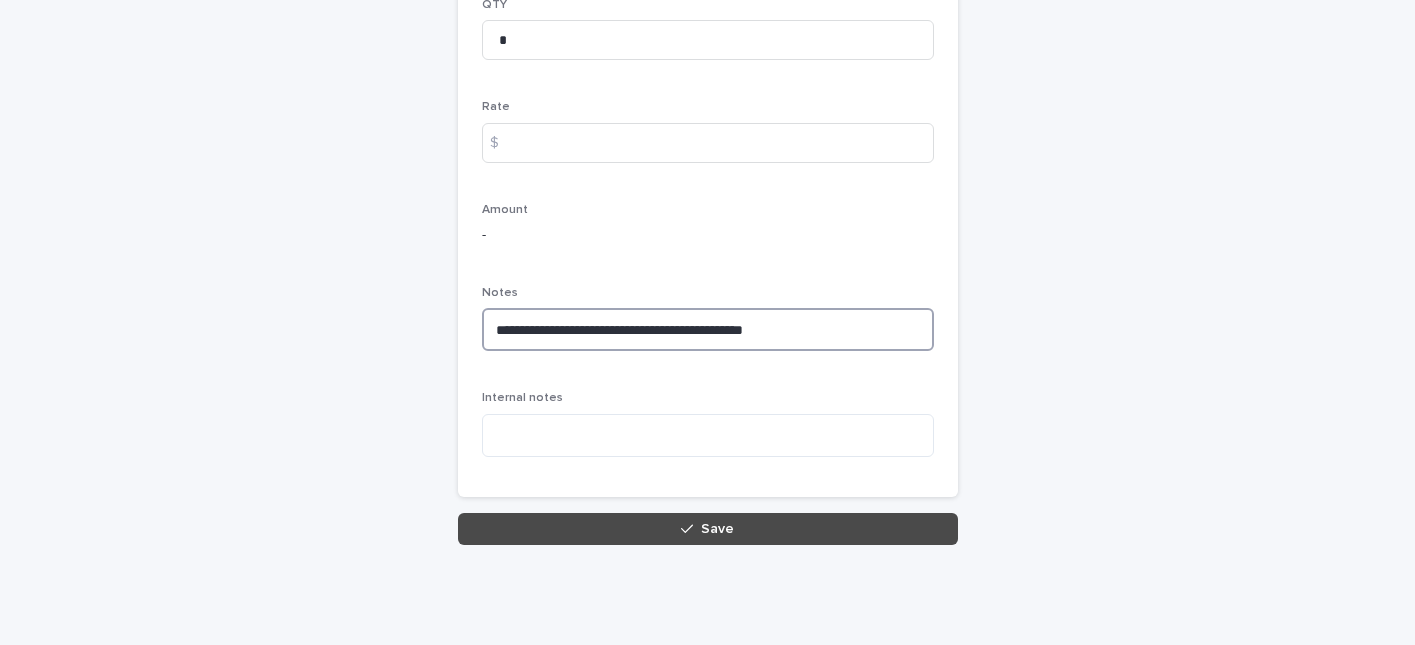 click on "**********" at bounding box center (708, 329) 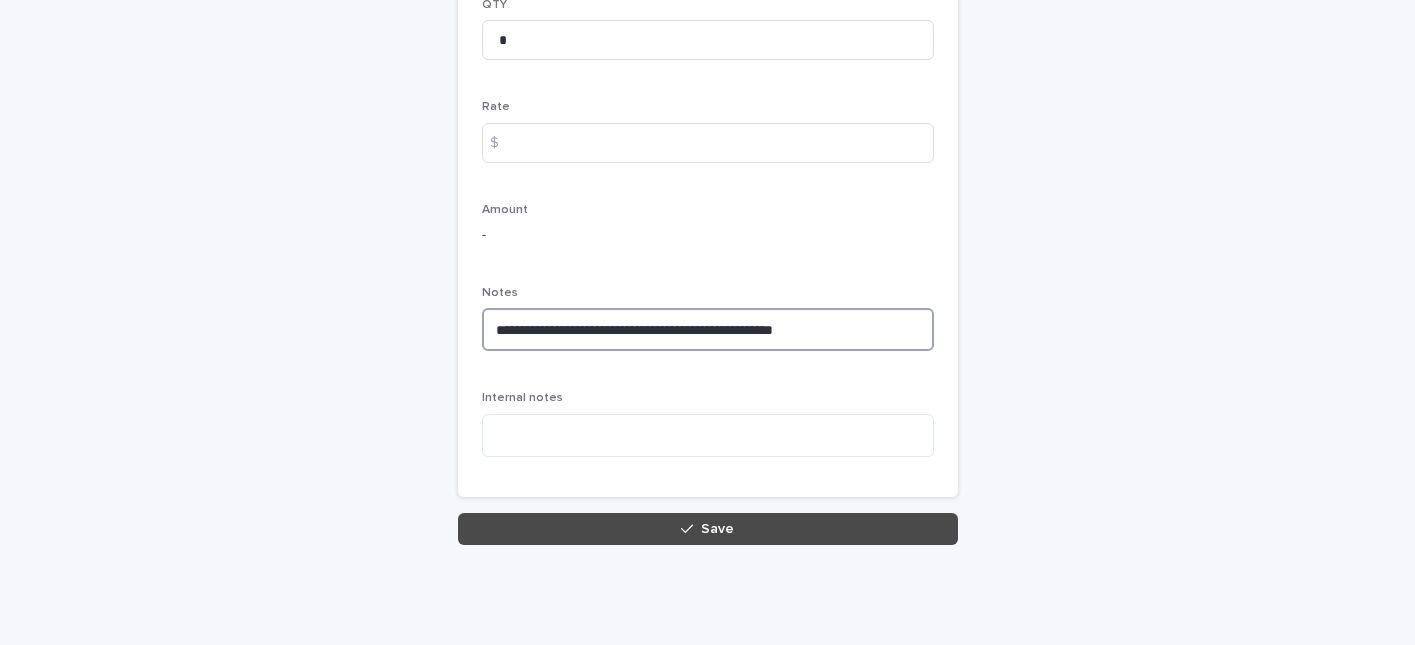 click on "**********" at bounding box center (708, 329) 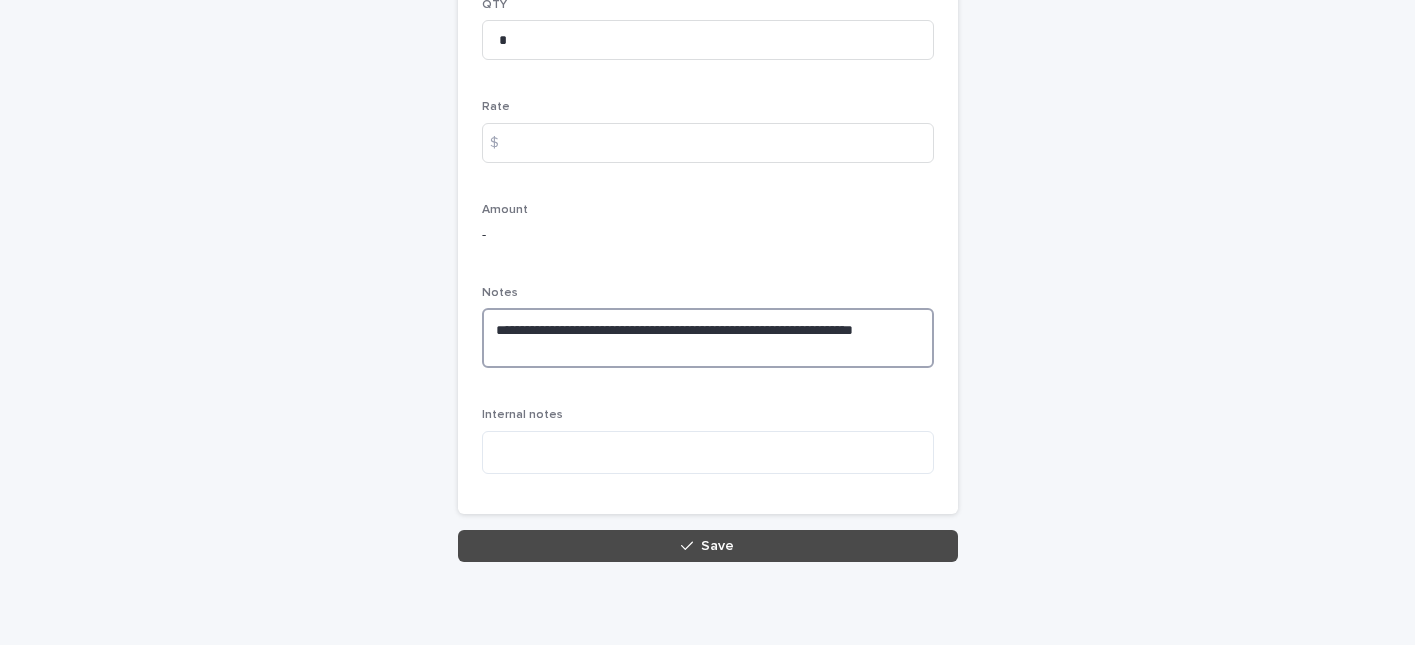 click on "**********" at bounding box center [708, 338] 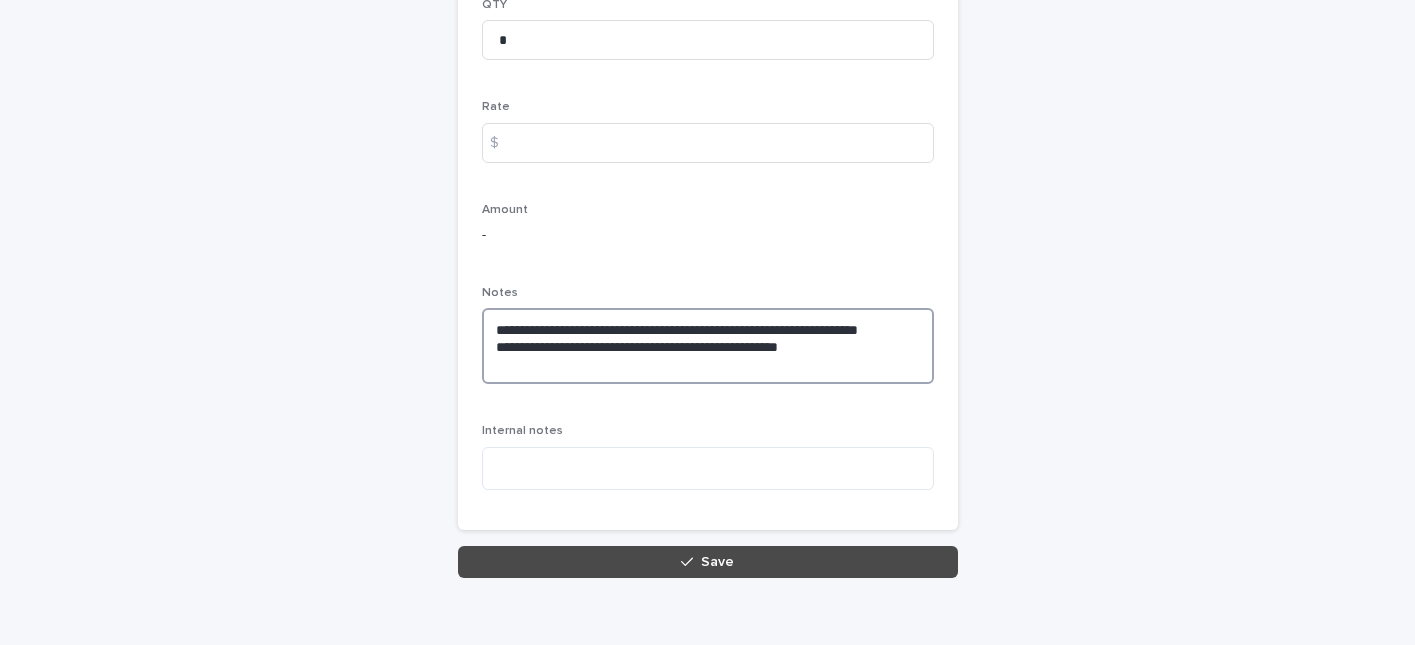 click on "**********" at bounding box center (708, 346) 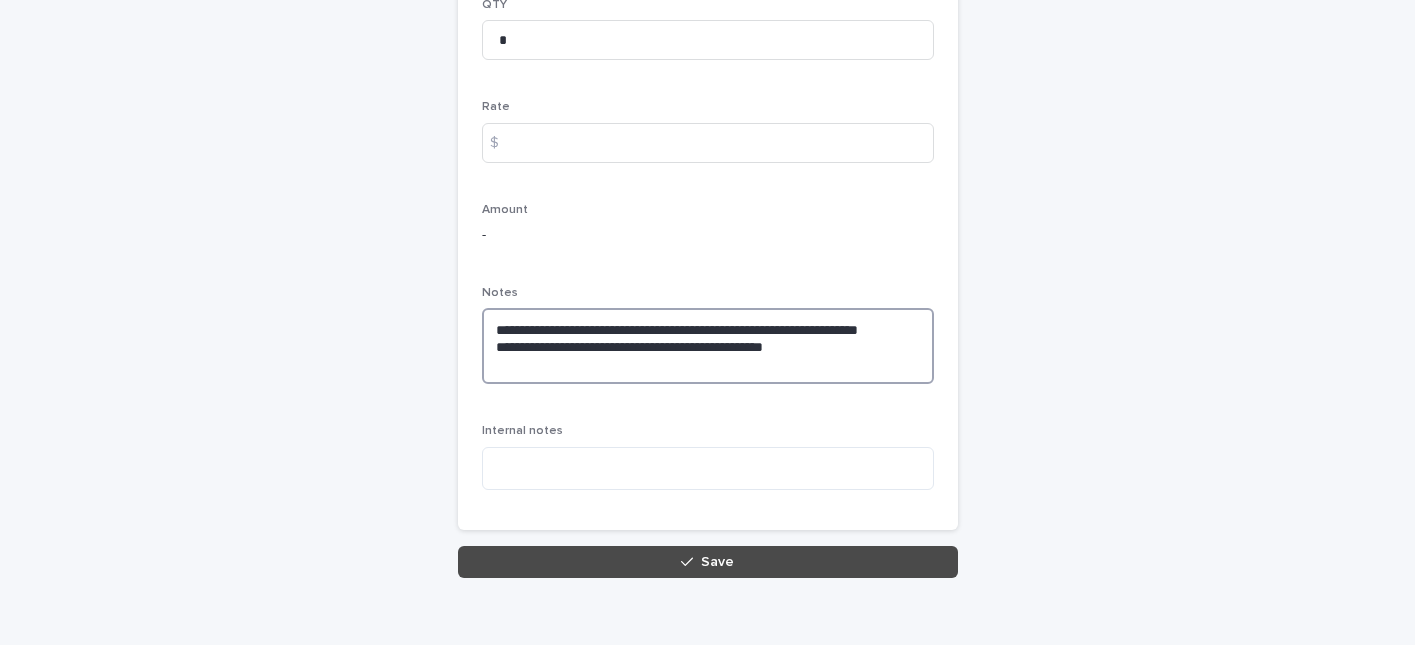 click on "**********" at bounding box center (708, 346) 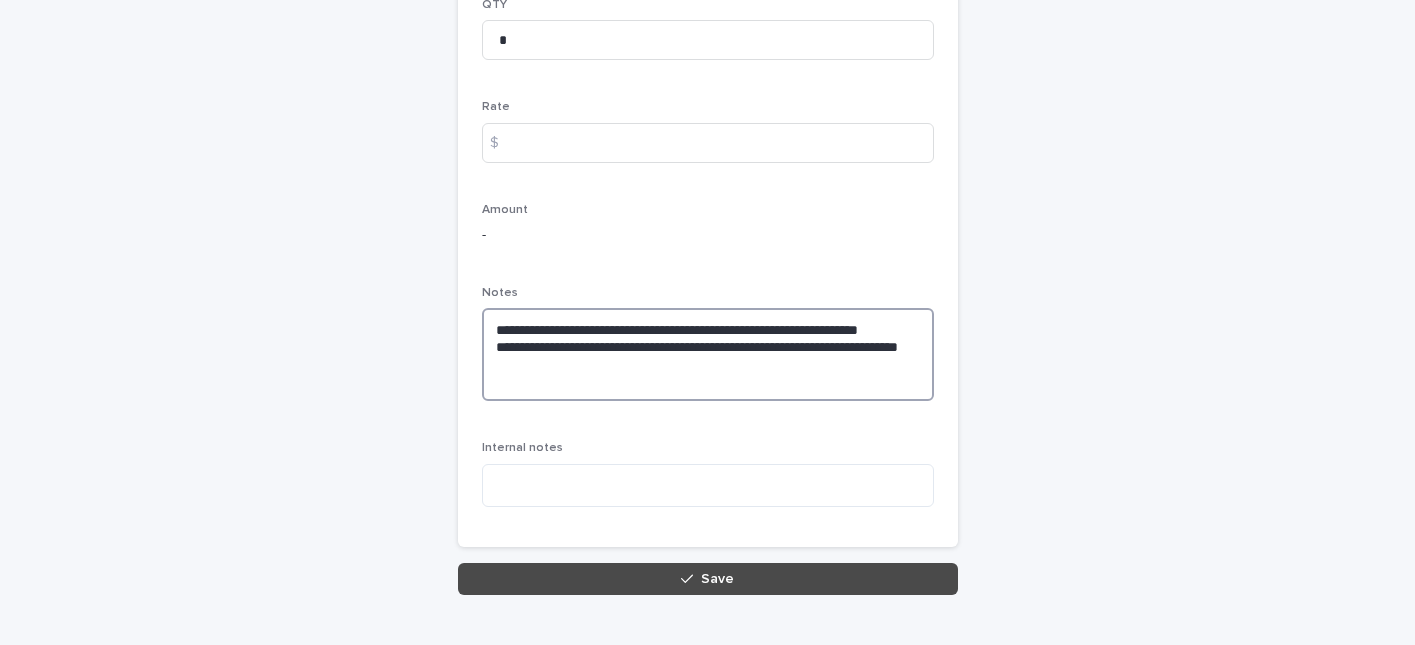 click on "**********" at bounding box center [708, 354] 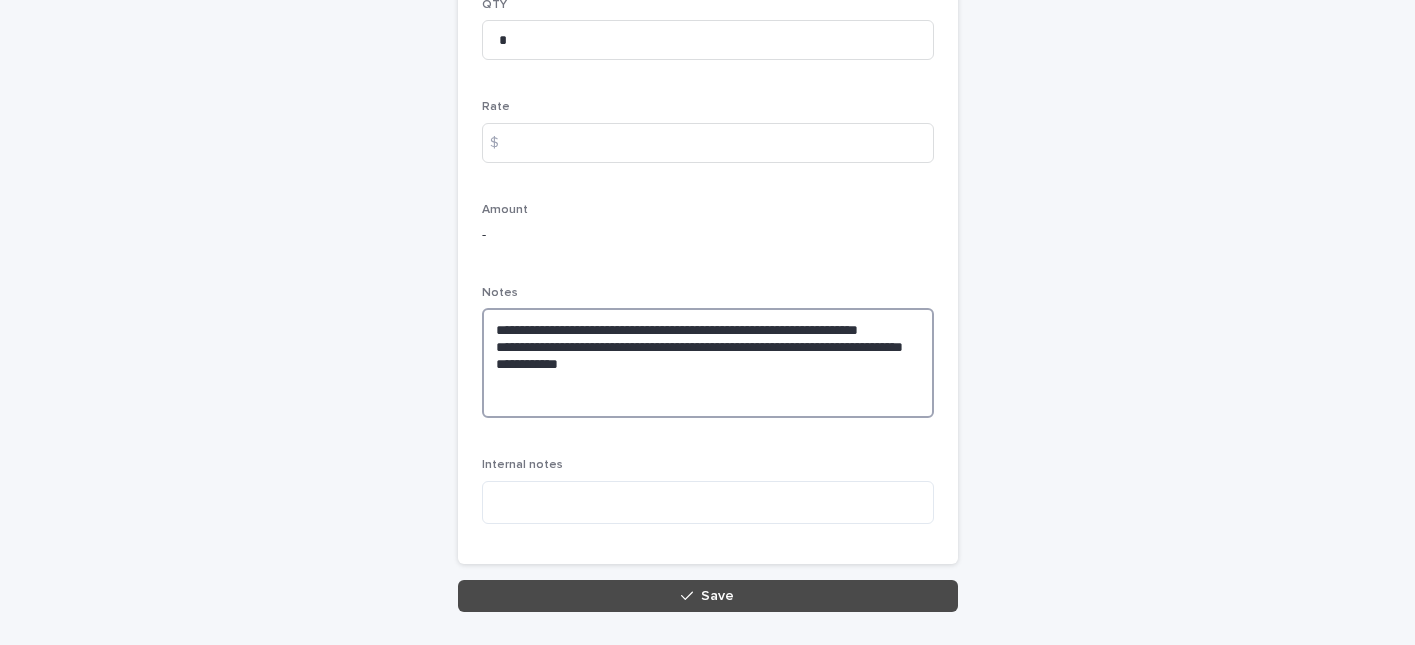 click on "**********" at bounding box center (708, 363) 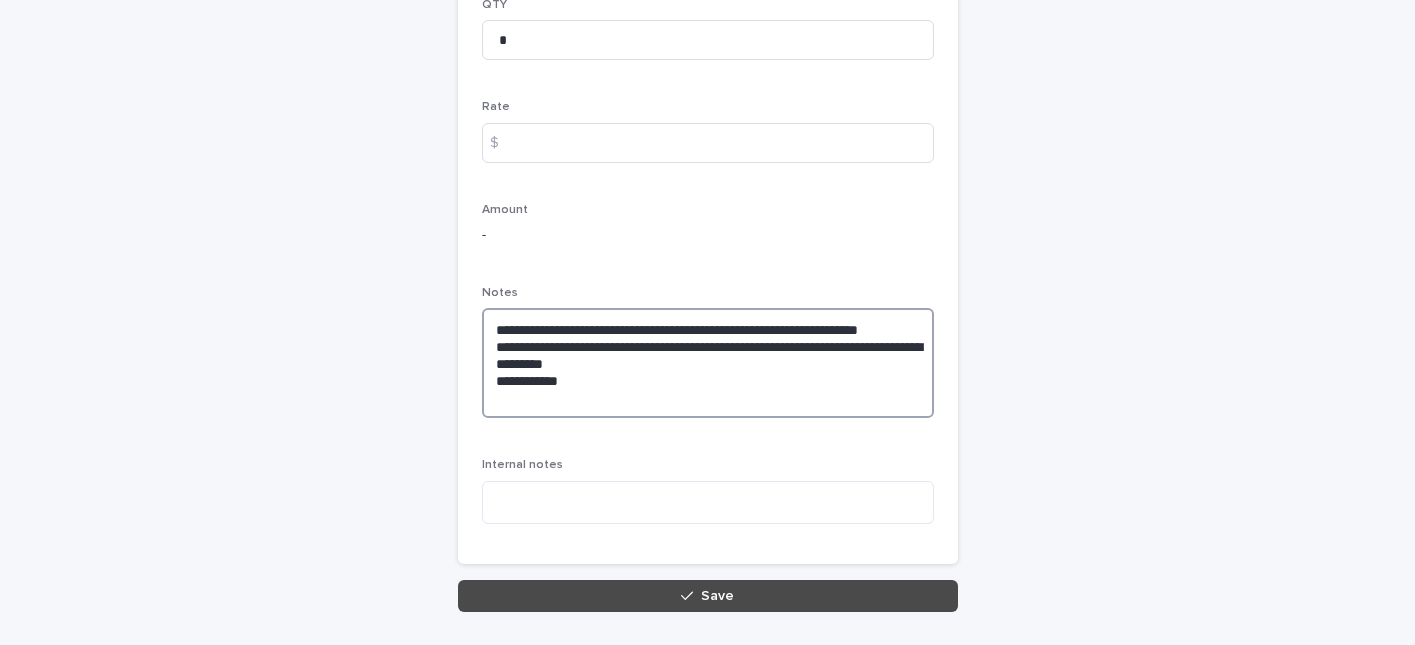 click on "**********" at bounding box center (708, 363) 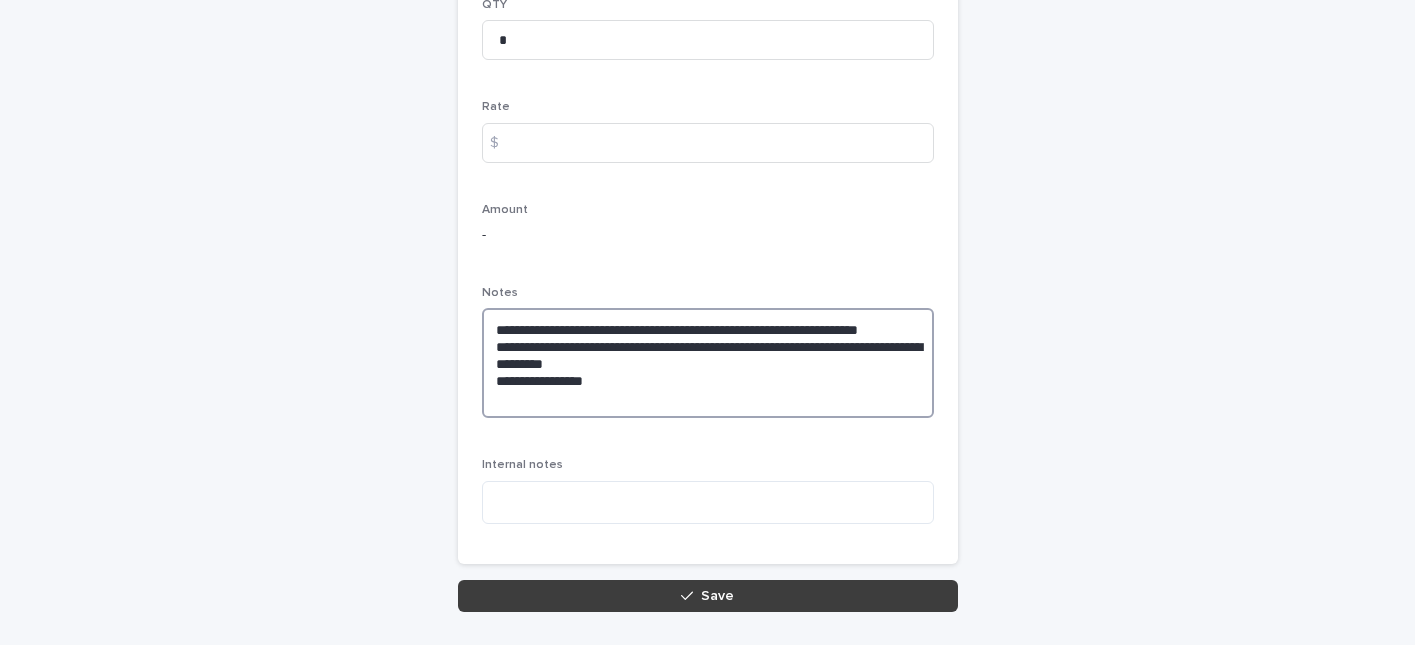 type on "**********" 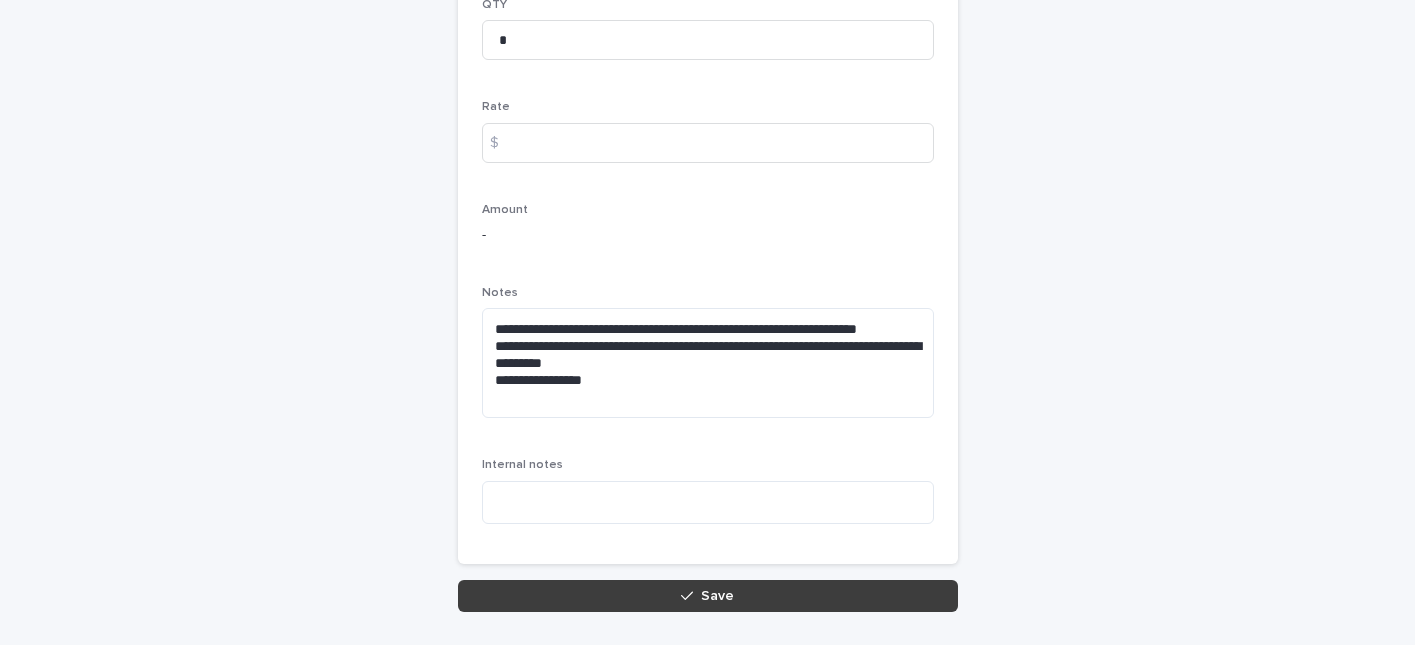 click on "Save" at bounding box center (717, 596) 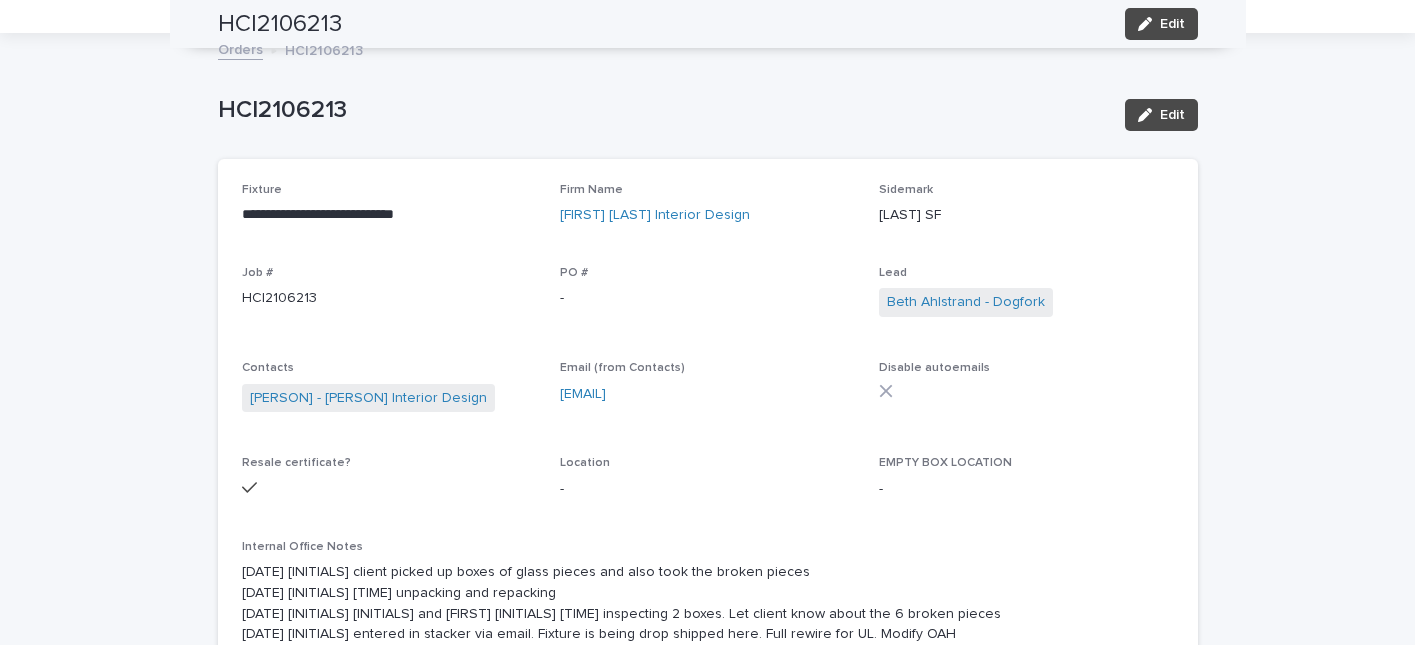scroll, scrollTop: 0, scrollLeft: 0, axis: both 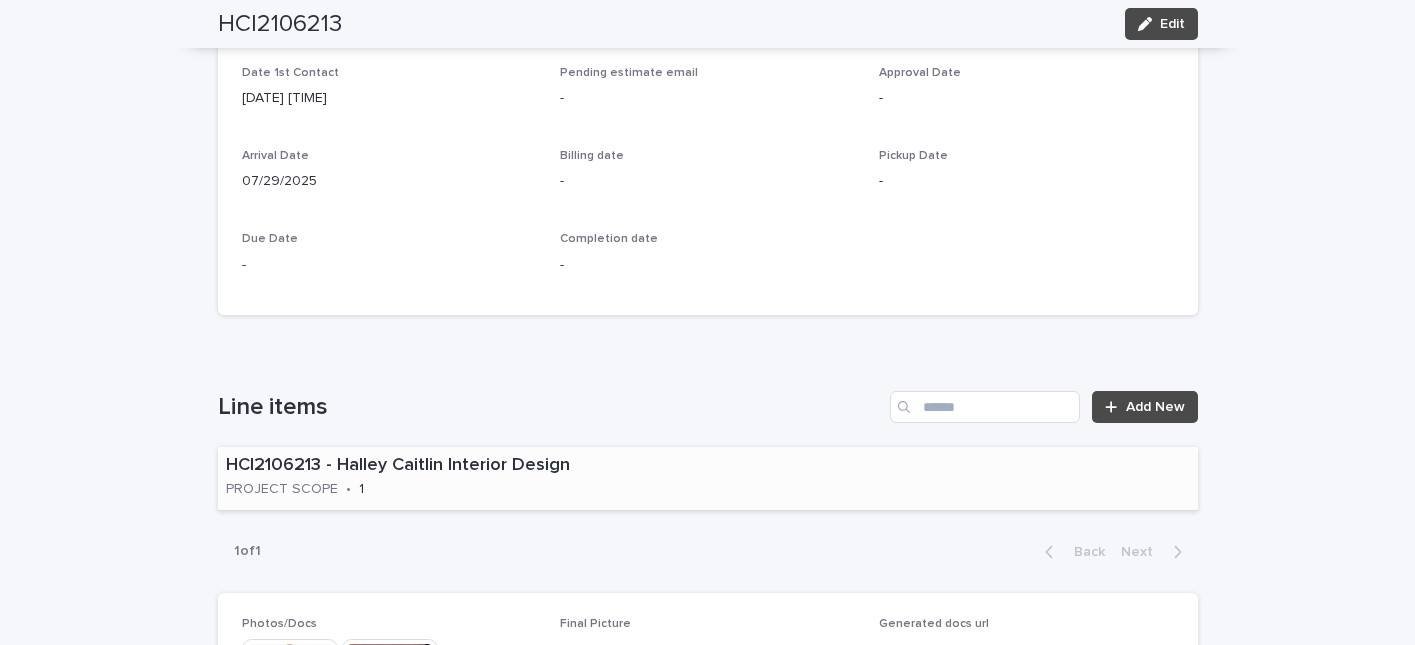 click on "HCI2106213 - [FIRST] [LAST] Interior Design PROJECT SCOPE • 1" at bounding box center [467, 478] 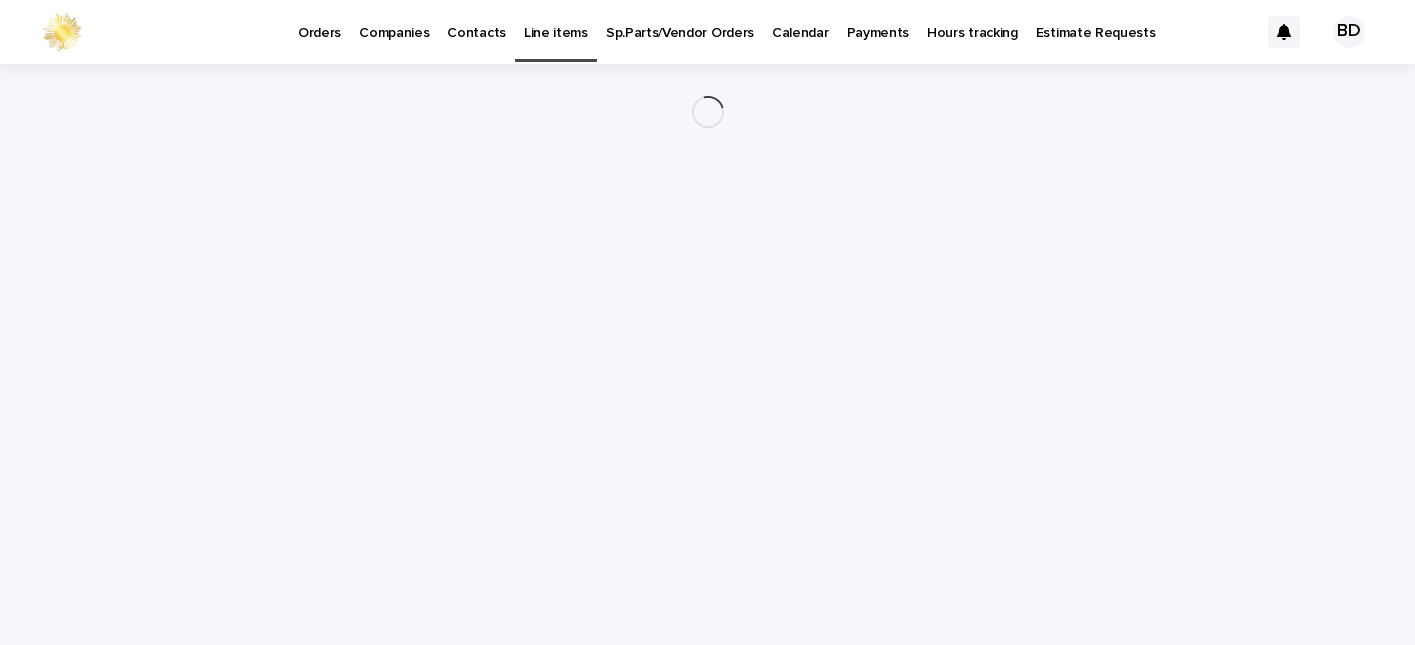 scroll, scrollTop: 0, scrollLeft: 0, axis: both 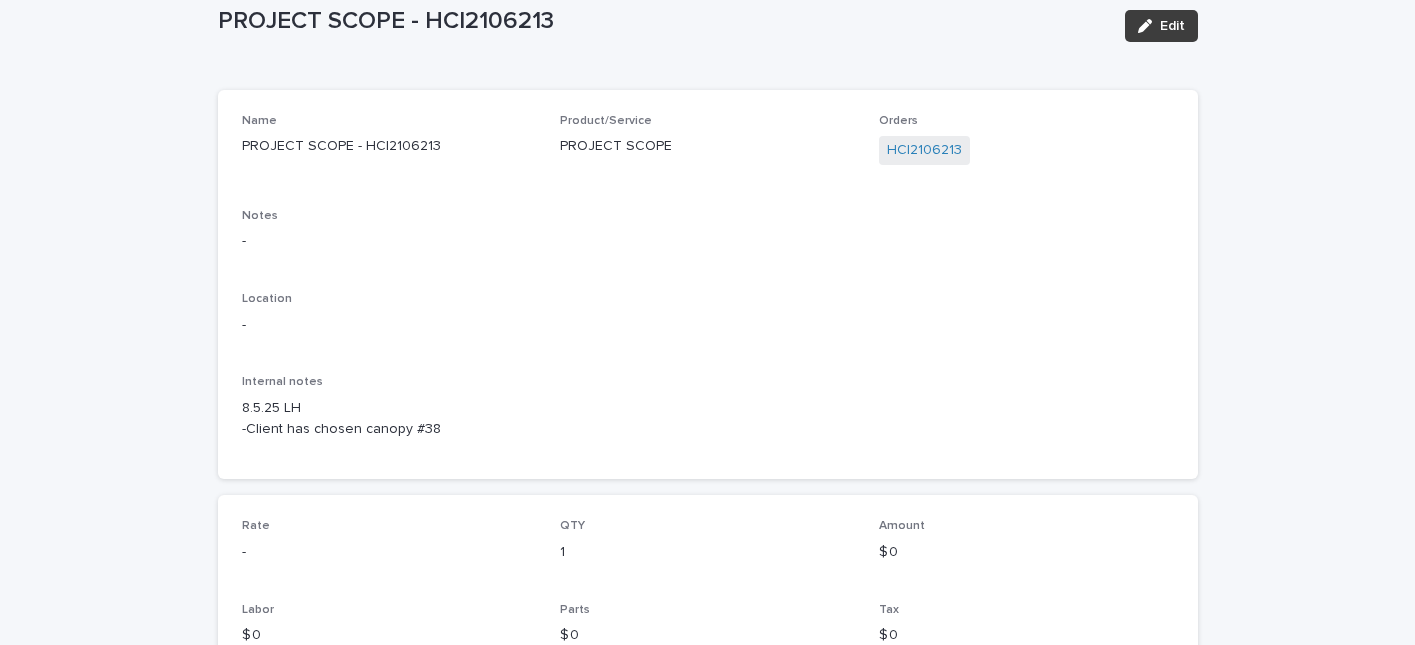 click on "Edit" at bounding box center [1172, 26] 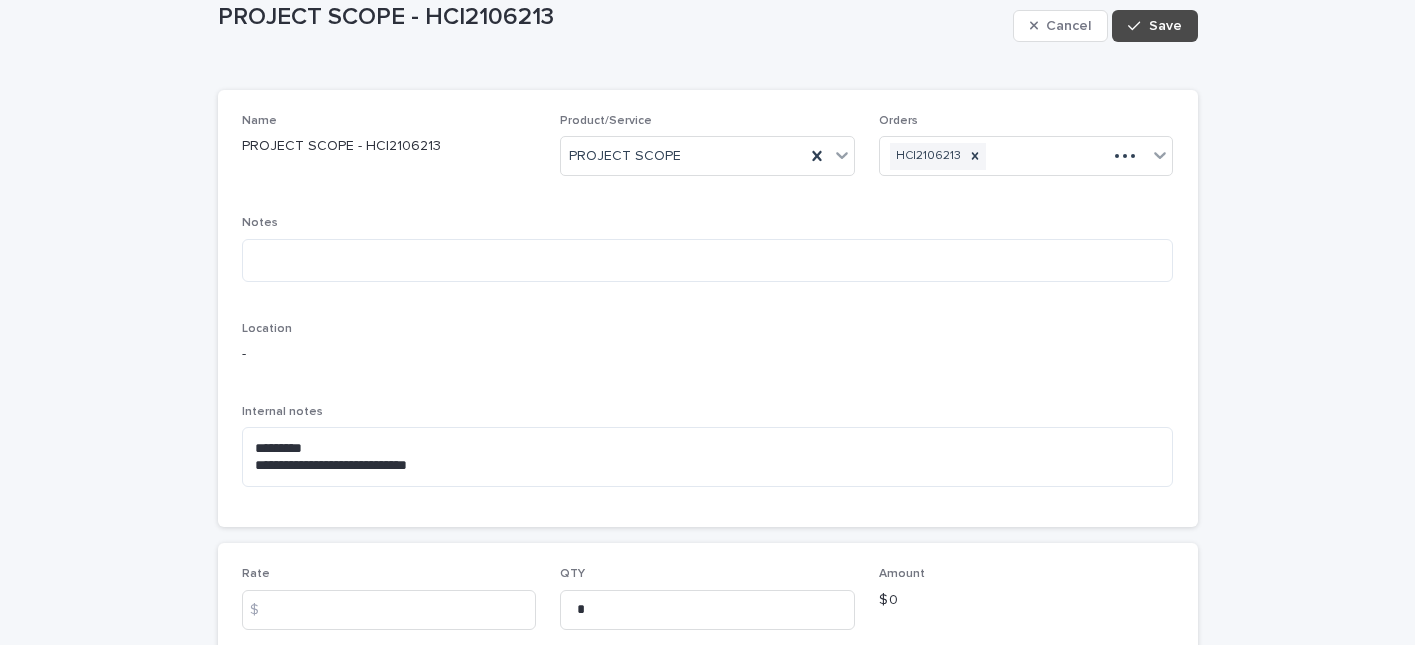 scroll, scrollTop: 145, scrollLeft: 0, axis: vertical 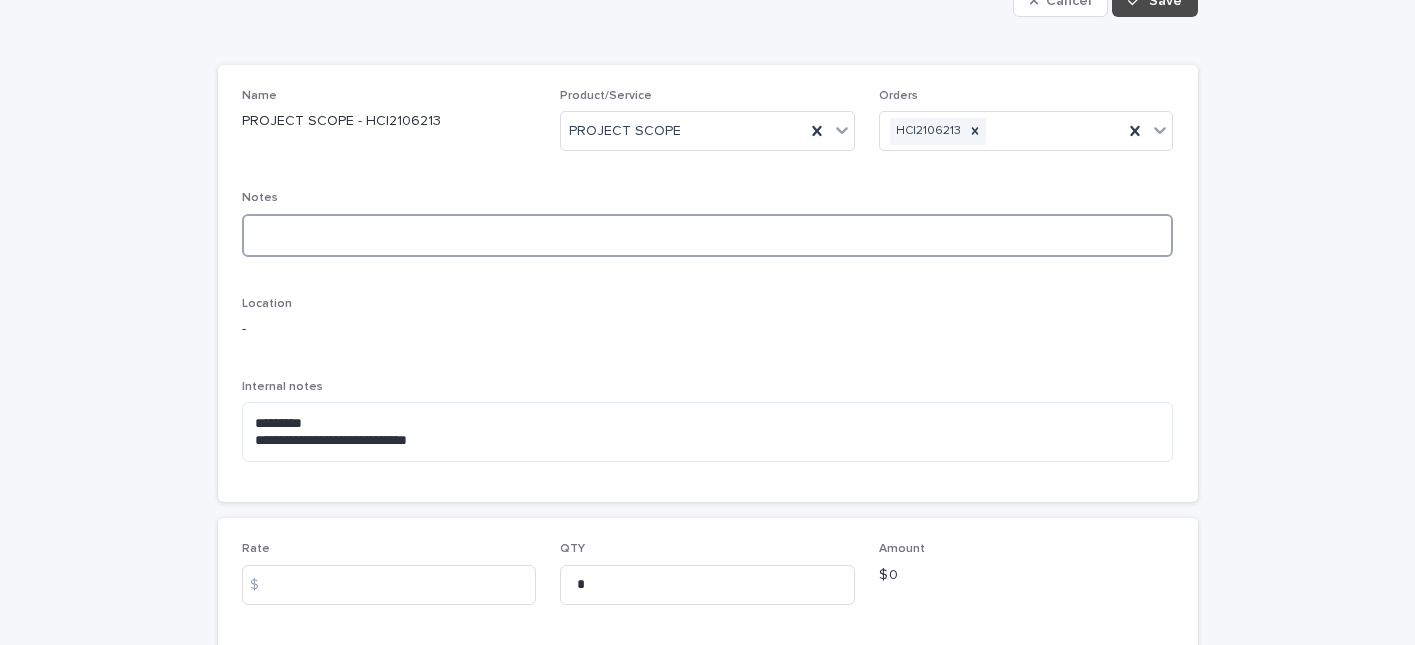 click at bounding box center (708, 235) 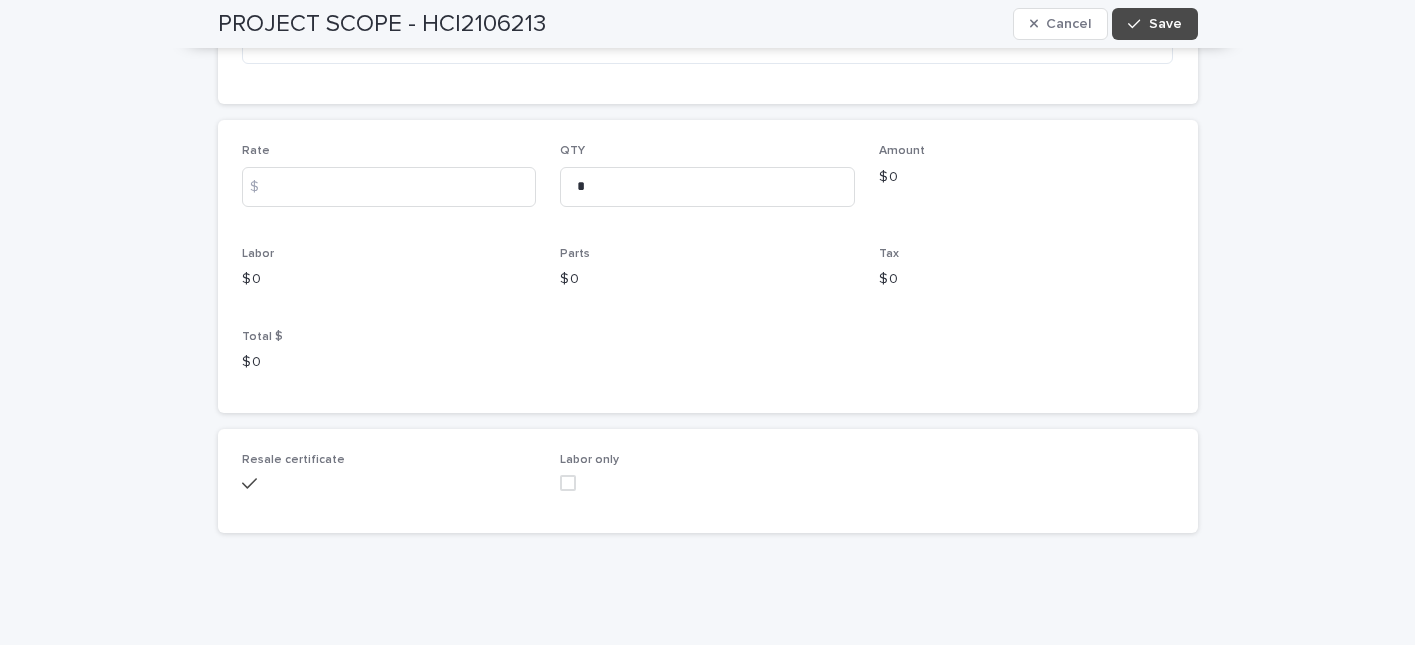 scroll, scrollTop: 0, scrollLeft: 0, axis: both 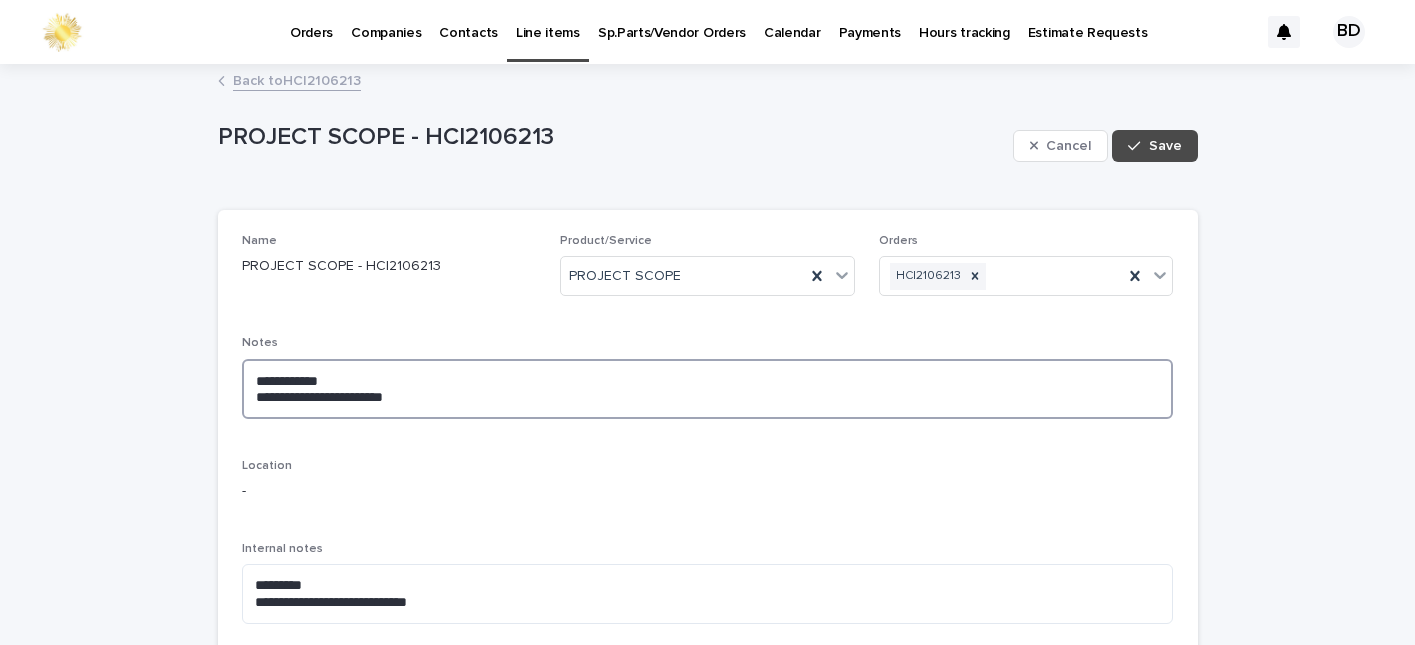 click on "**********" at bounding box center (708, 389) 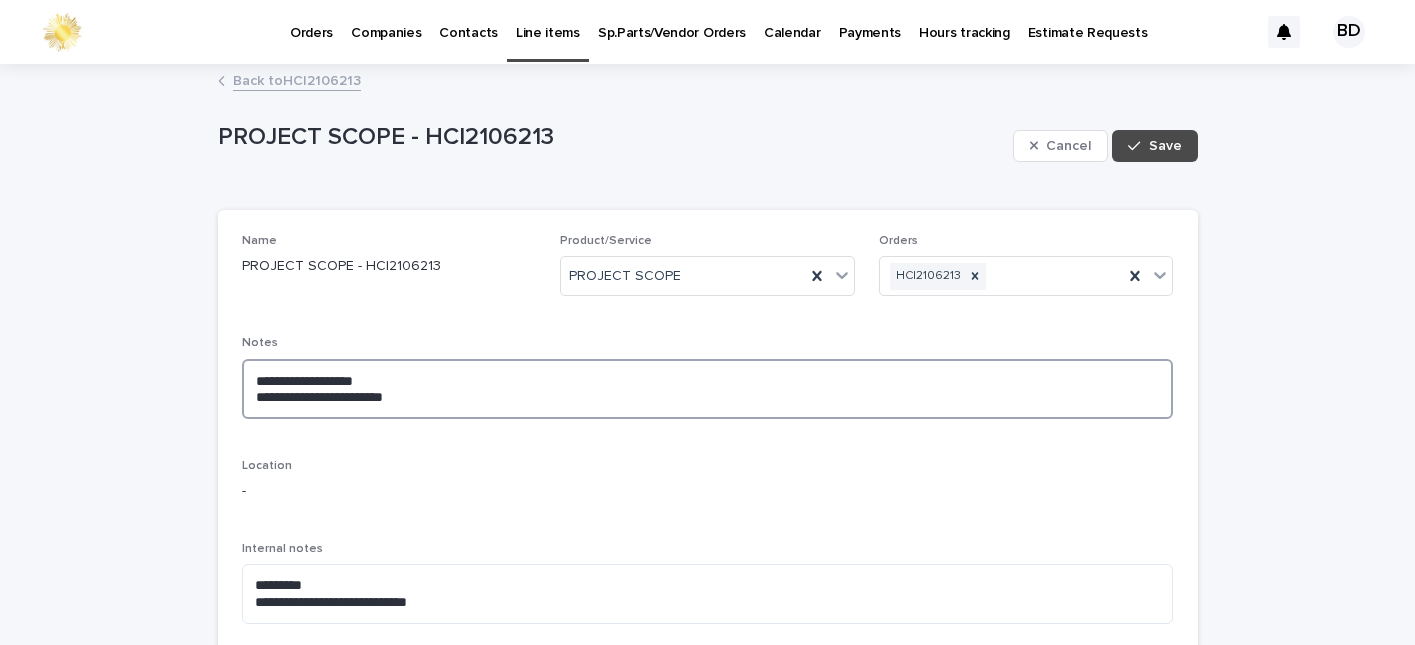 click on "**********" at bounding box center (708, 389) 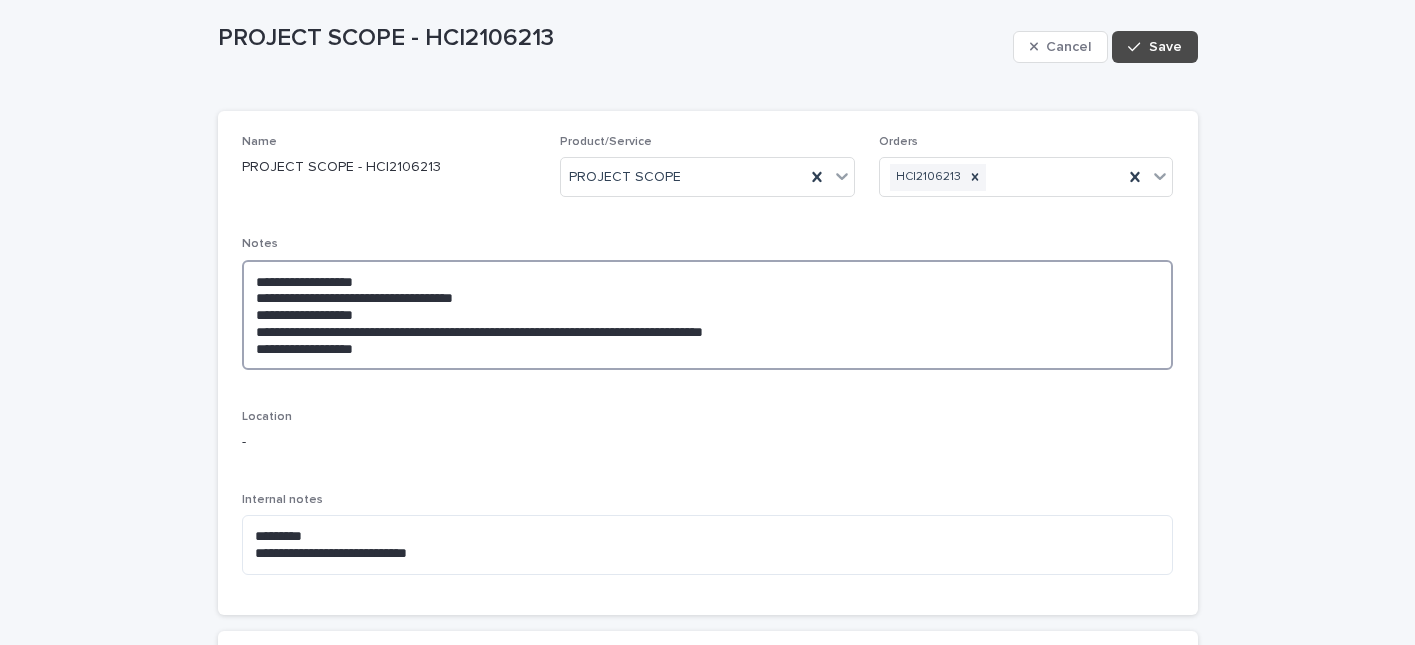 scroll, scrollTop: 103, scrollLeft: 0, axis: vertical 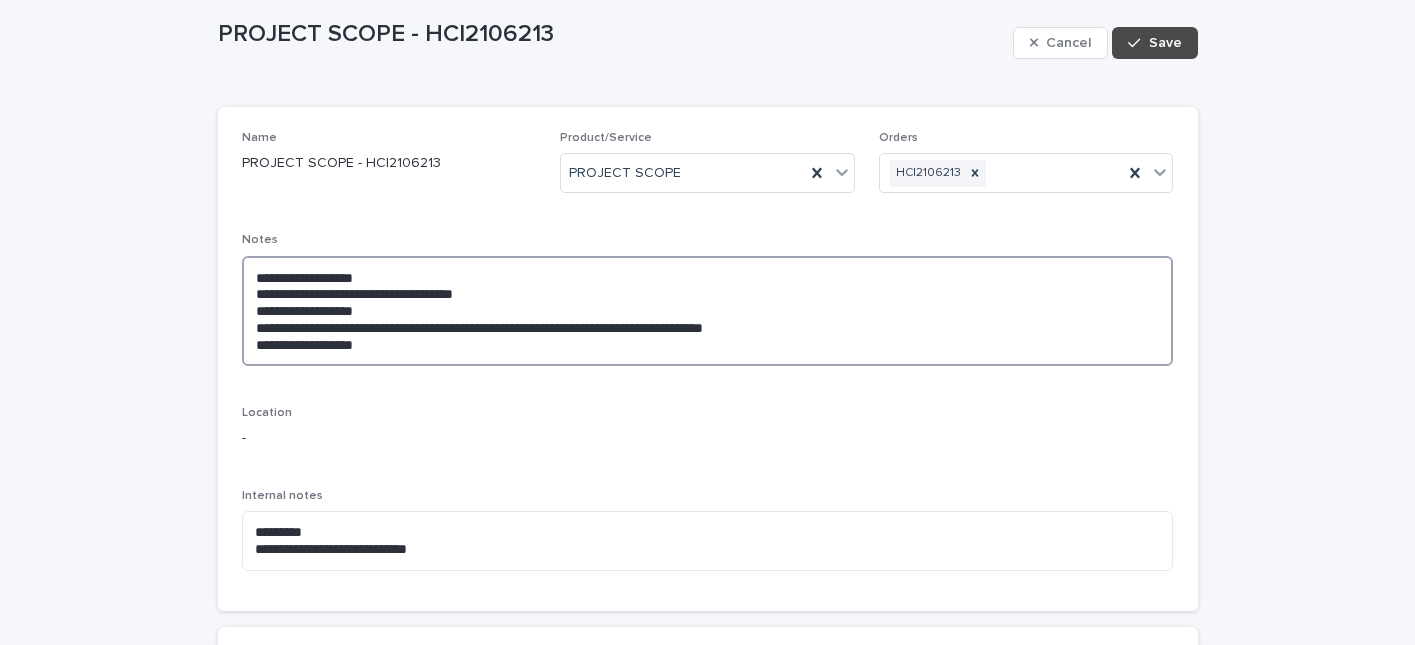 click on "**********" at bounding box center [708, 311] 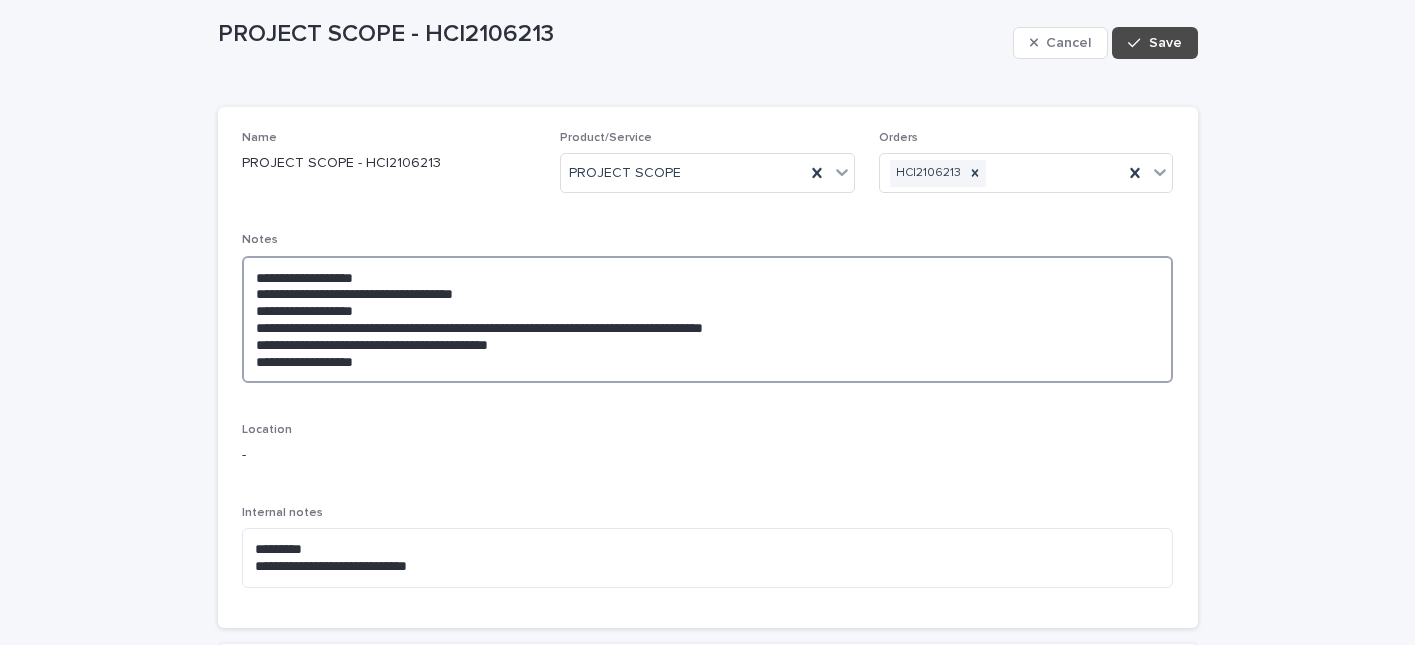 click on "**********" at bounding box center (708, 319) 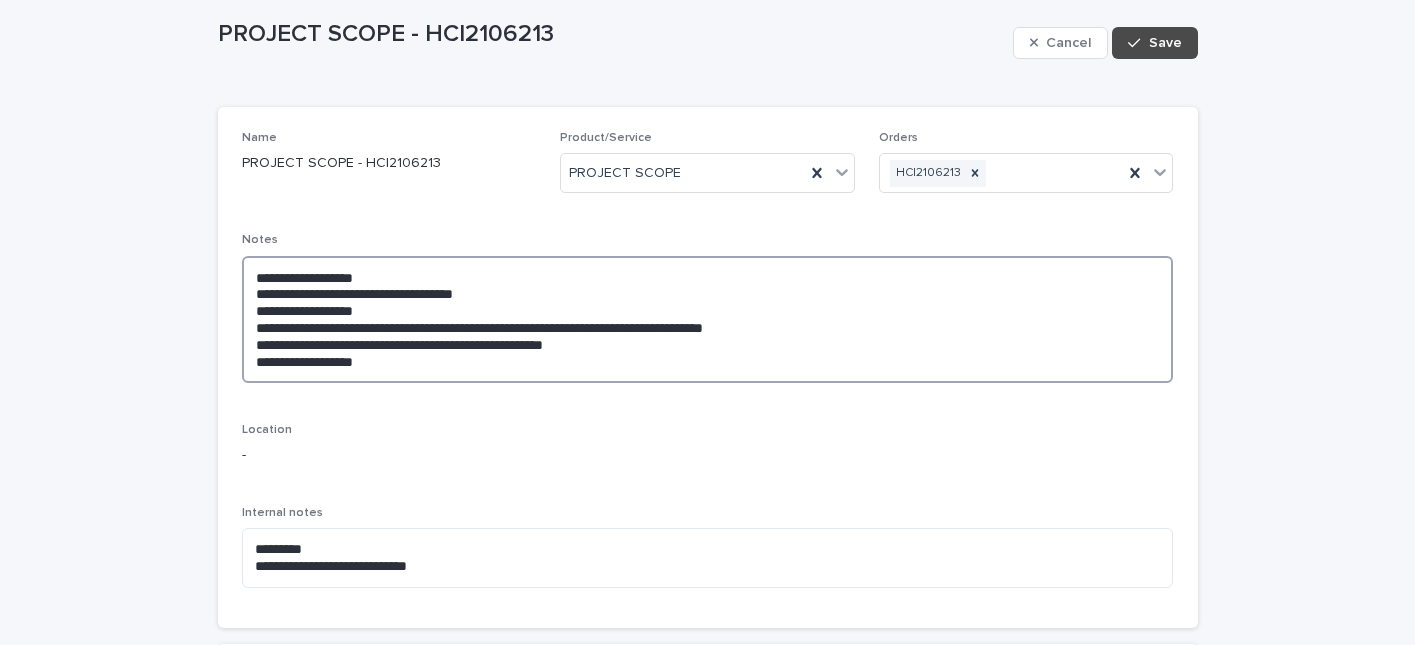 click on "**********" at bounding box center (708, 319) 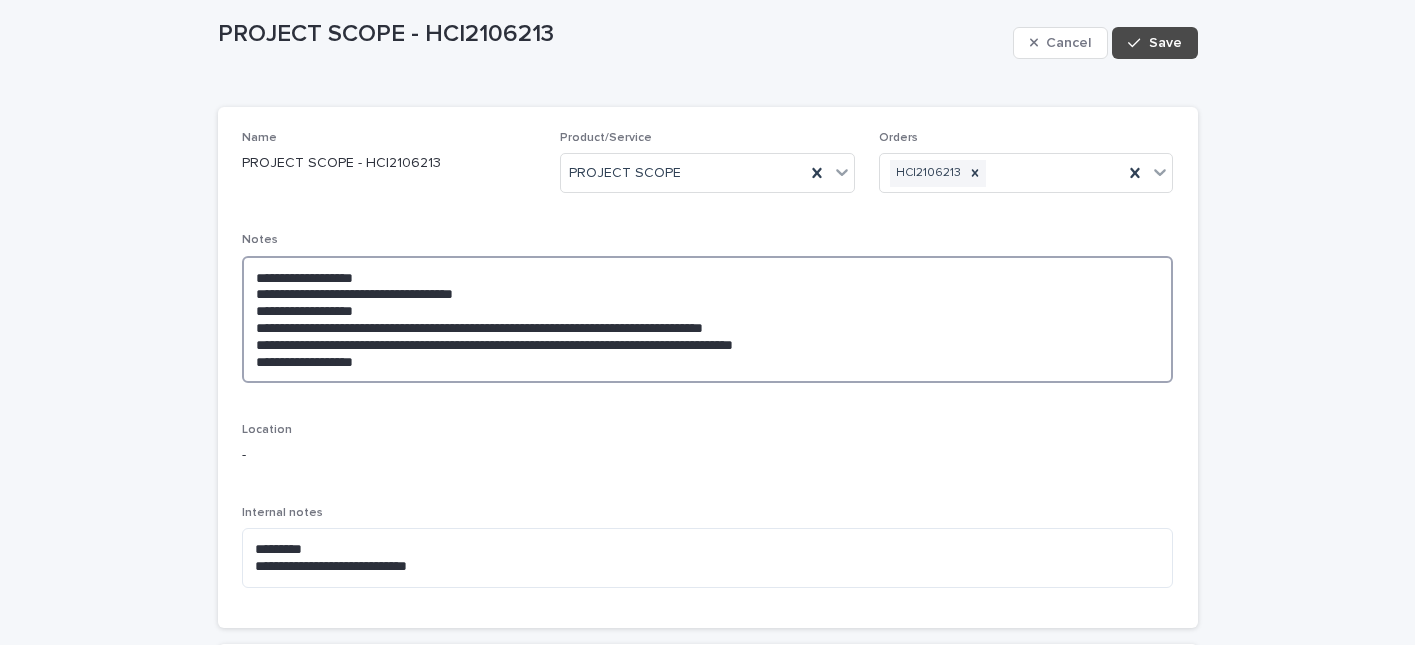 click on "**********" at bounding box center (708, 319) 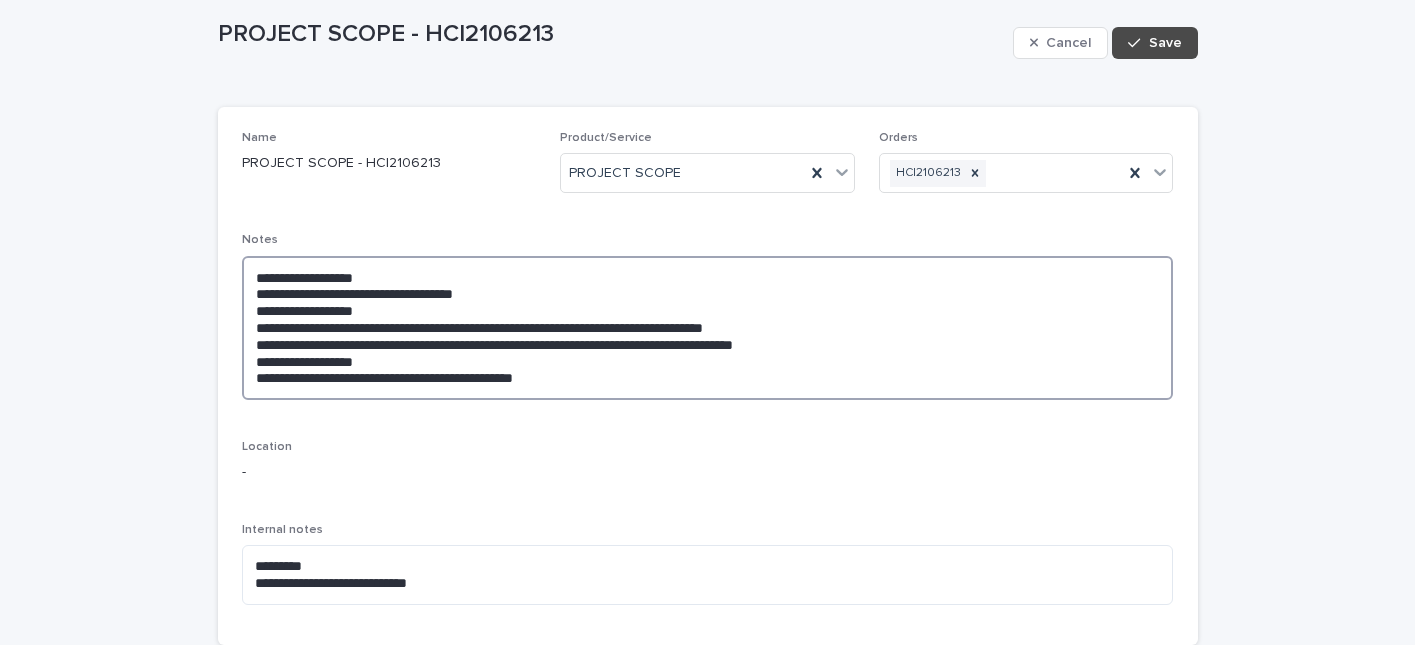 click on "**********" at bounding box center (708, 328) 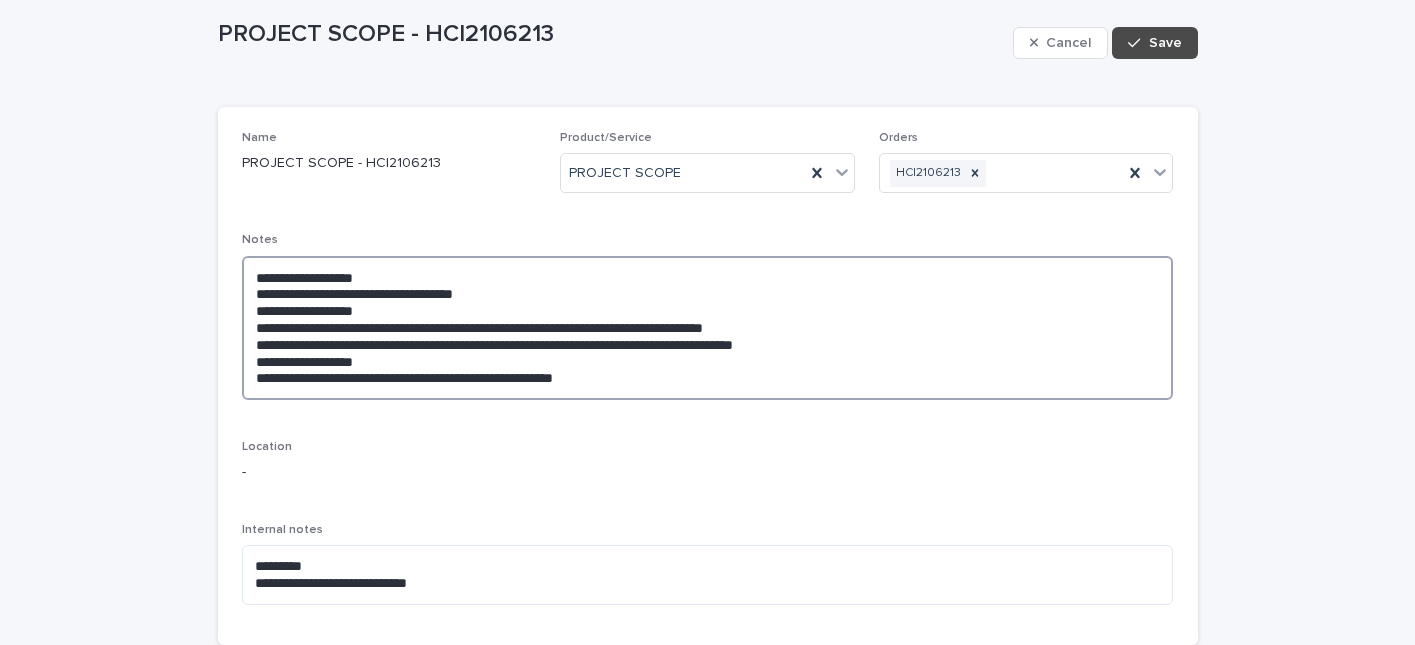 click on "**********" at bounding box center [708, 328] 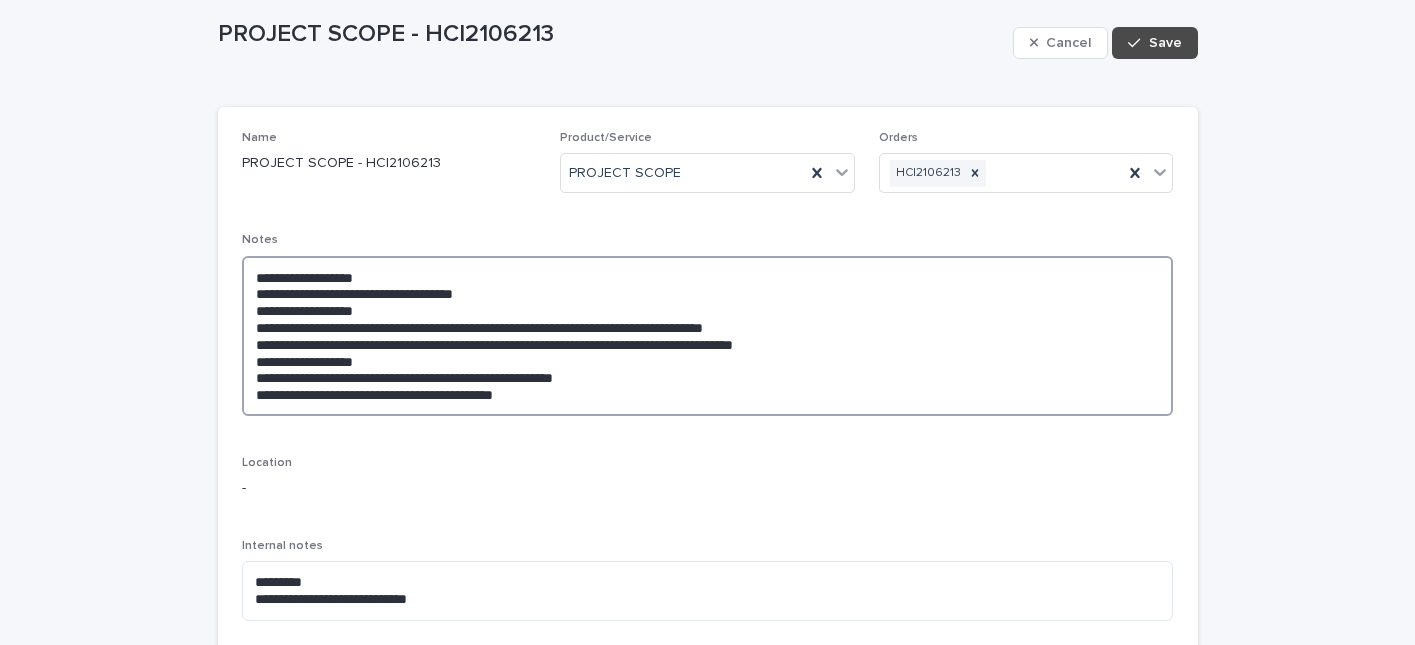 click on "**********" at bounding box center [708, 336] 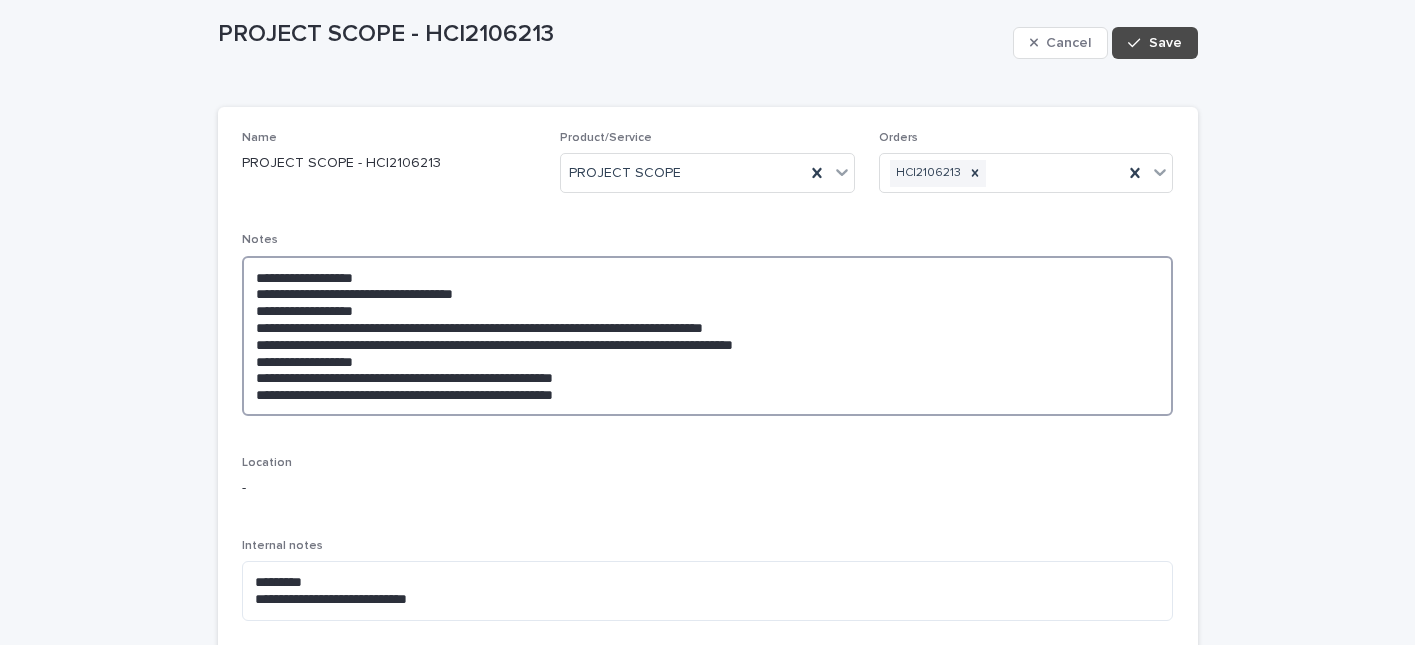 click on "**********" at bounding box center (708, 336) 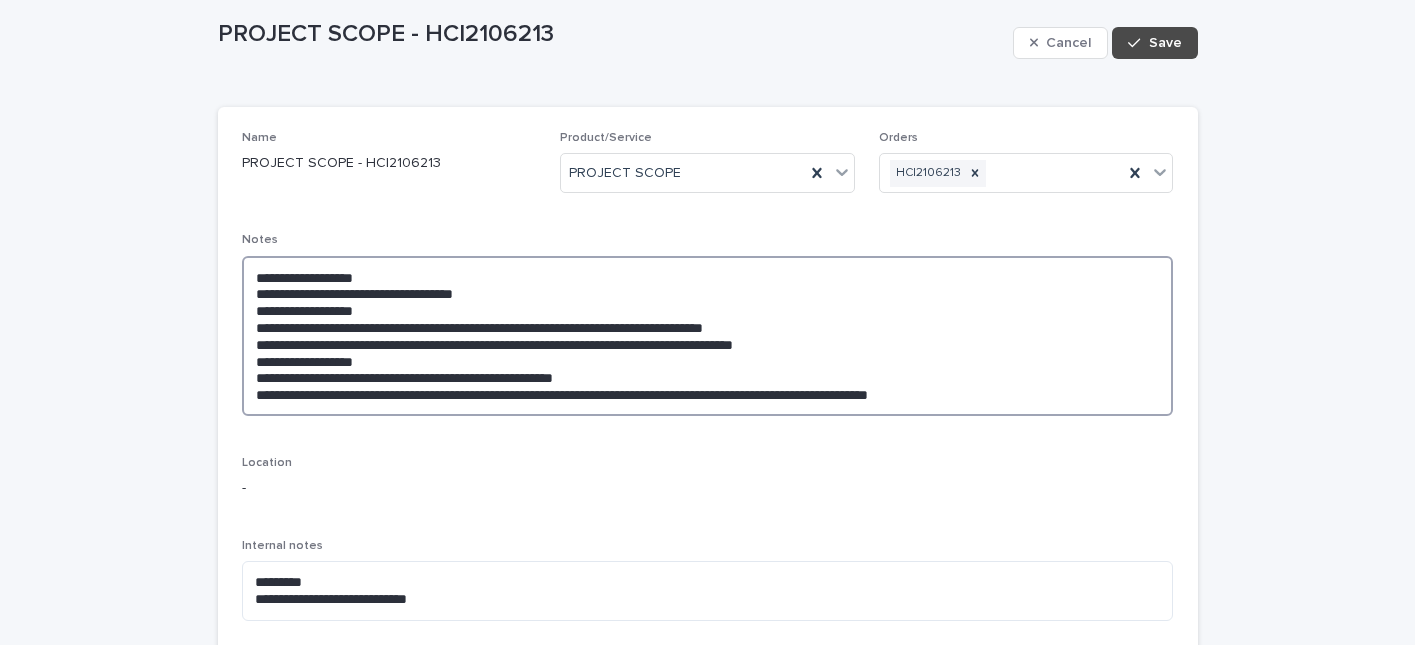 click on "**********" at bounding box center [708, 336] 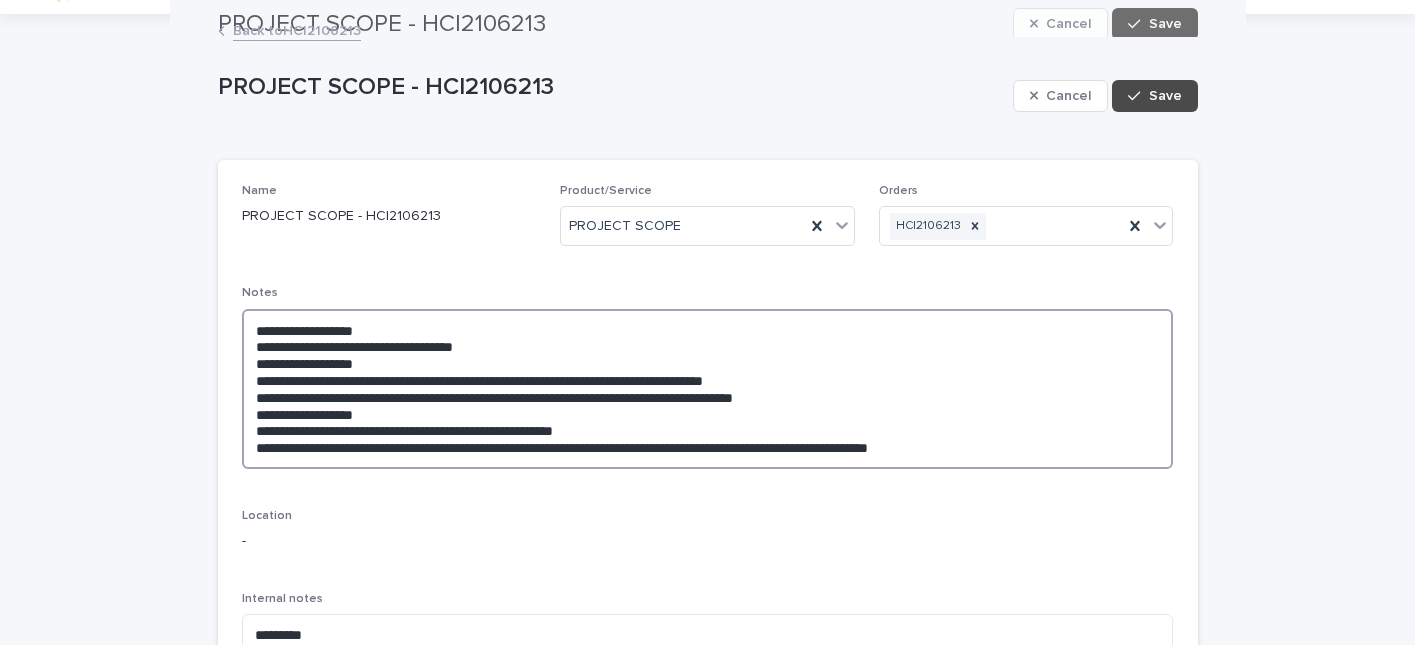 scroll, scrollTop: 0, scrollLeft: 0, axis: both 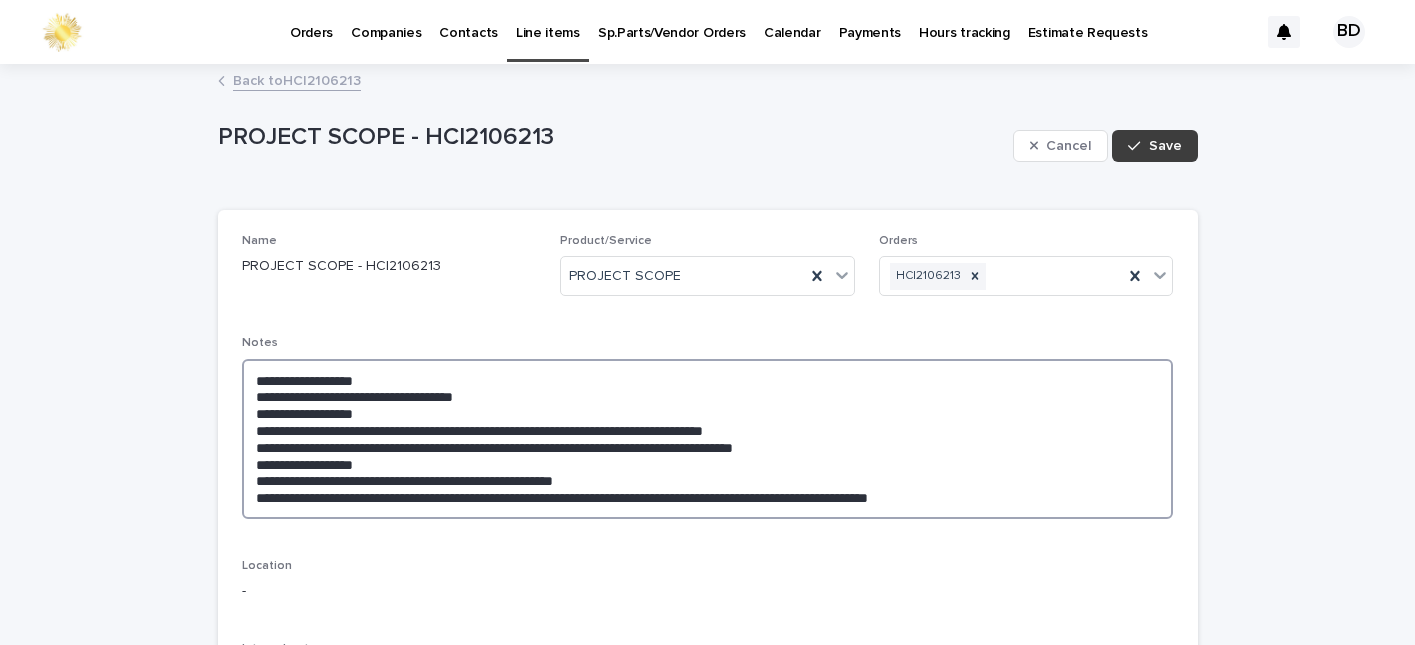 type on "**********" 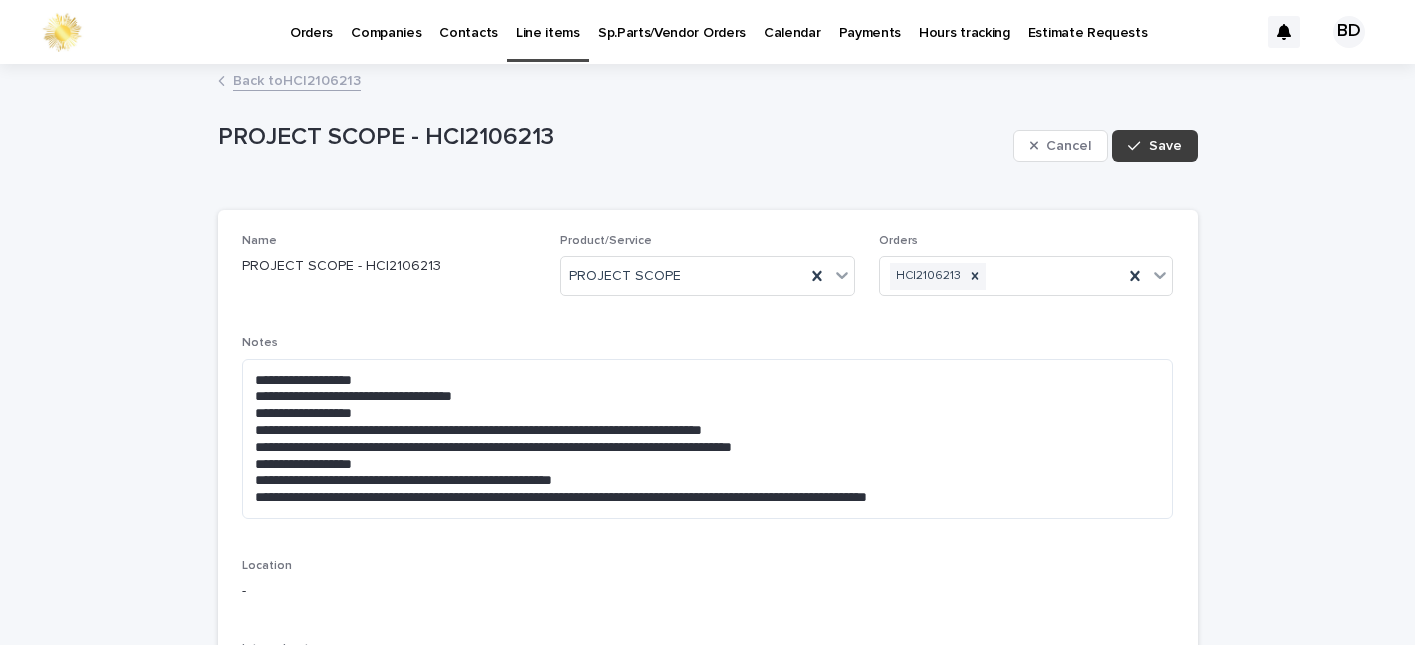 click on "Save" at bounding box center [1165, 146] 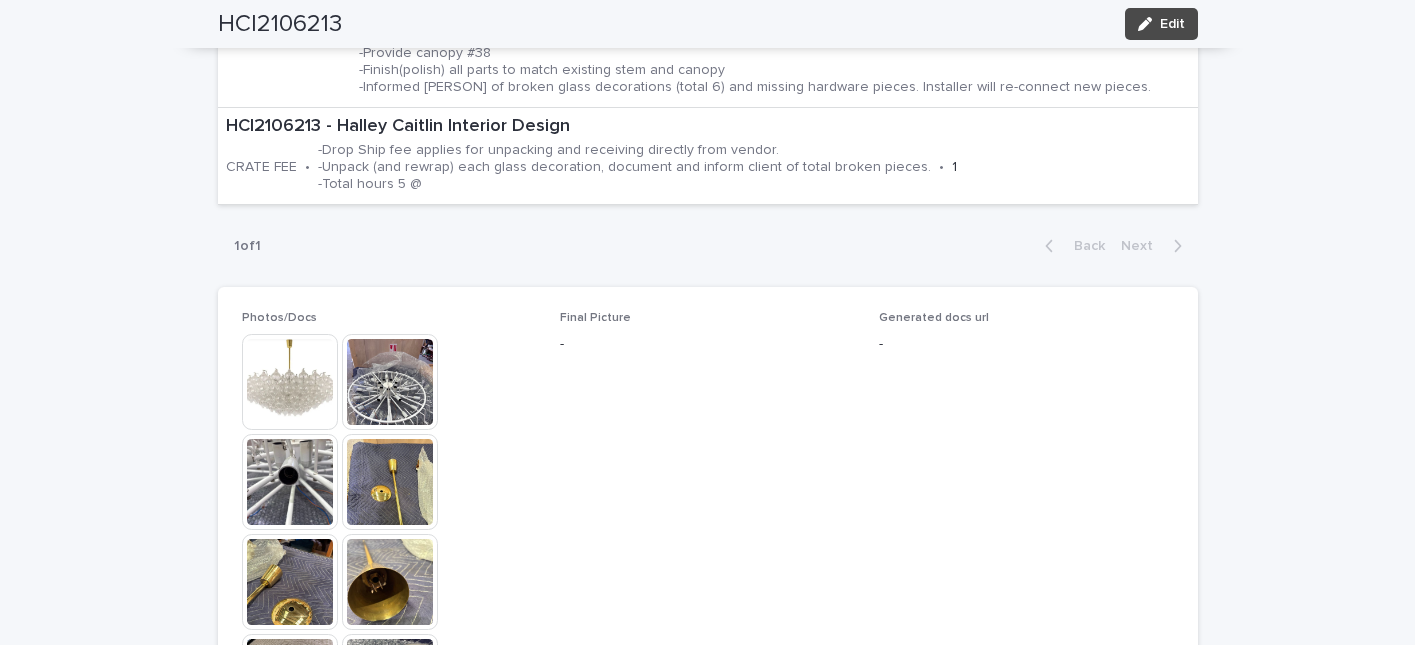 scroll, scrollTop: 1633, scrollLeft: 0, axis: vertical 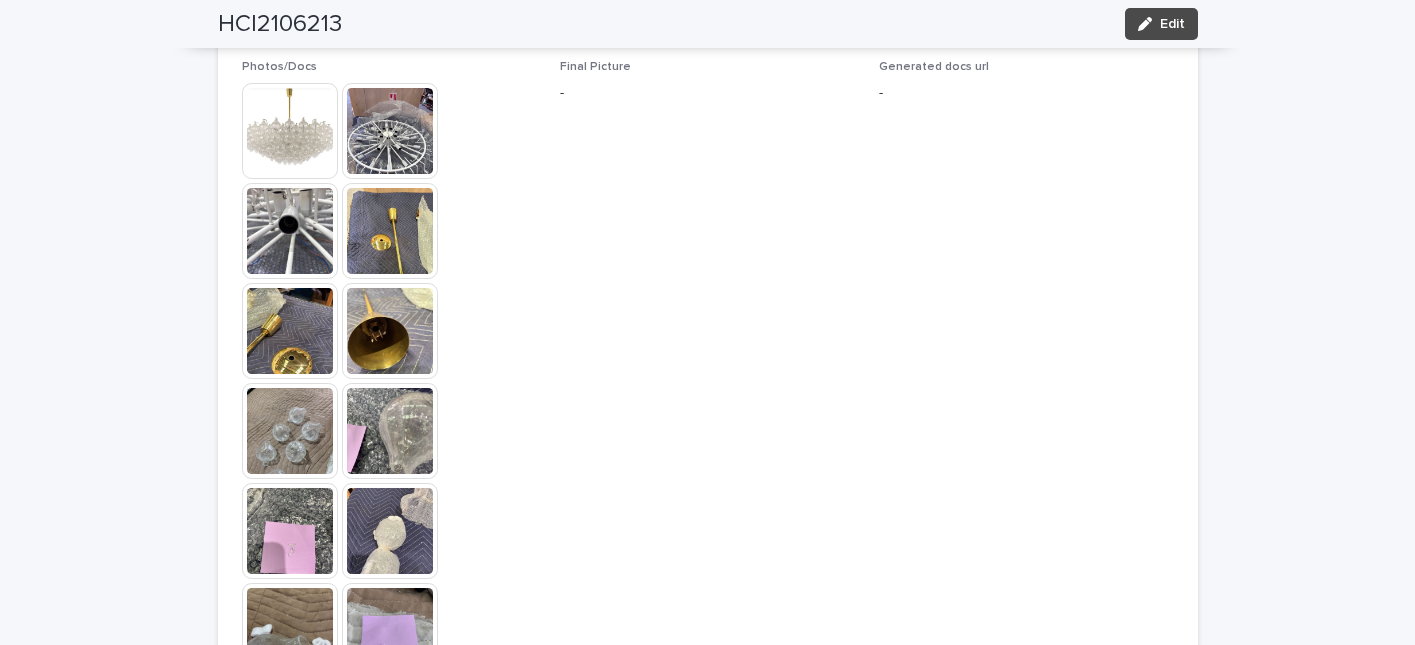 click at bounding box center [390, 131] 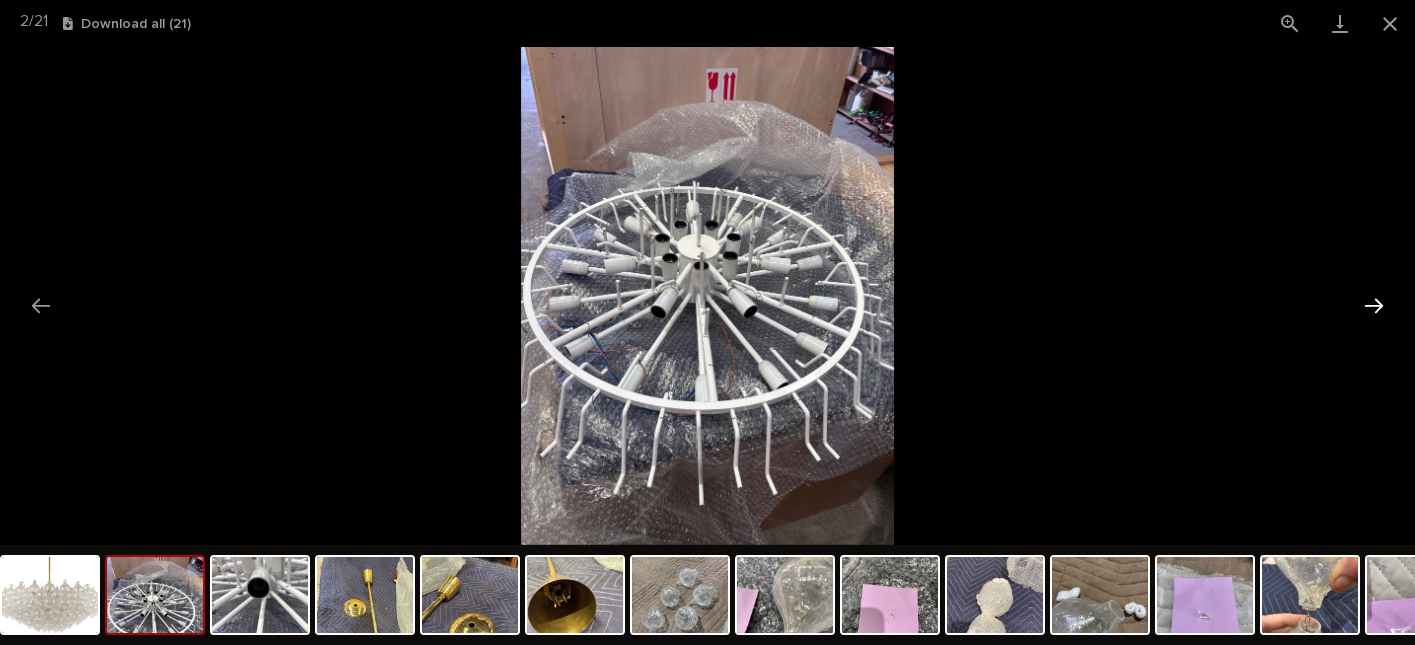 click at bounding box center [1374, 305] 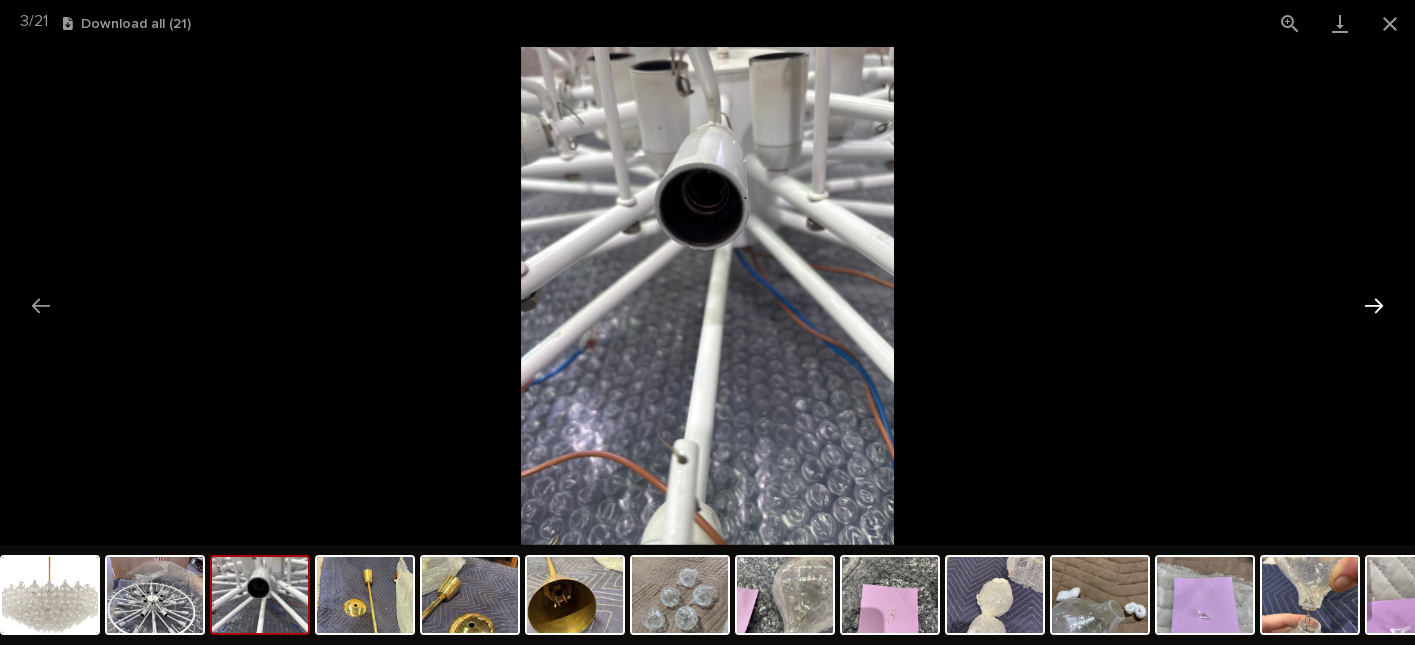 click at bounding box center (1374, 305) 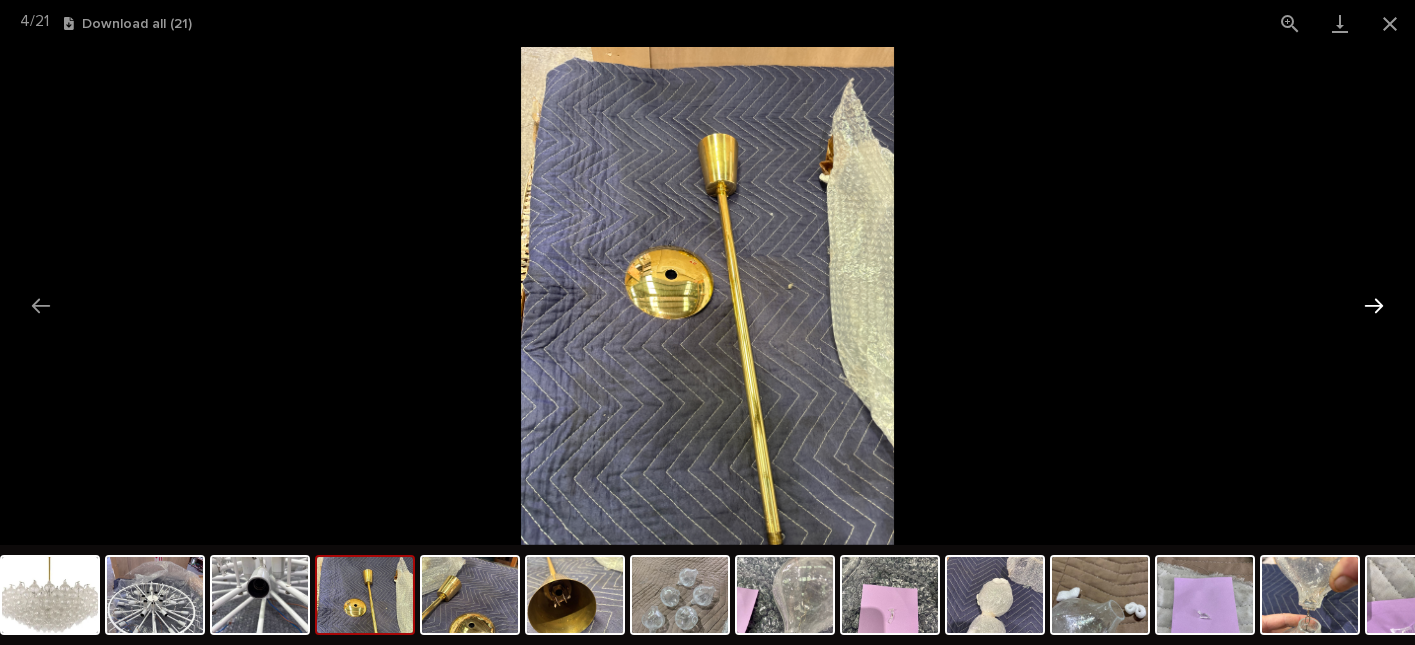 click at bounding box center (1374, 305) 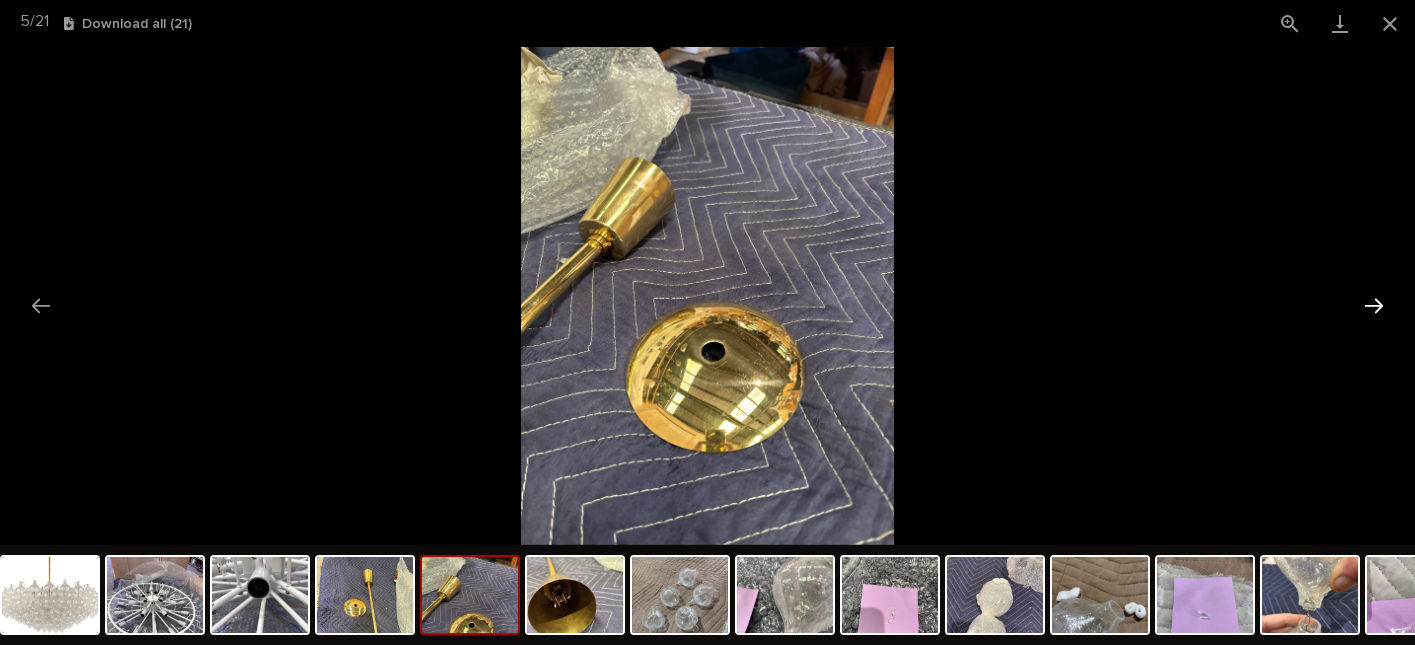 click at bounding box center (1374, 305) 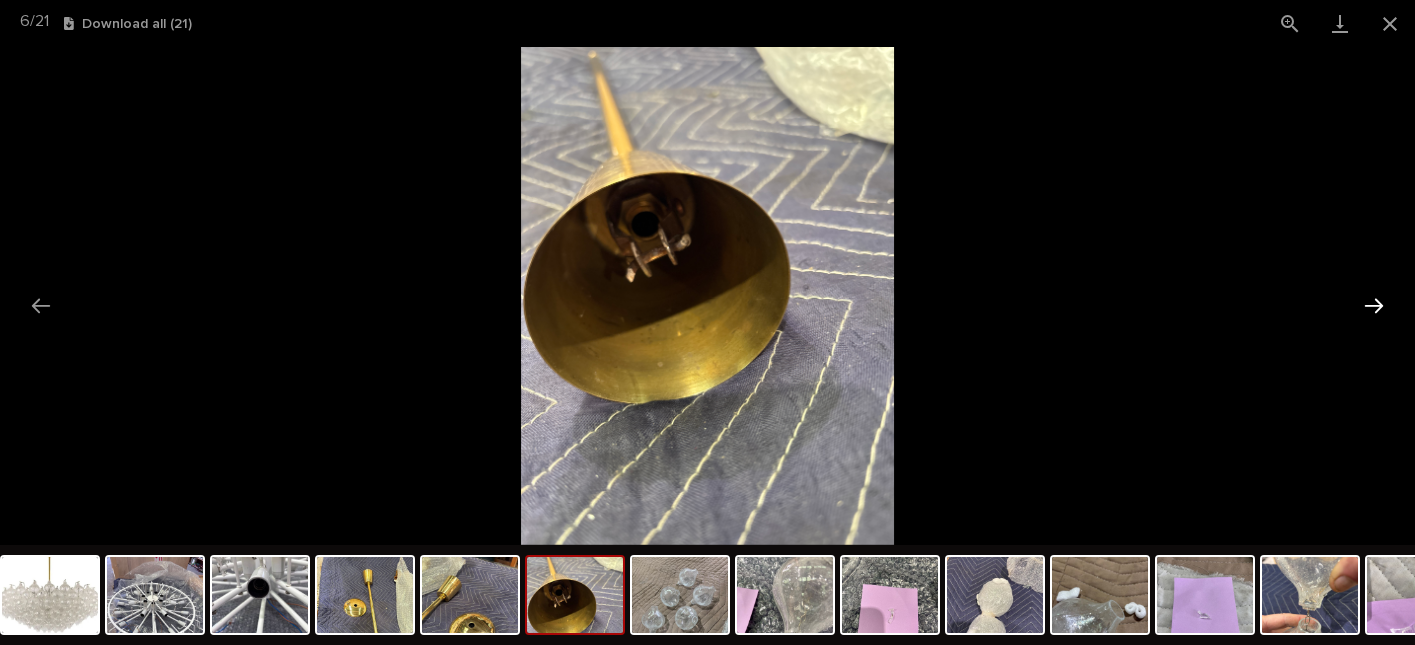 click at bounding box center (1374, 305) 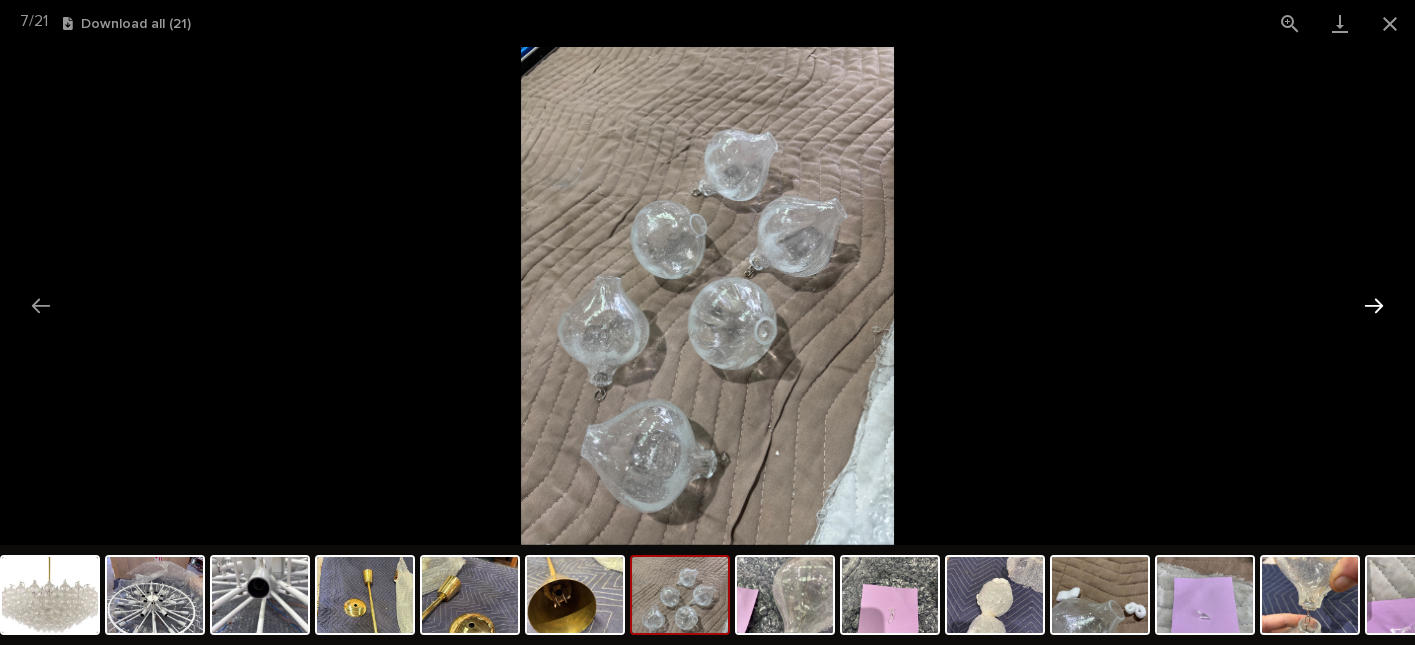 click at bounding box center [1374, 305] 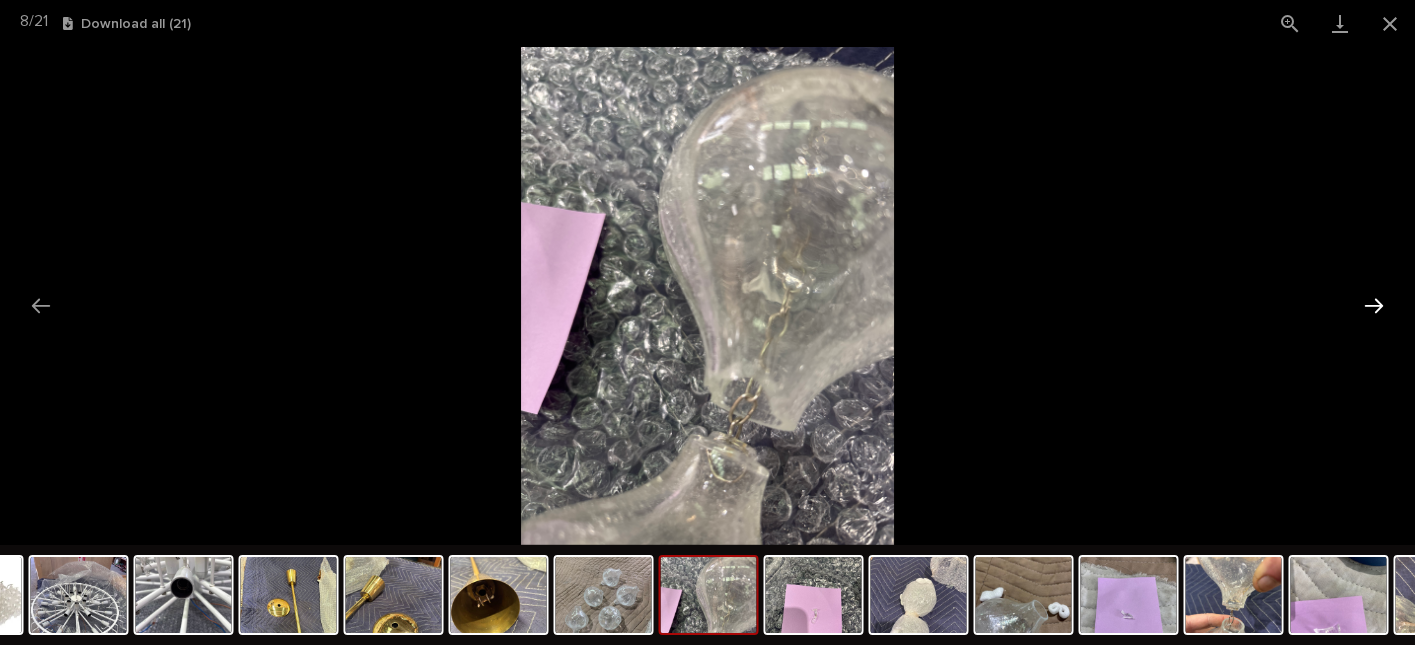 click at bounding box center (1374, 305) 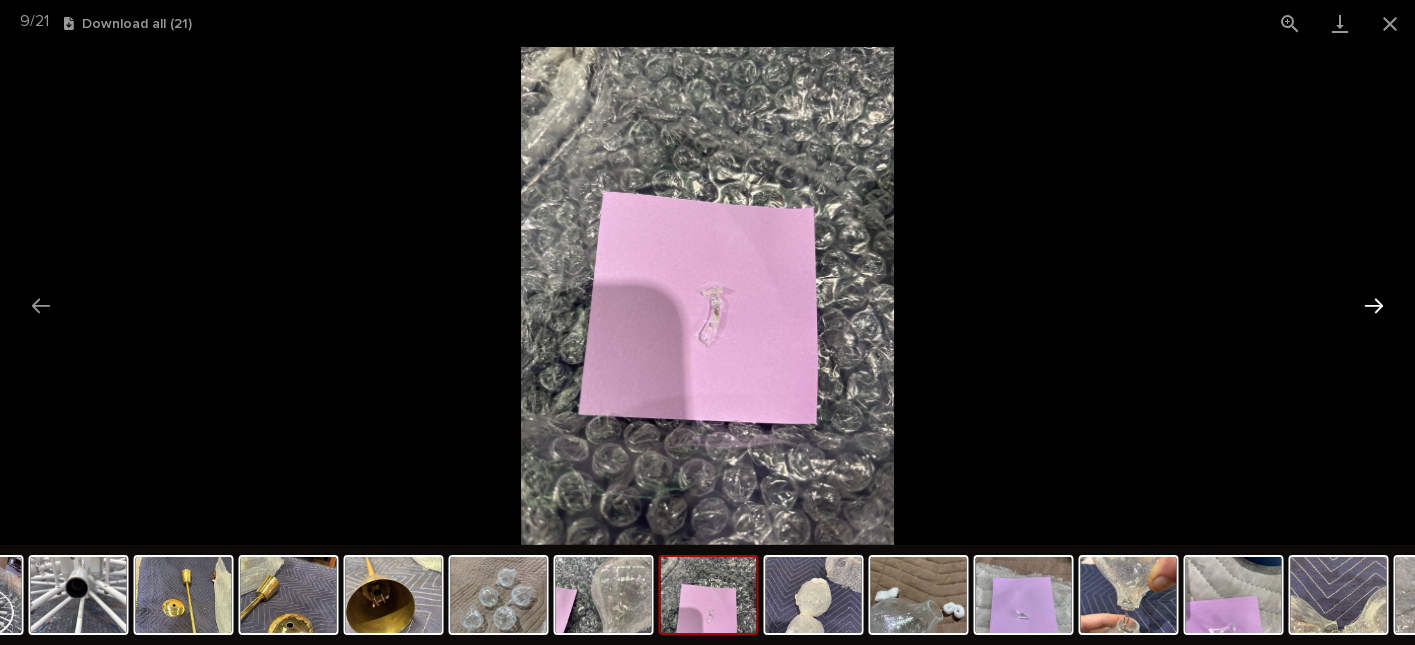 click at bounding box center [1374, 305] 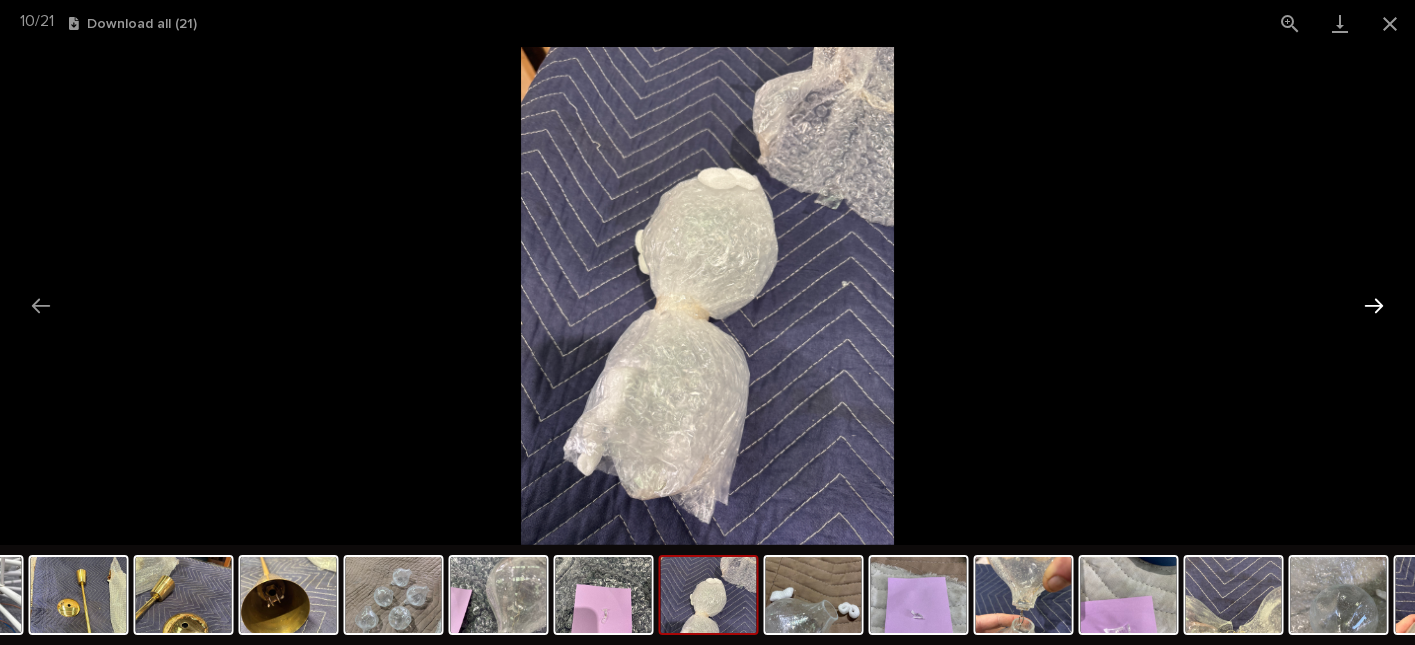 click at bounding box center [1374, 305] 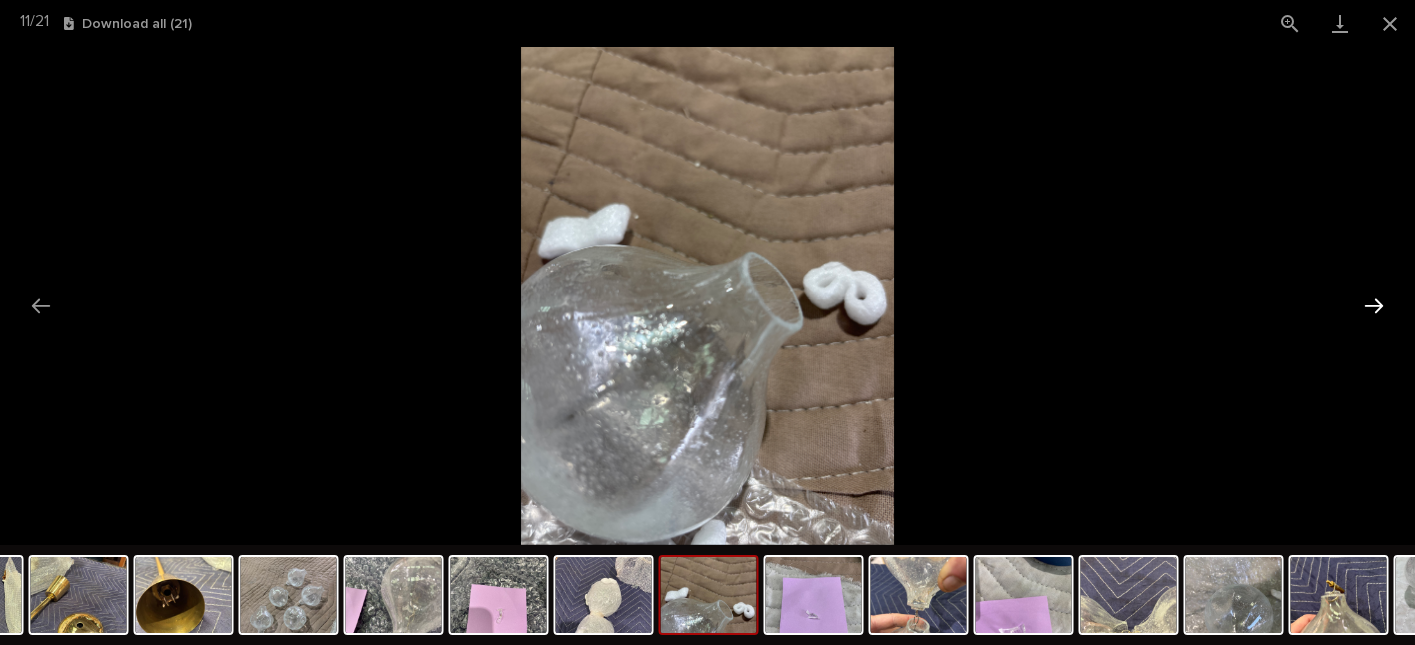 click at bounding box center [1374, 305] 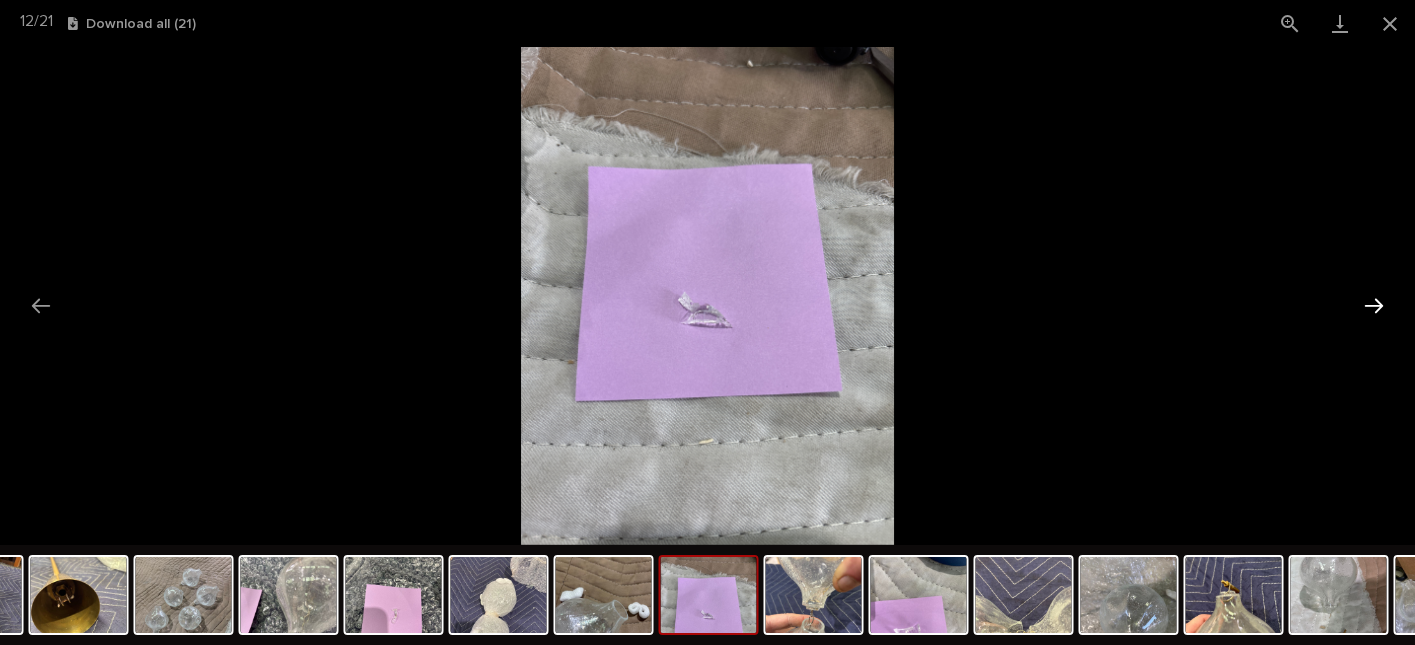 click at bounding box center [1374, 305] 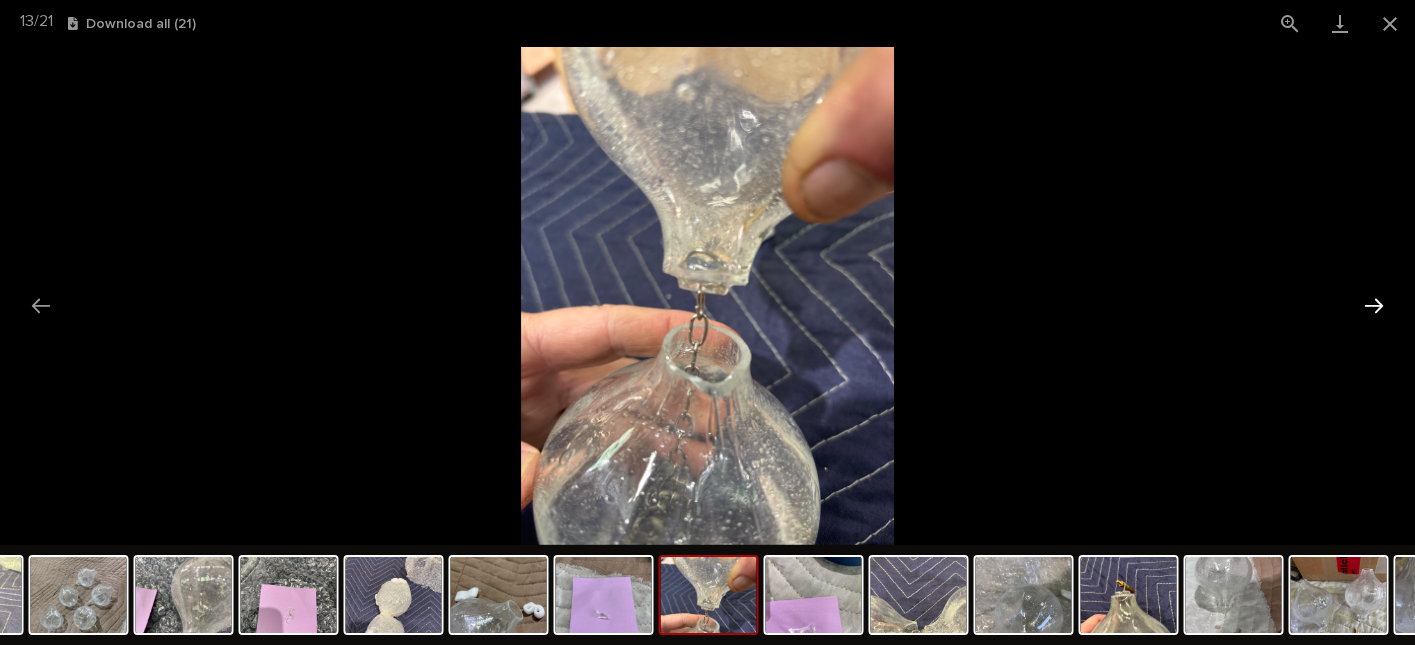 click at bounding box center [1374, 305] 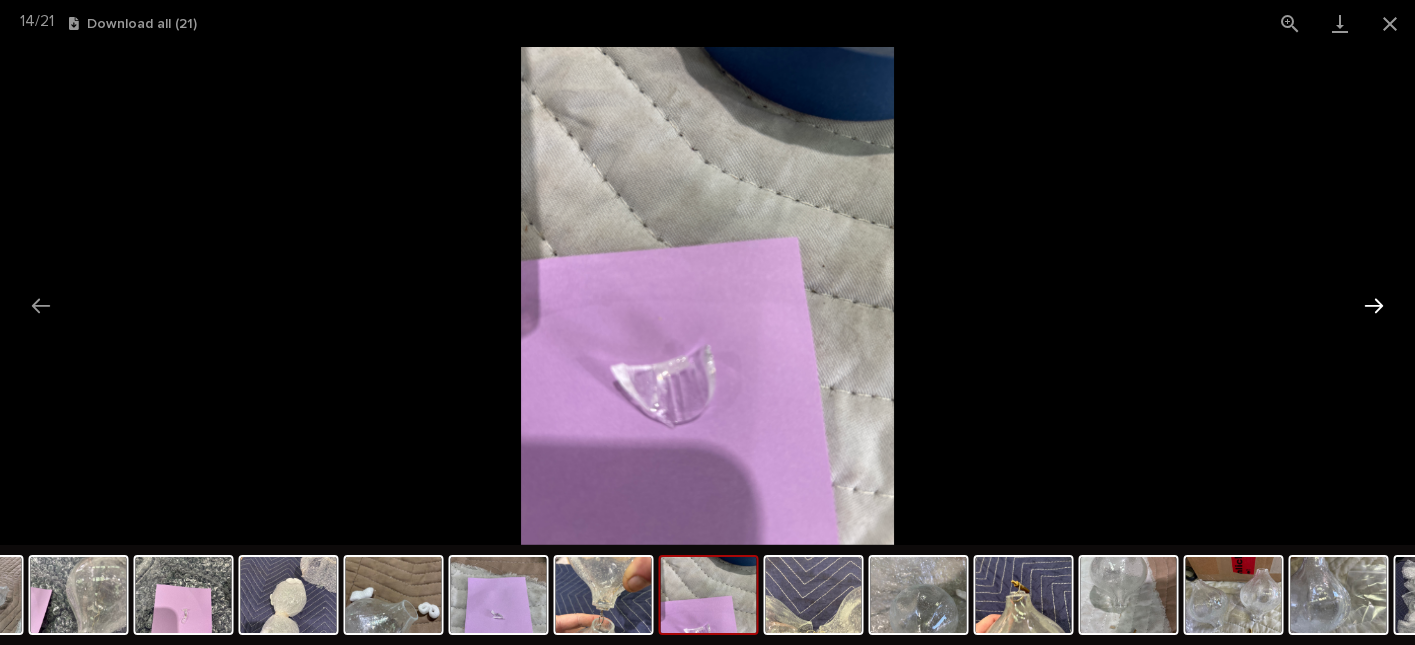 click at bounding box center [1374, 305] 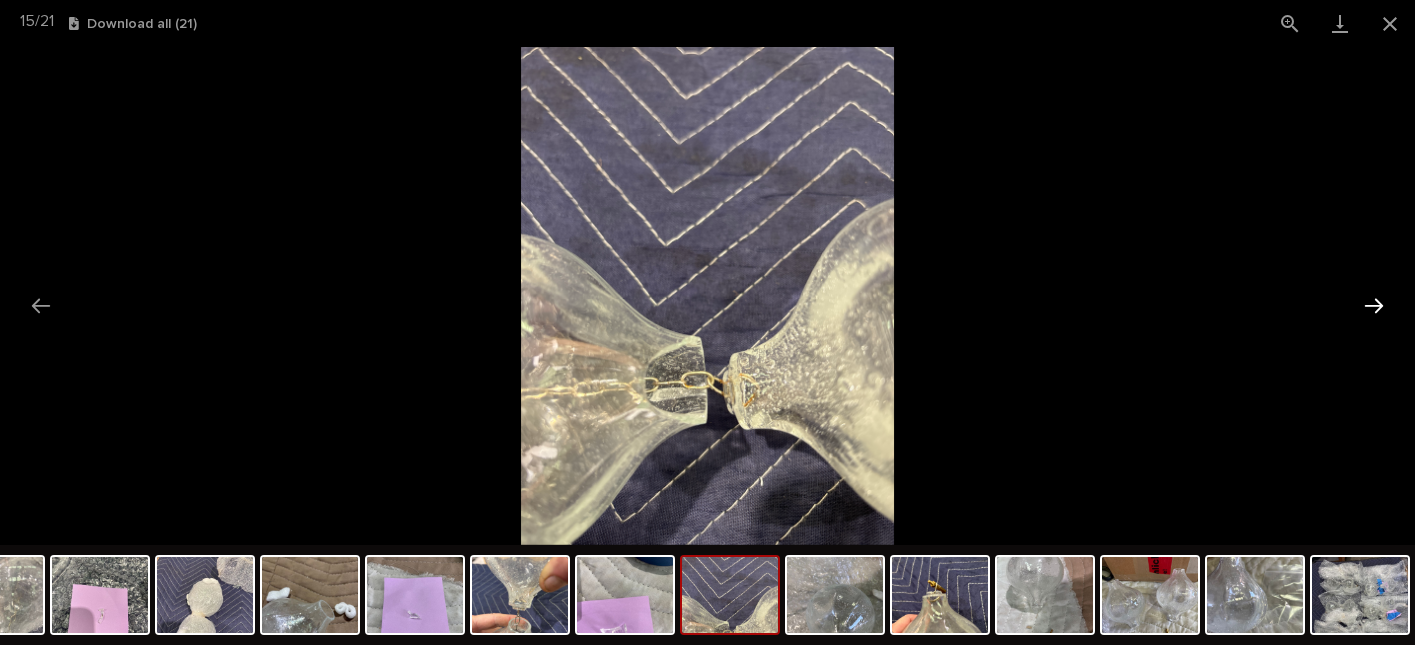 click at bounding box center (1374, 305) 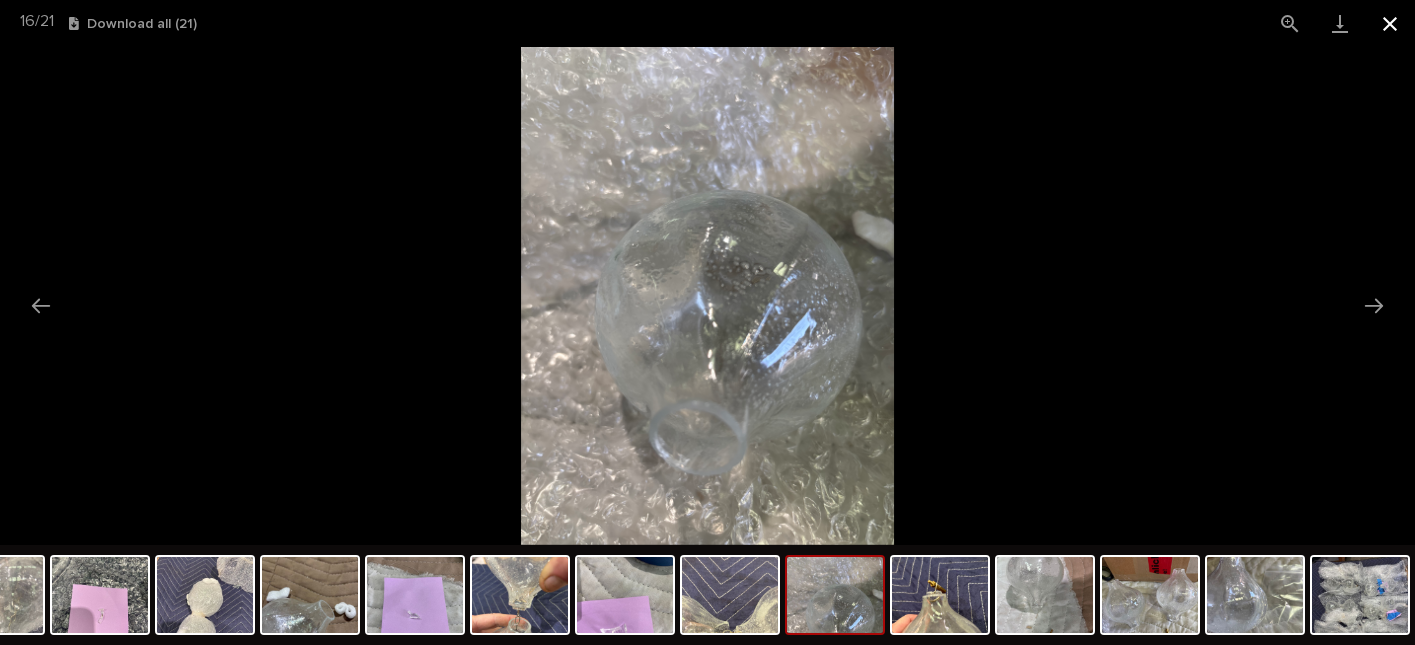 click at bounding box center [1390, 23] 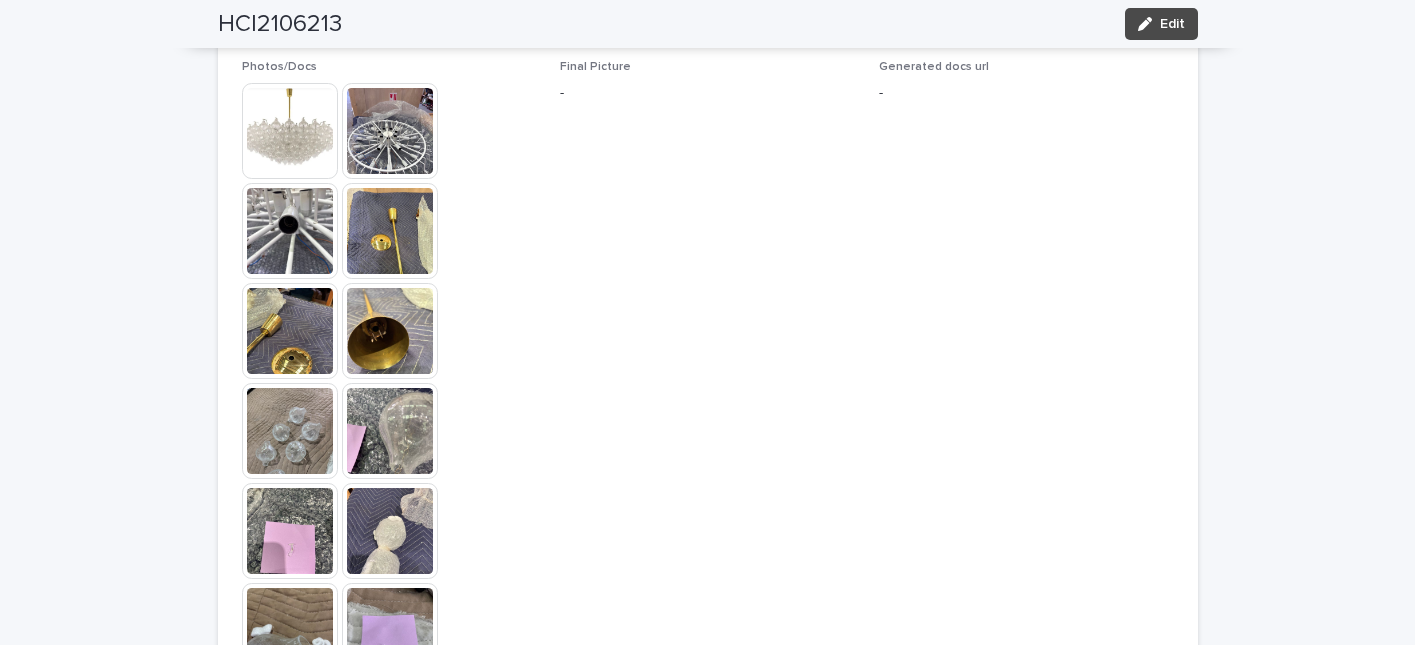 click at bounding box center (290, 131) 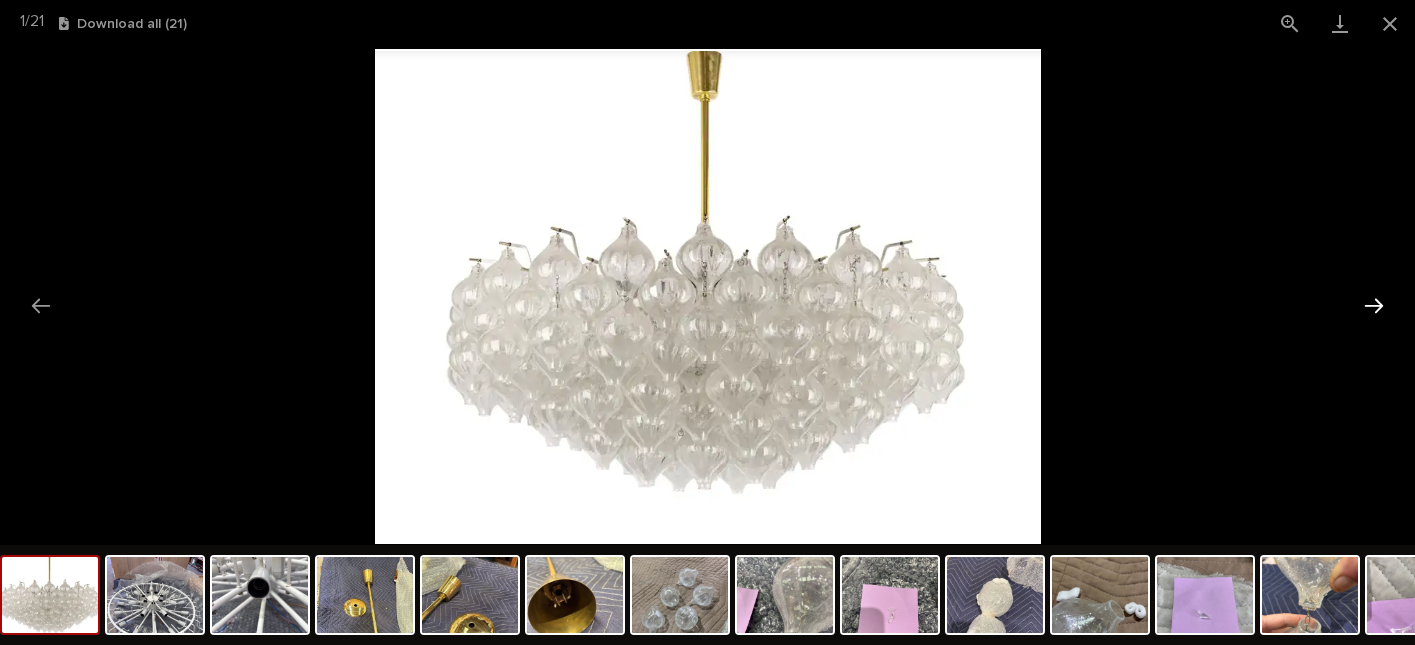 click at bounding box center [1374, 305] 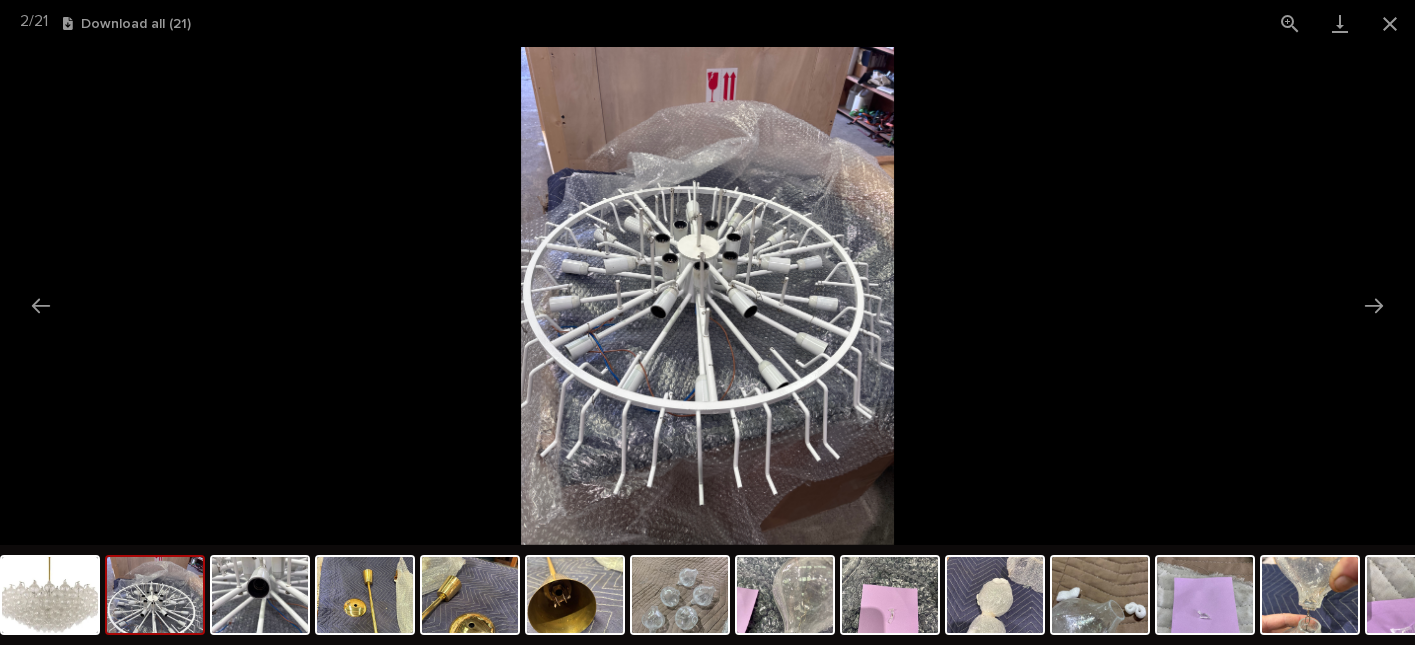 click at bounding box center [708, 296] 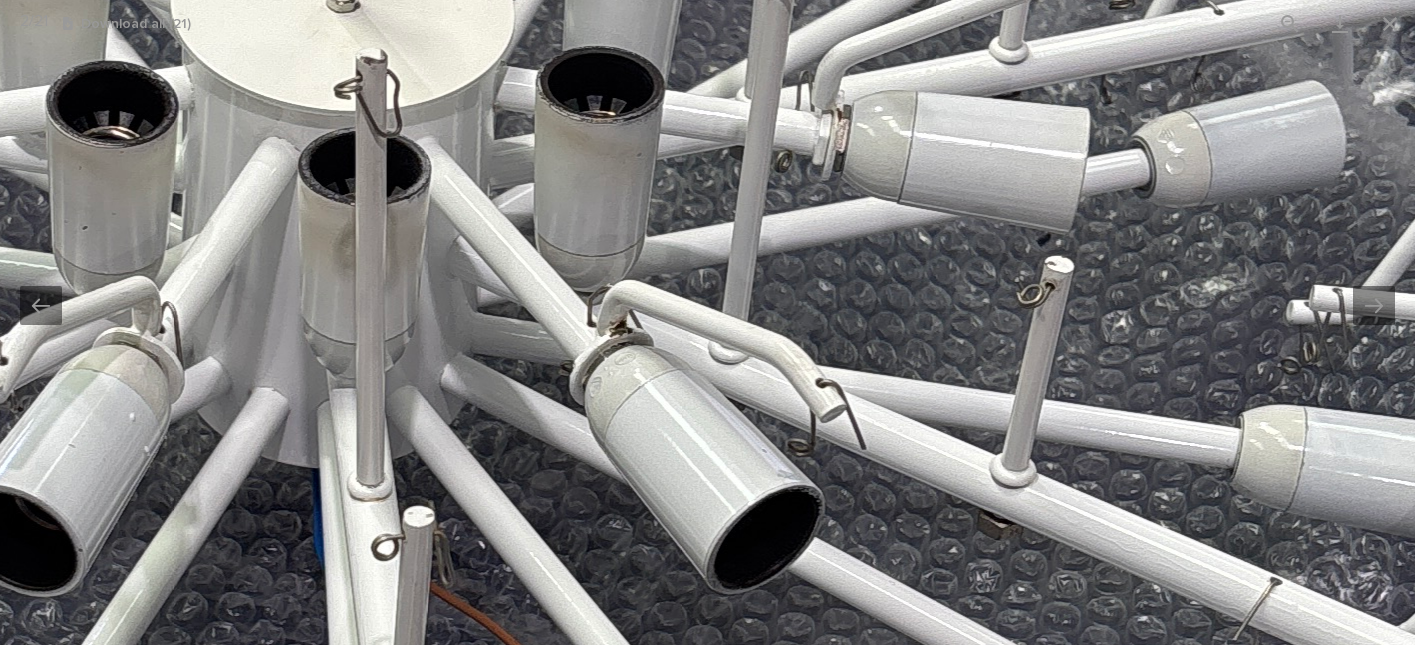 drag, startPoint x: 705, startPoint y: 220, endPoint x: 1063, endPoint y: 628, distance: 542.79645 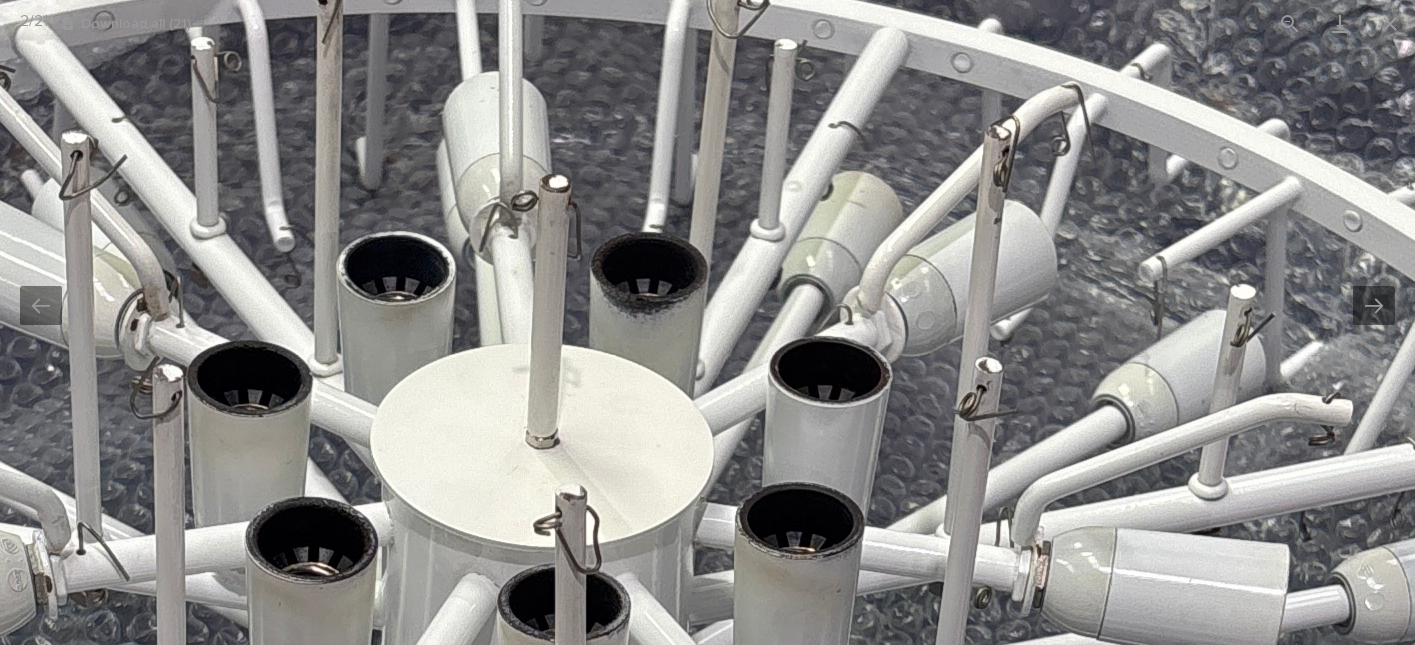 drag, startPoint x: 677, startPoint y: 214, endPoint x: 701, endPoint y: 387, distance: 174.6568 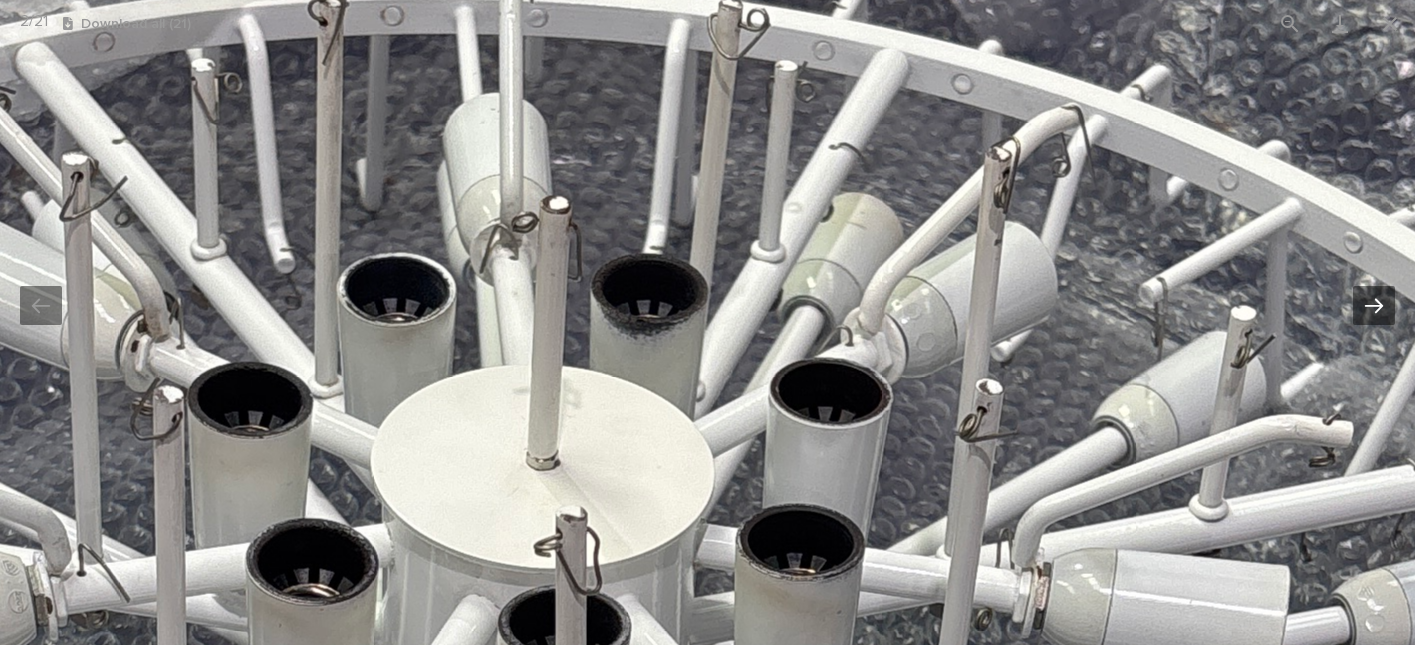 click at bounding box center (1374, 305) 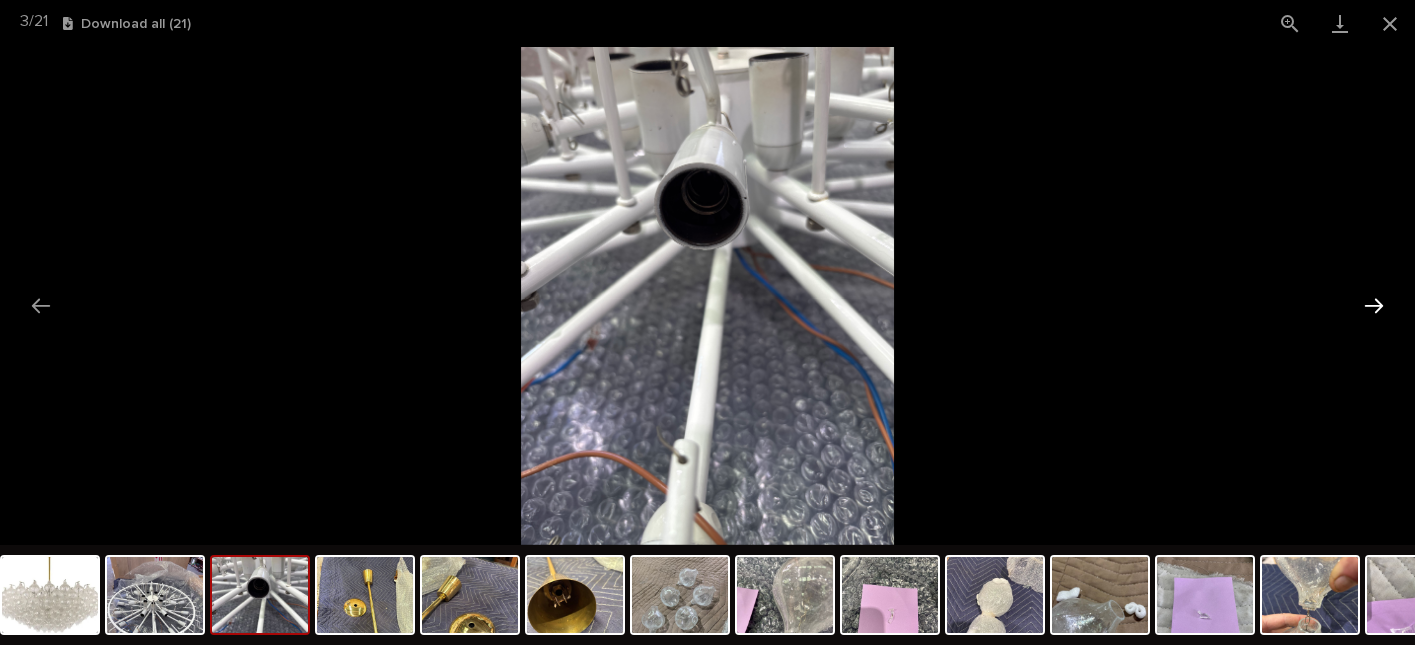 click at bounding box center [1374, 305] 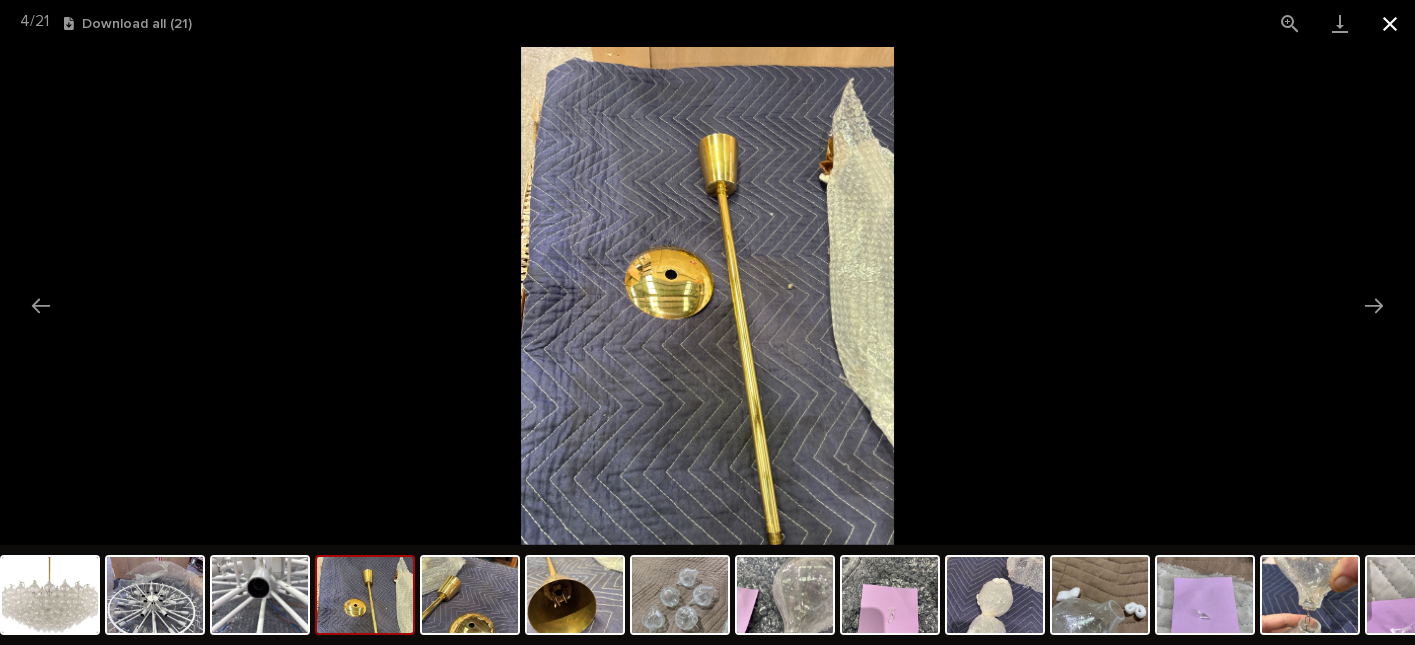 click at bounding box center [1390, 23] 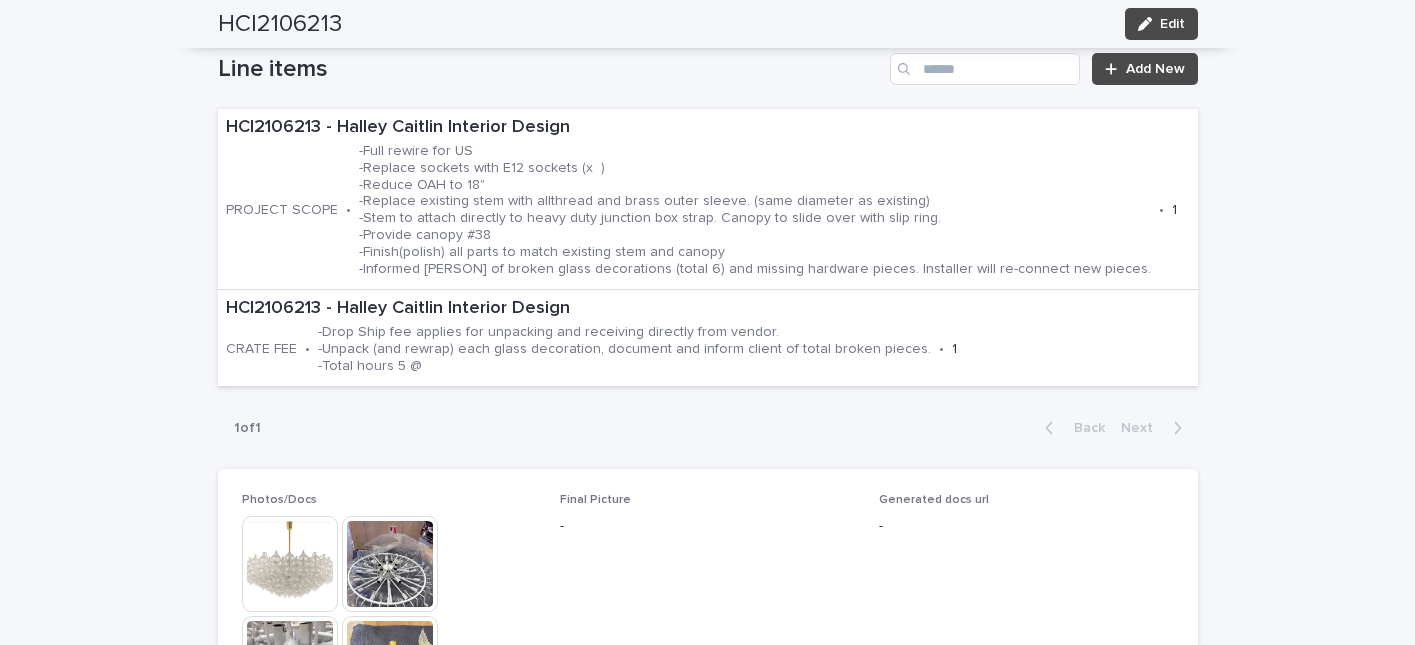 scroll, scrollTop: 1192, scrollLeft: 0, axis: vertical 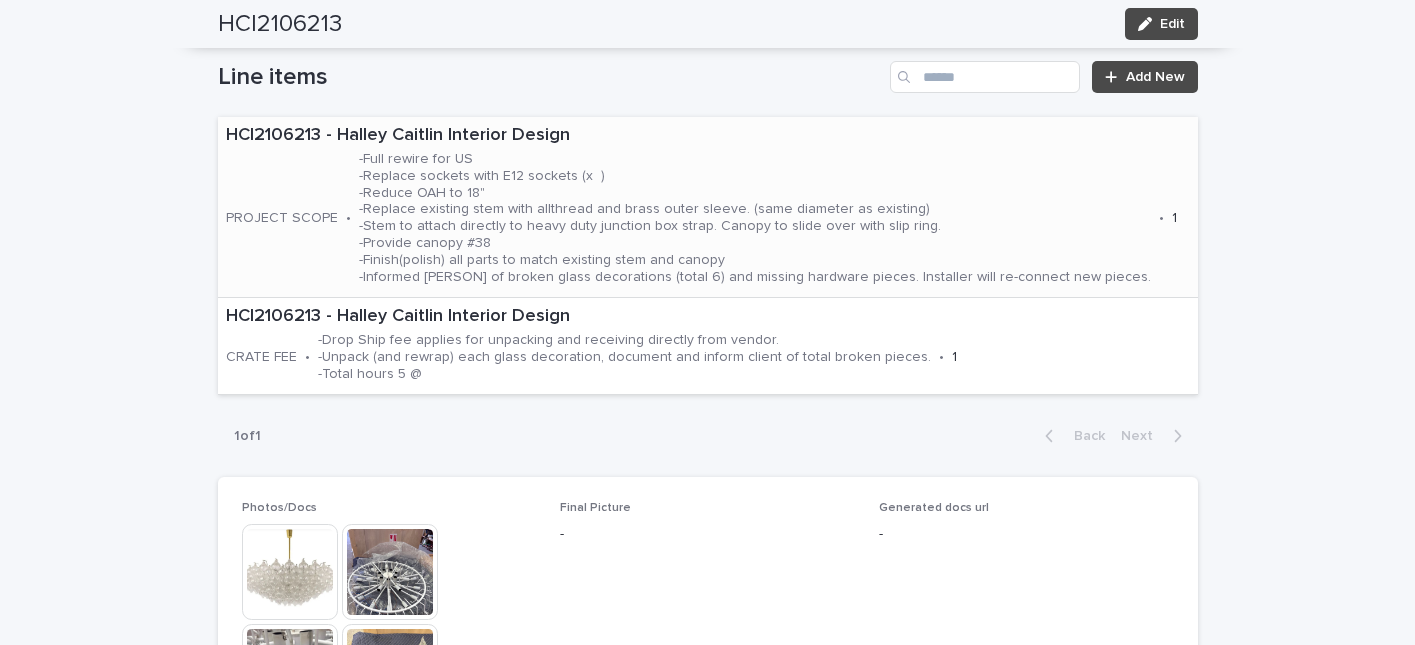 click on "-Full rewire for US
-Replace sockets with E12 sockets (x  )
-Reduce OAH to 18"
-Replace existing stem with allthread and brass outer sleeve. (same diameter as existing)
-Stem to attach directly to heavy duty junction box strap. Canopy to slide over with slip ring.
-Provide canopy #38
-Finish(polish) all parts to match existing stem and canopy
-Informed [PERSON] of broken glass decorations (total 6) and missing hardware pieces. Installer will re-connect new pieces." at bounding box center [755, 218] 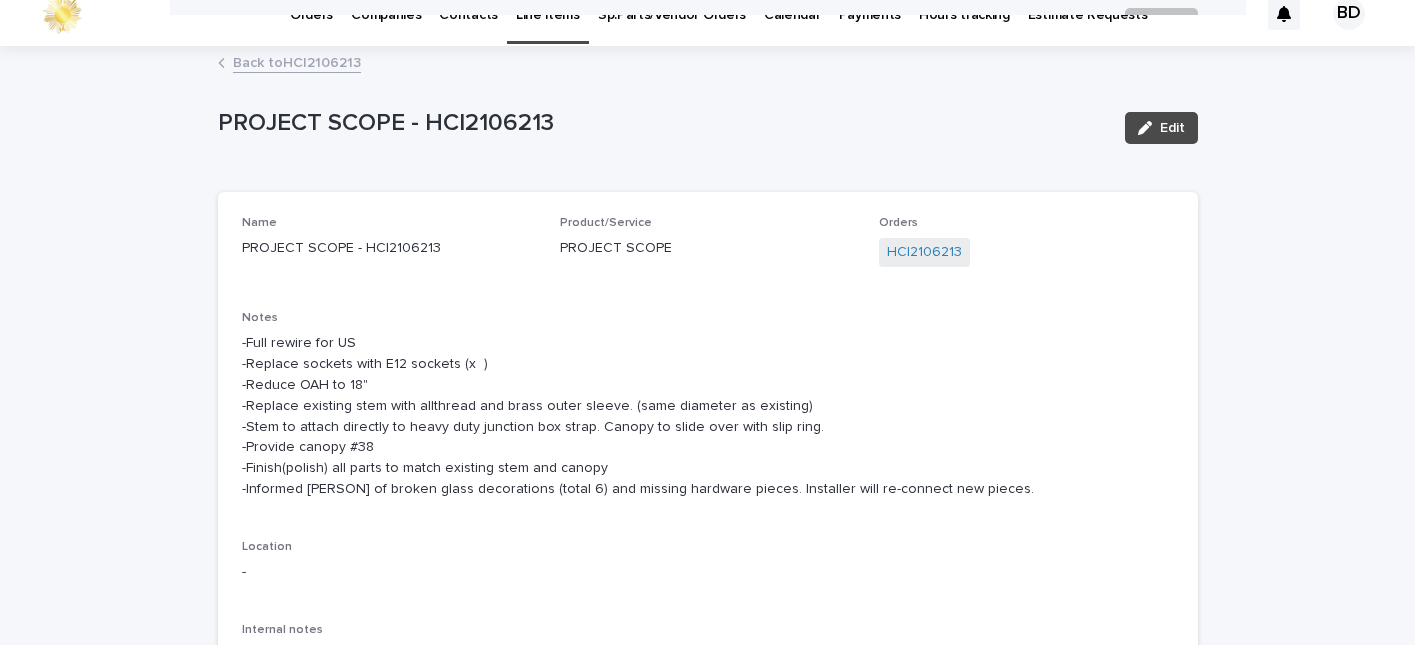 scroll, scrollTop: 0, scrollLeft: 0, axis: both 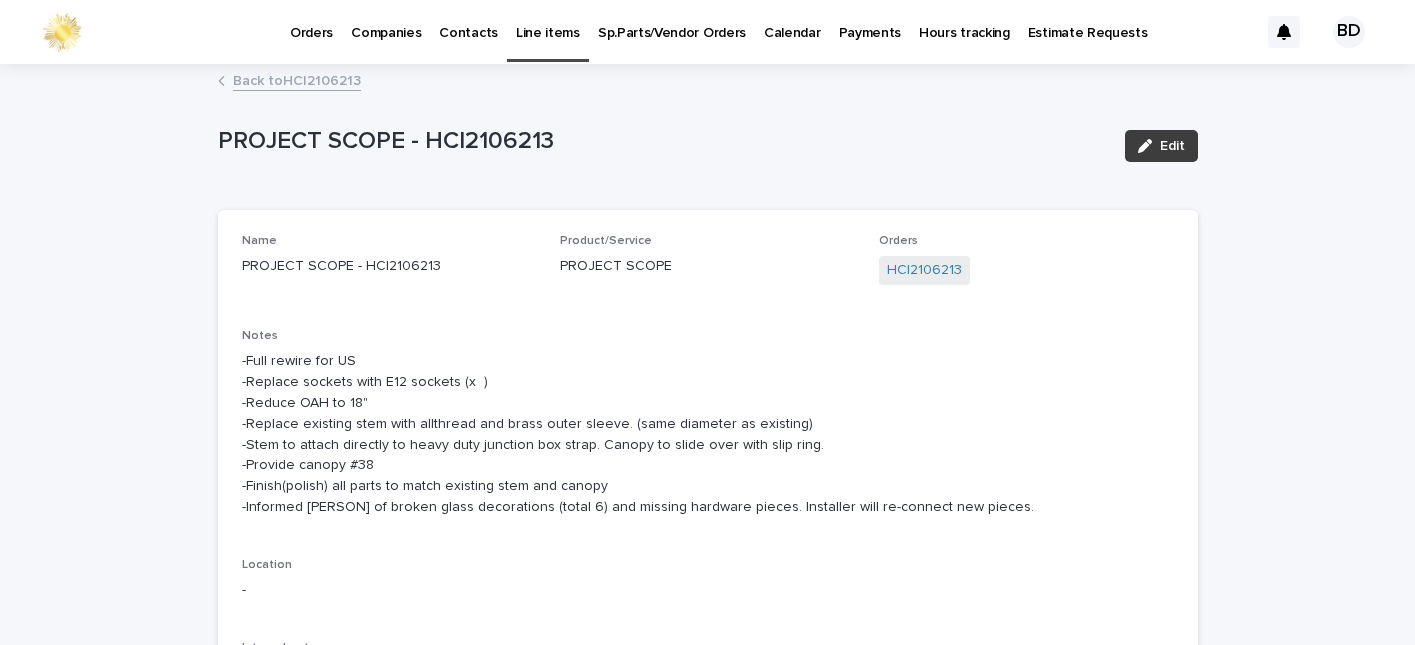 click on "Edit" at bounding box center [1161, 146] 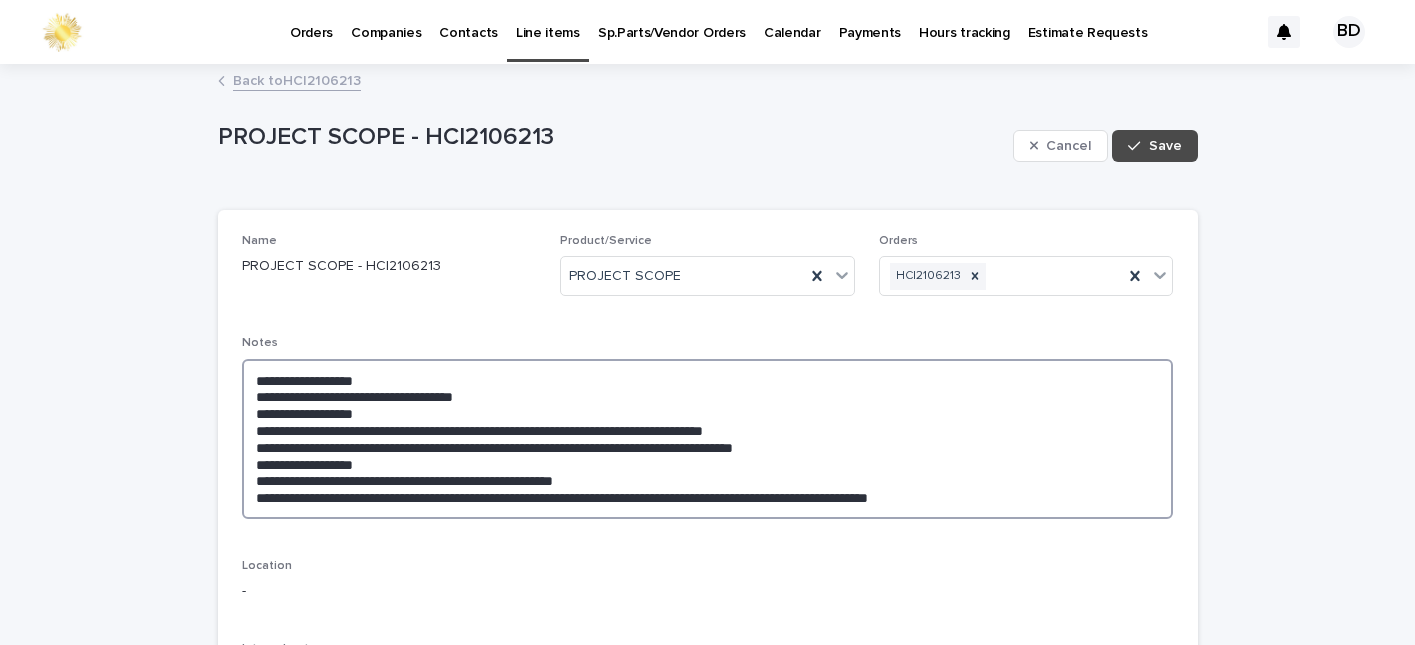 click on "**********" at bounding box center [708, 439] 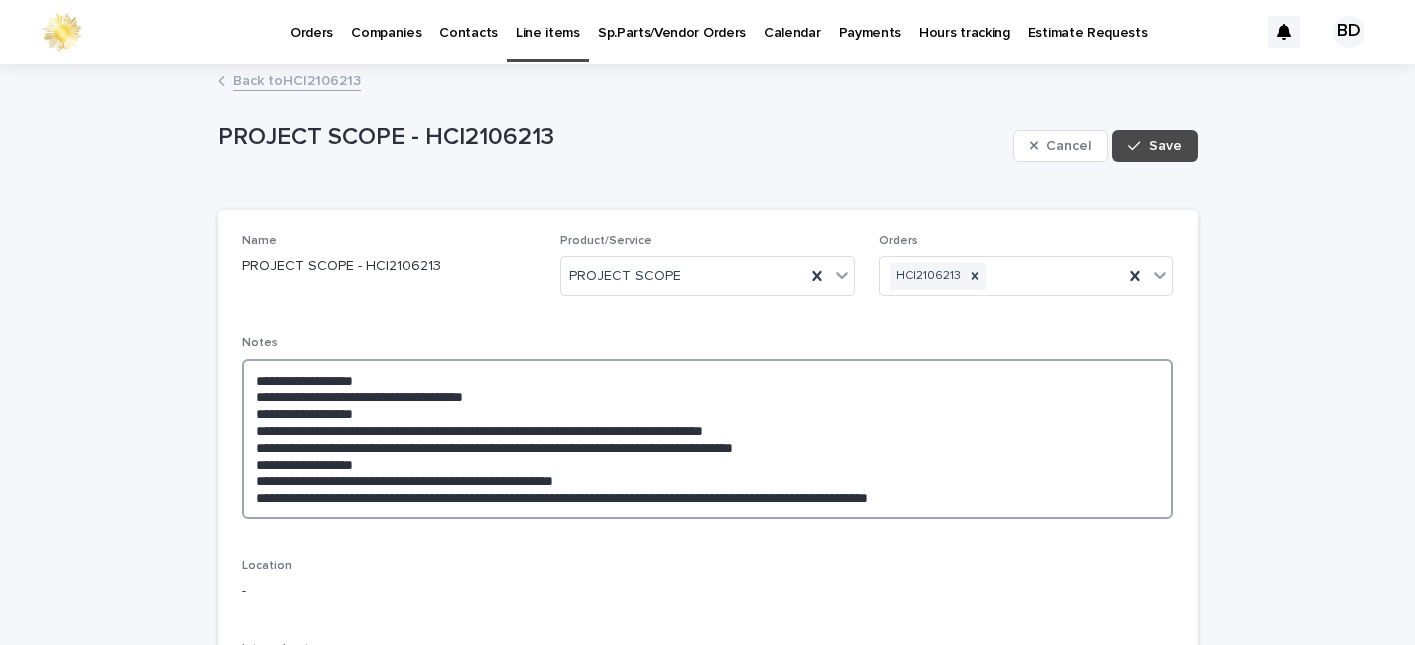 click on "**********" at bounding box center [708, 439] 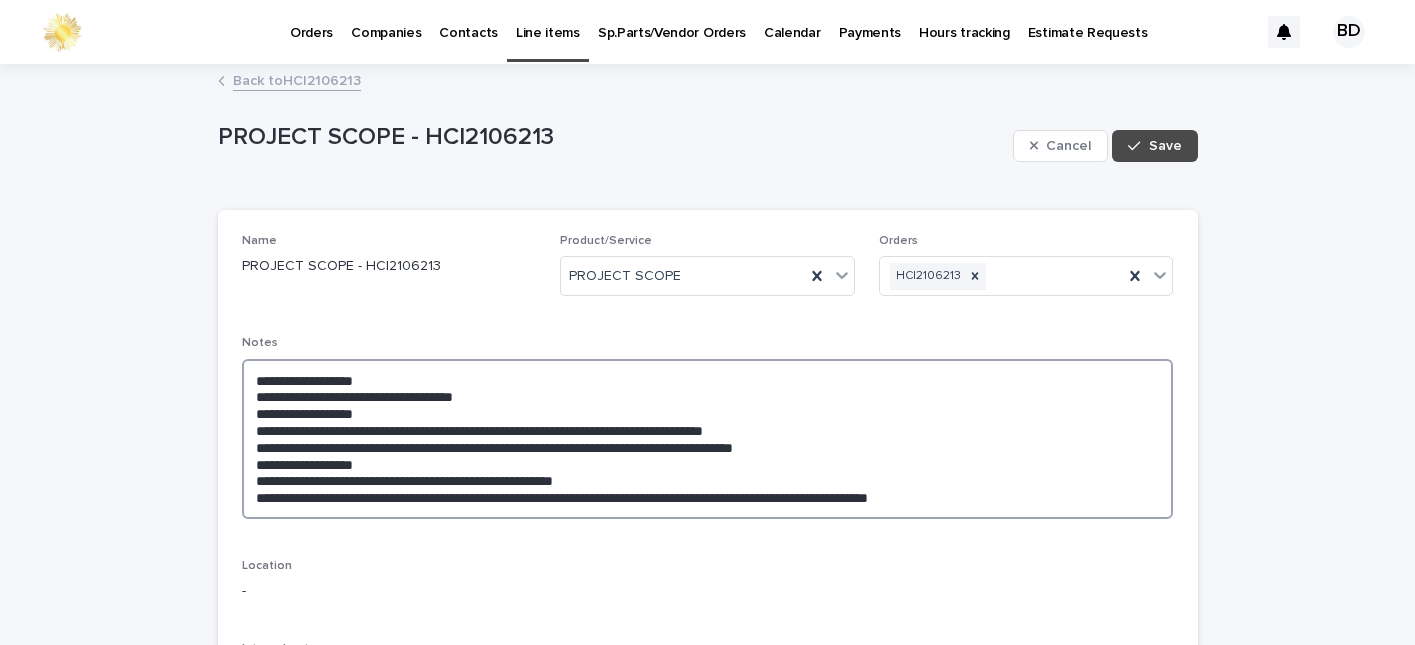 click on "**********" at bounding box center [708, 439] 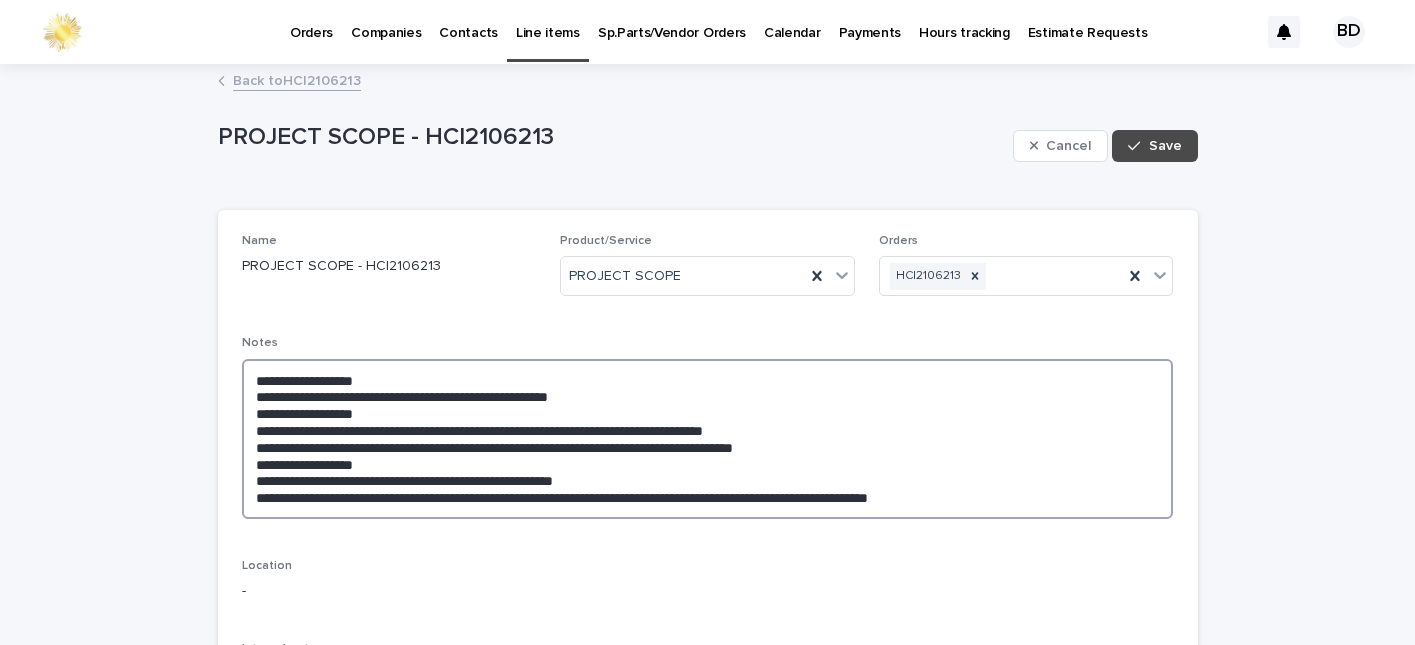 click on "**********" at bounding box center (708, 439) 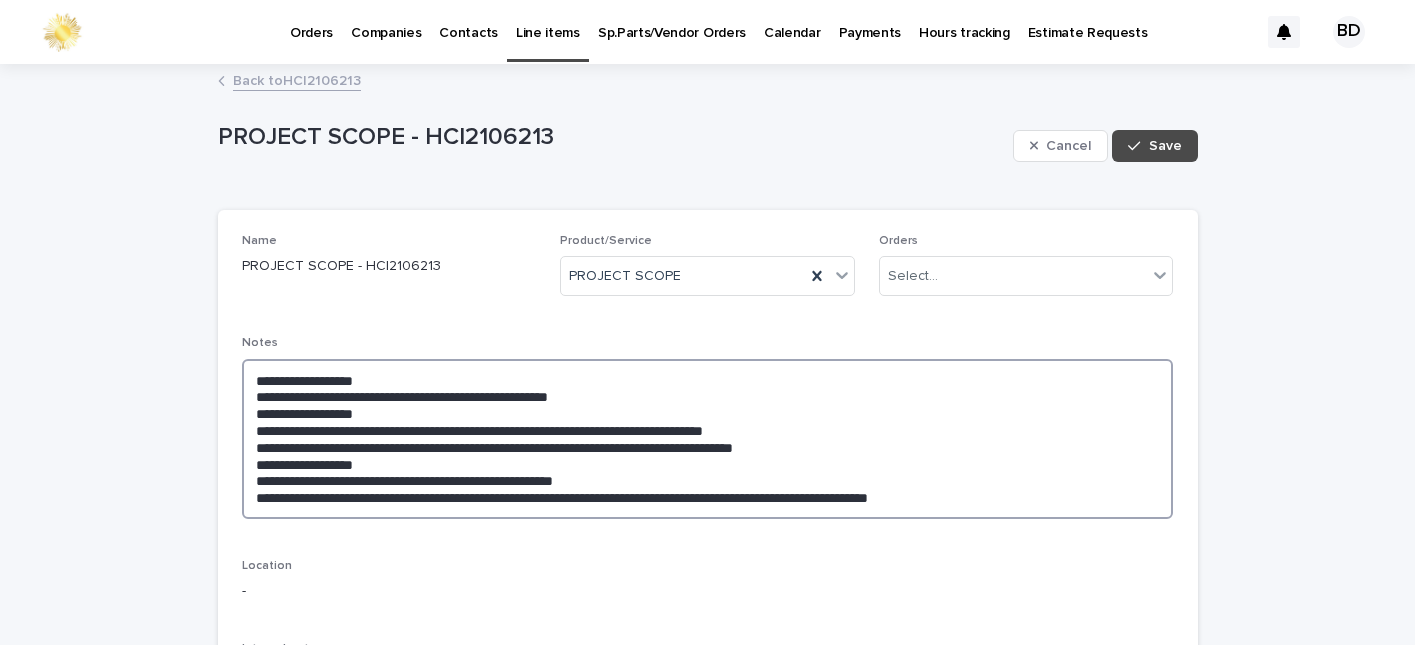 click on "**********" at bounding box center [708, 439] 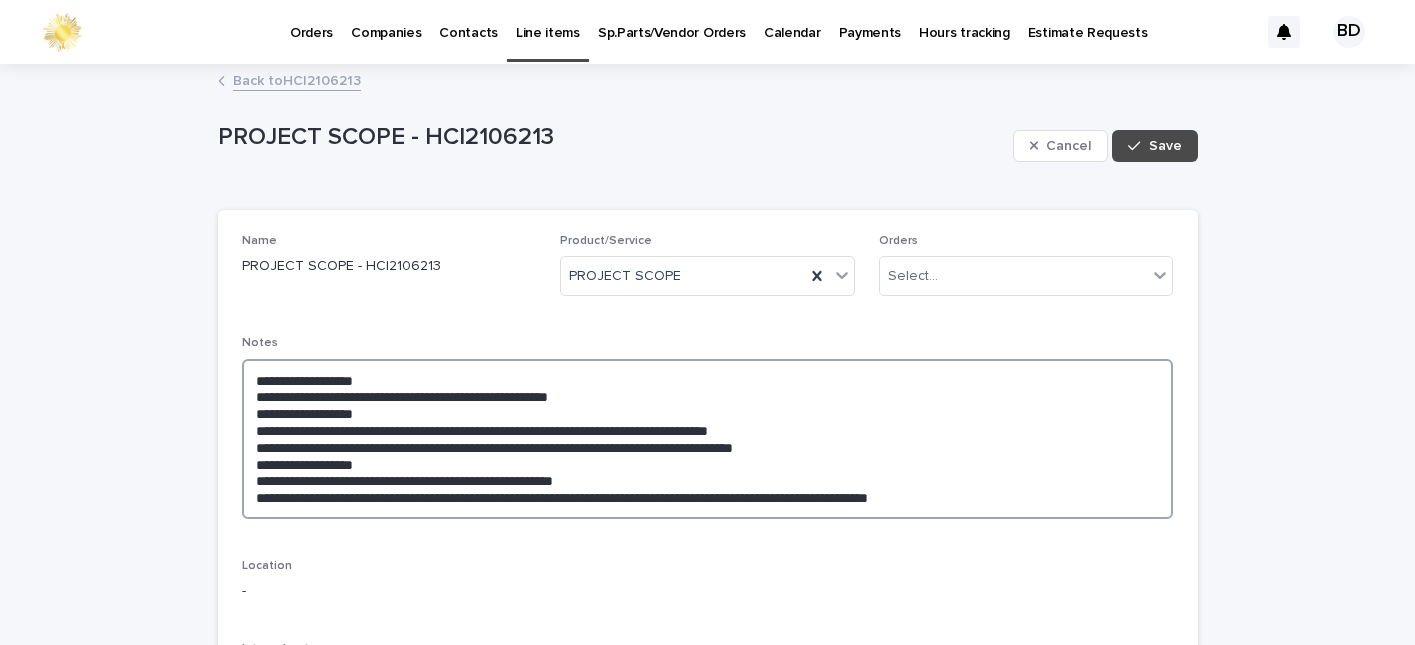 click on "**********" at bounding box center (708, 439) 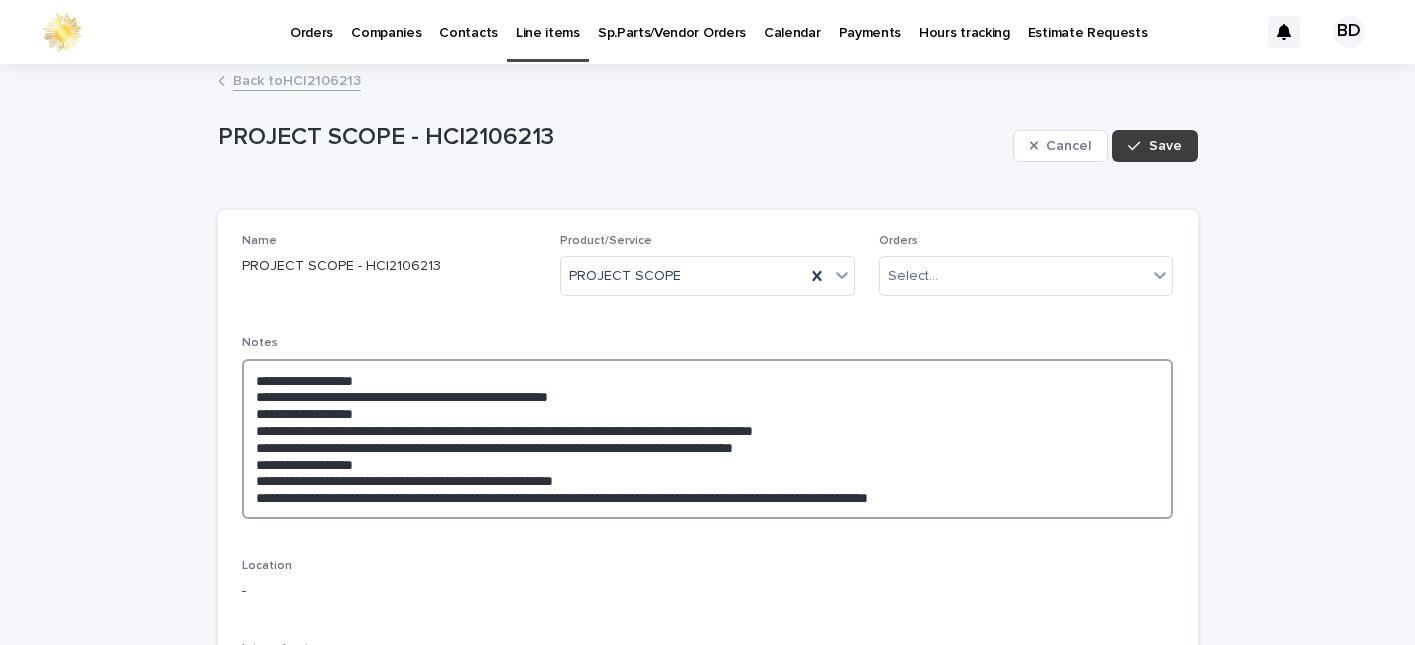 type on "**********" 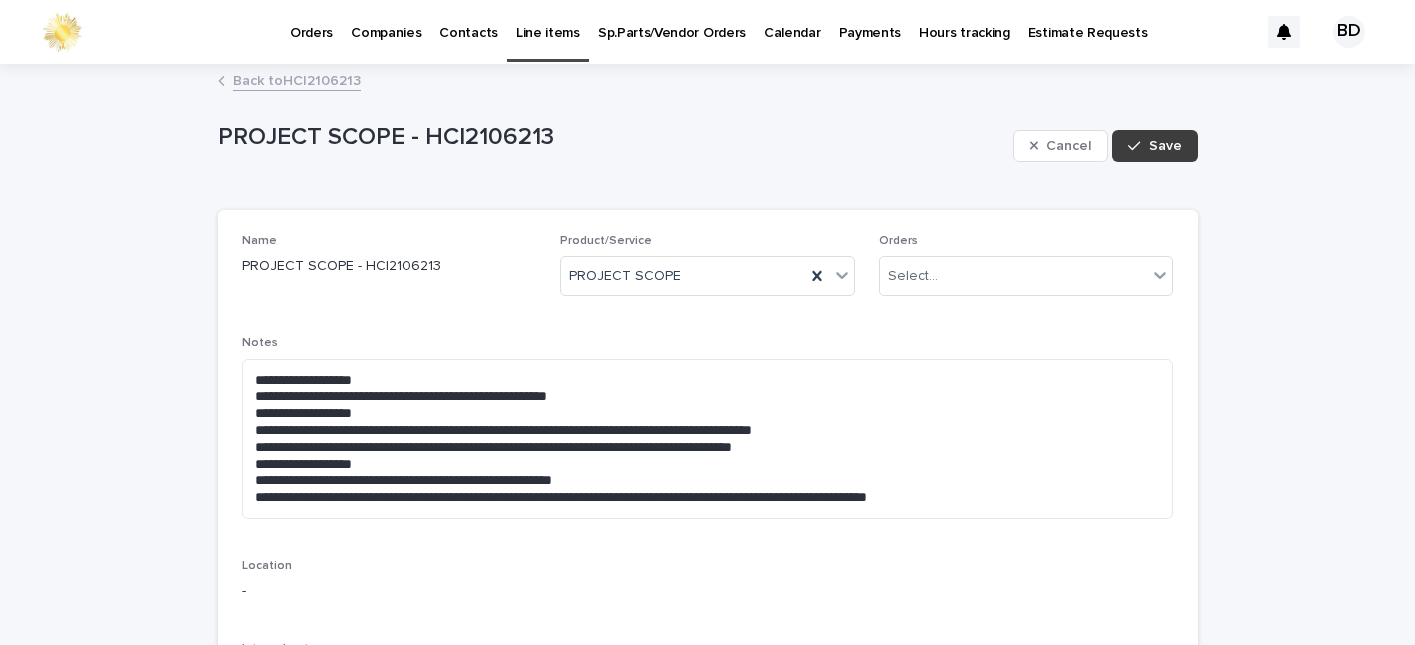 click on "Save" at bounding box center [1154, 146] 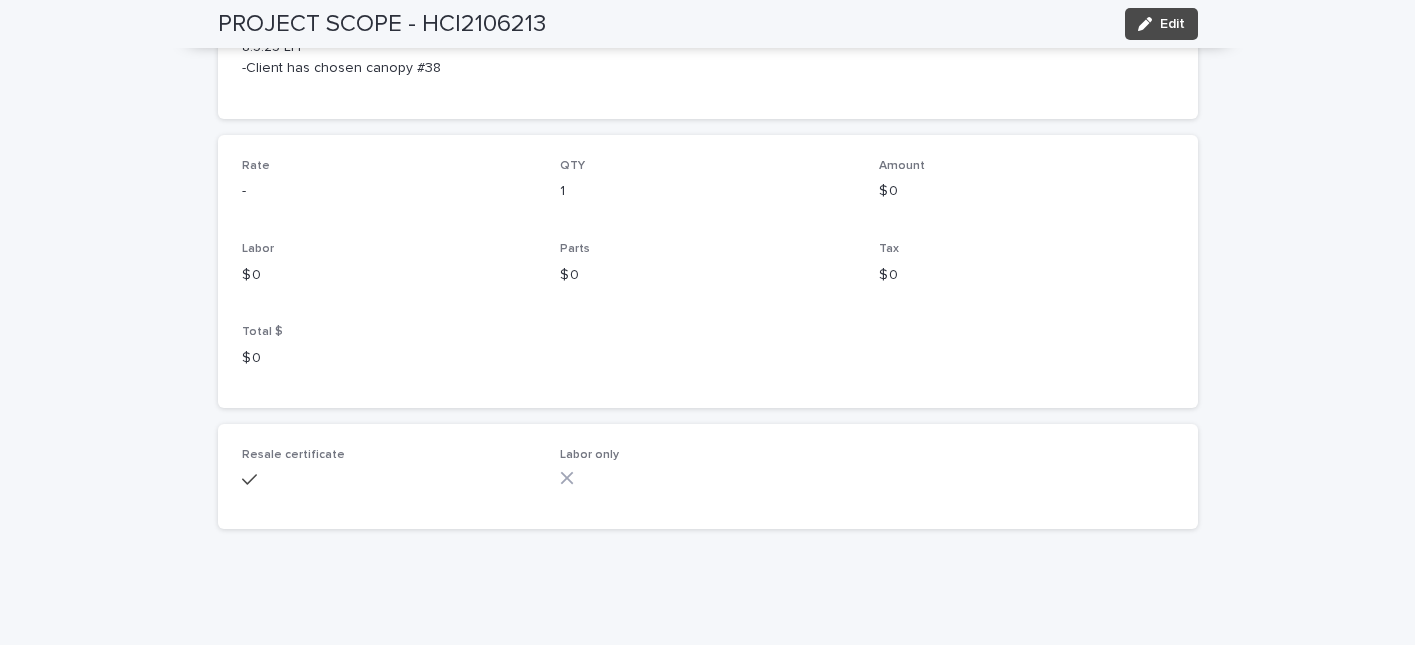 scroll, scrollTop: 0, scrollLeft: 0, axis: both 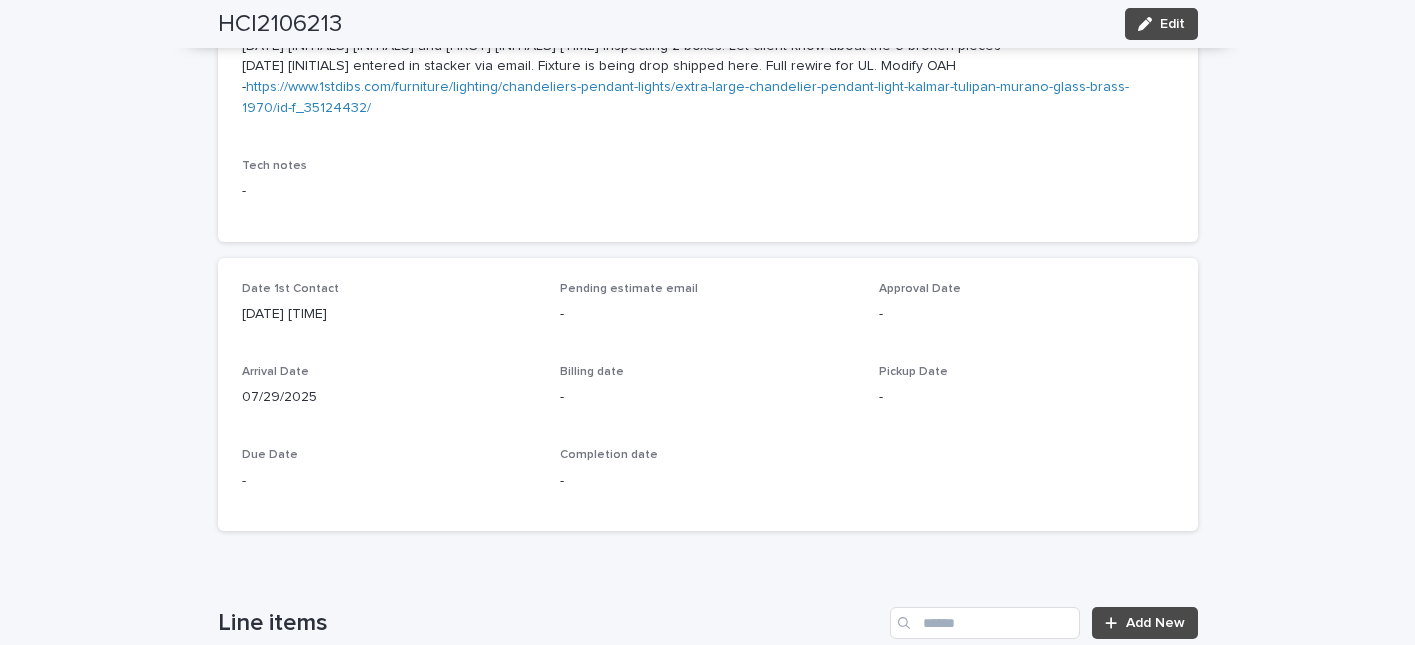 click on "https://www.1stdibs.com/furniture/lighting/chandeliers-pendant-lights/extra-large-chandelier-pendant-light-kalmar-tulipan-murano-glass-brass-1970/id-f_35124432/" at bounding box center [685, 97] 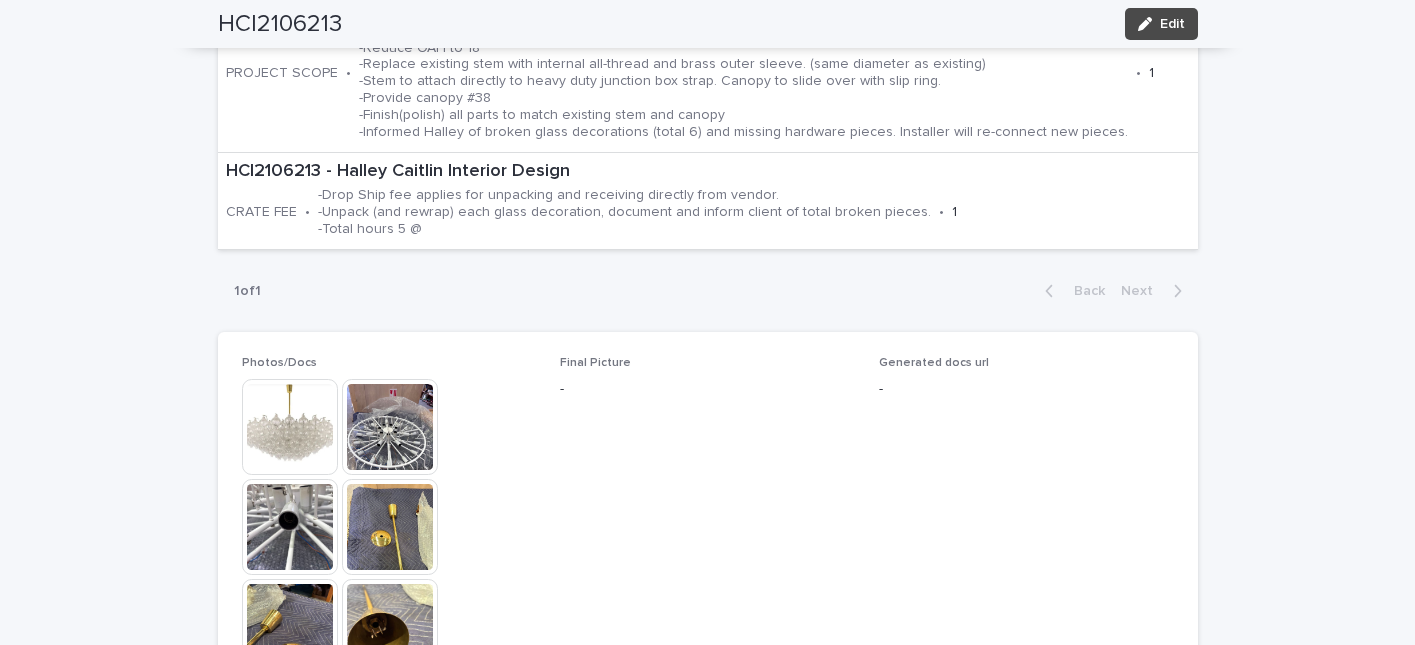 scroll, scrollTop: 1109, scrollLeft: 0, axis: vertical 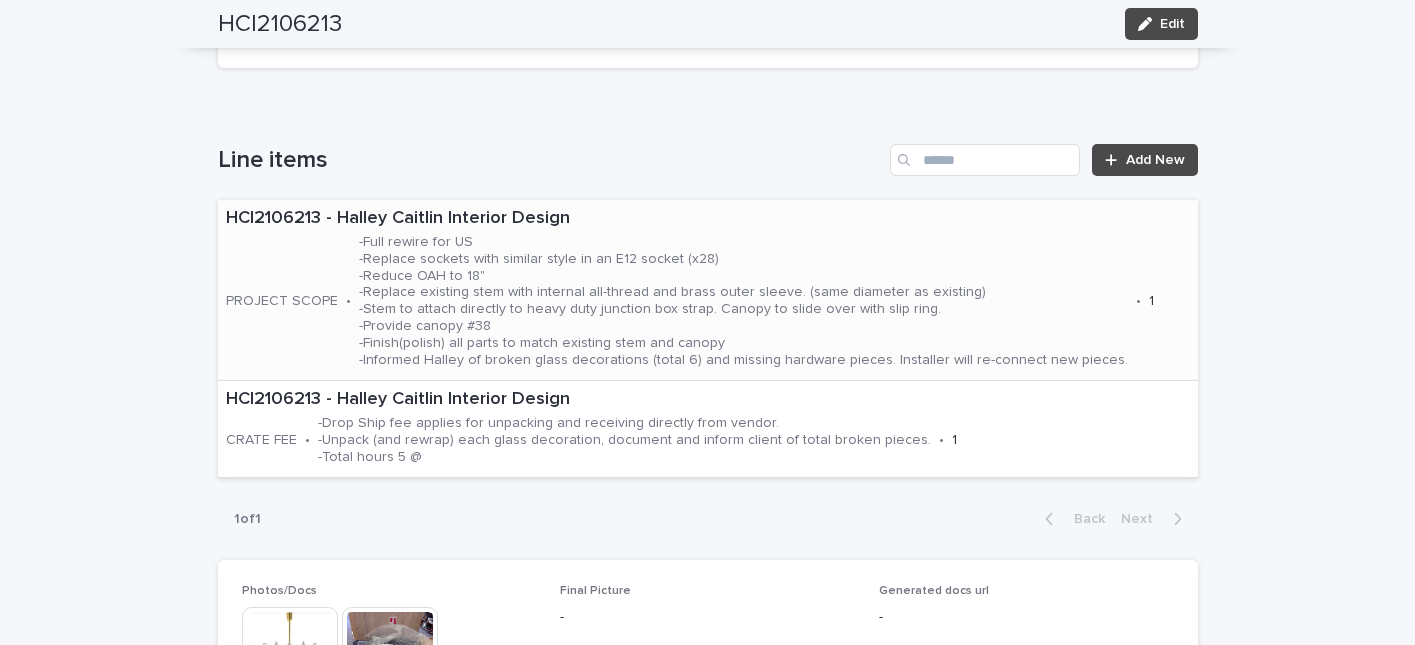 click on "-Full rewire for US
-Replace sockets with similar style in an E12 socket (x28)
-Reduce OAH to 18"
-Replace existing stem with internal all-thread and brass outer sleeve. (same diameter as existing)
-Stem to attach directly to heavy duty junction box strap. Canopy to slide over with slip ring.
-Provide canopy #38
-Finish(polish) all parts to match existing stem and canopy
-Informed Halley of broken glass decorations (total 6) and missing hardware pieces. Installer will re-connect new pieces." at bounding box center [743, 301] 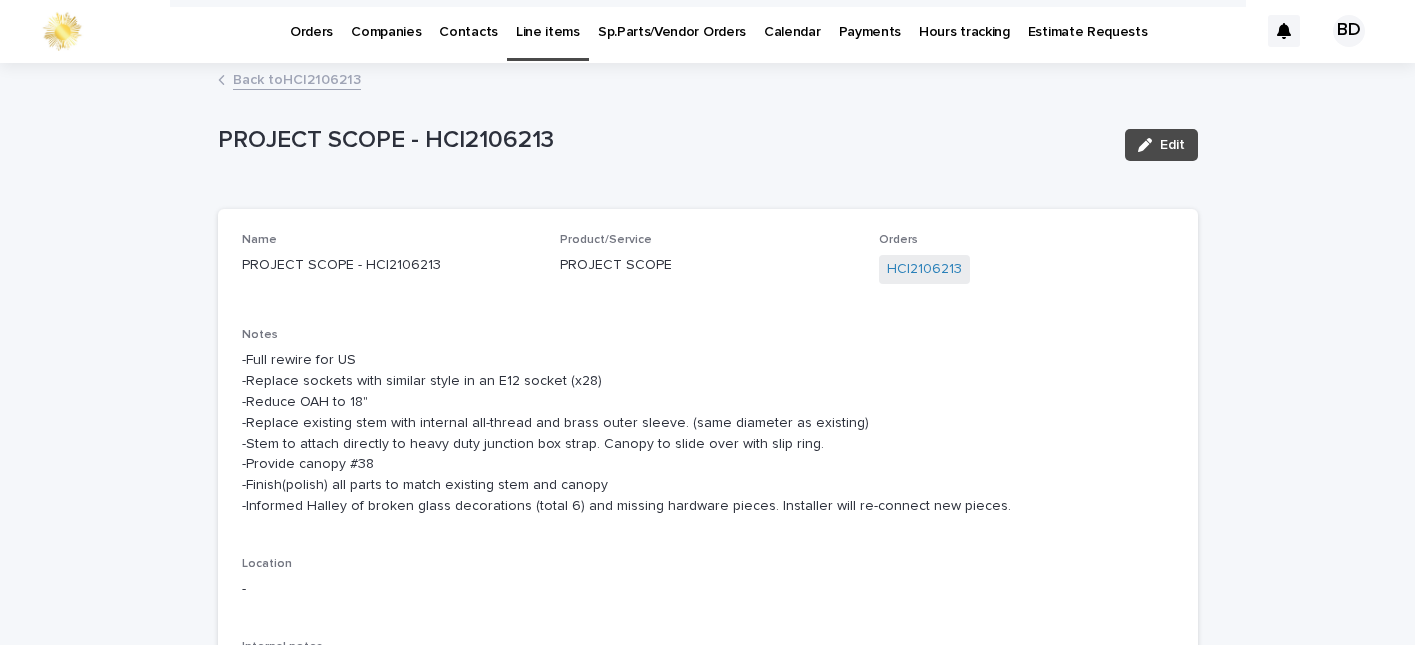 scroll, scrollTop: 0, scrollLeft: 0, axis: both 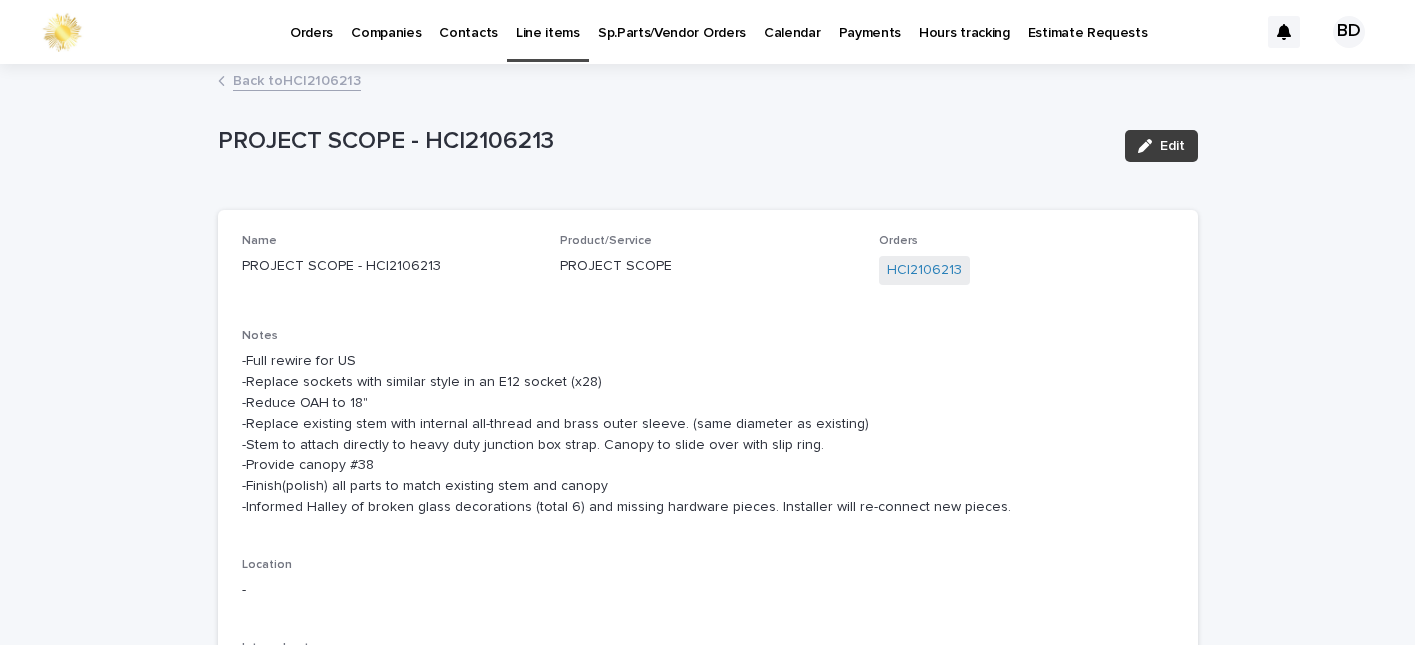 click on "Edit" at bounding box center (1172, 146) 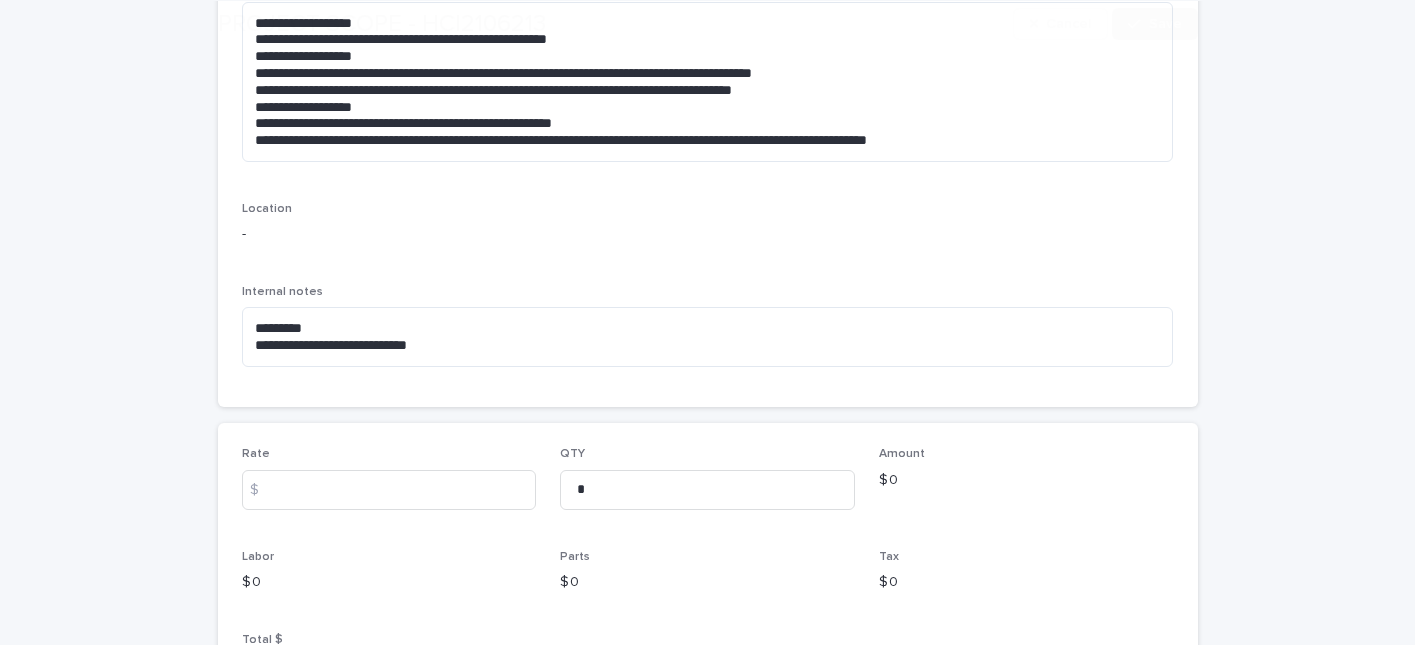 scroll, scrollTop: 361, scrollLeft: 0, axis: vertical 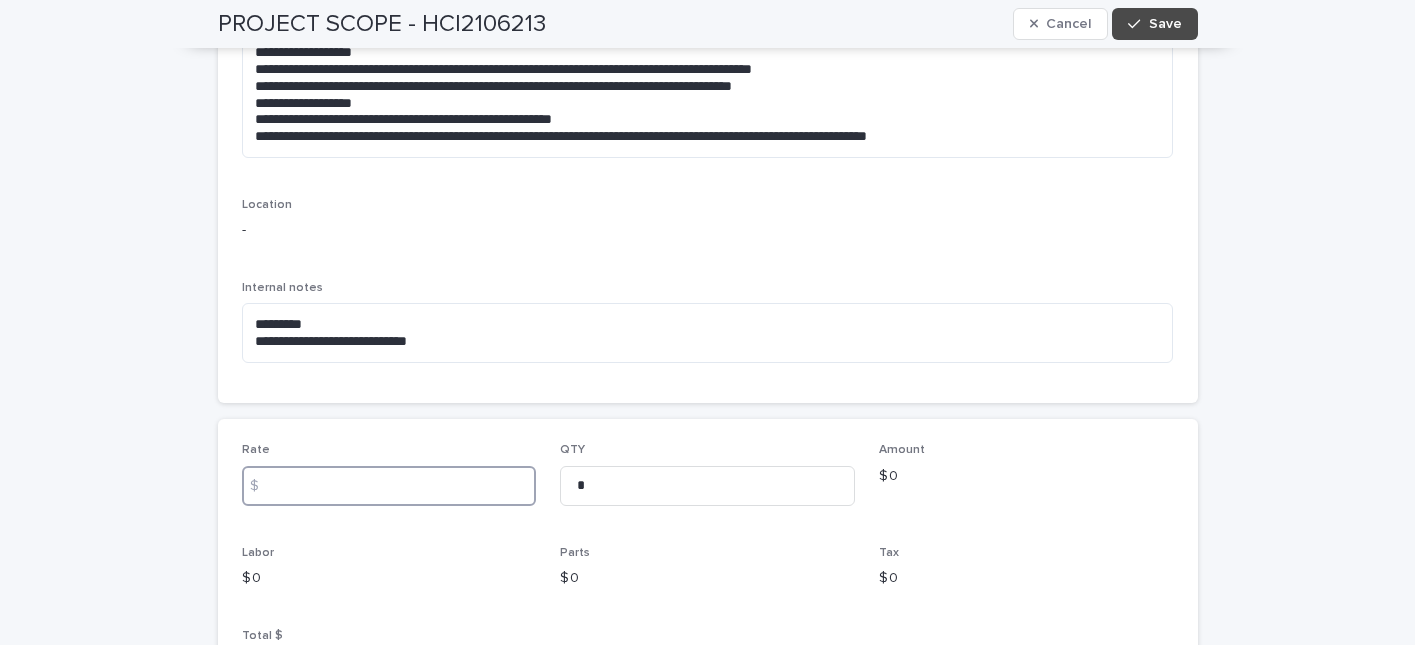 click at bounding box center (389, 486) 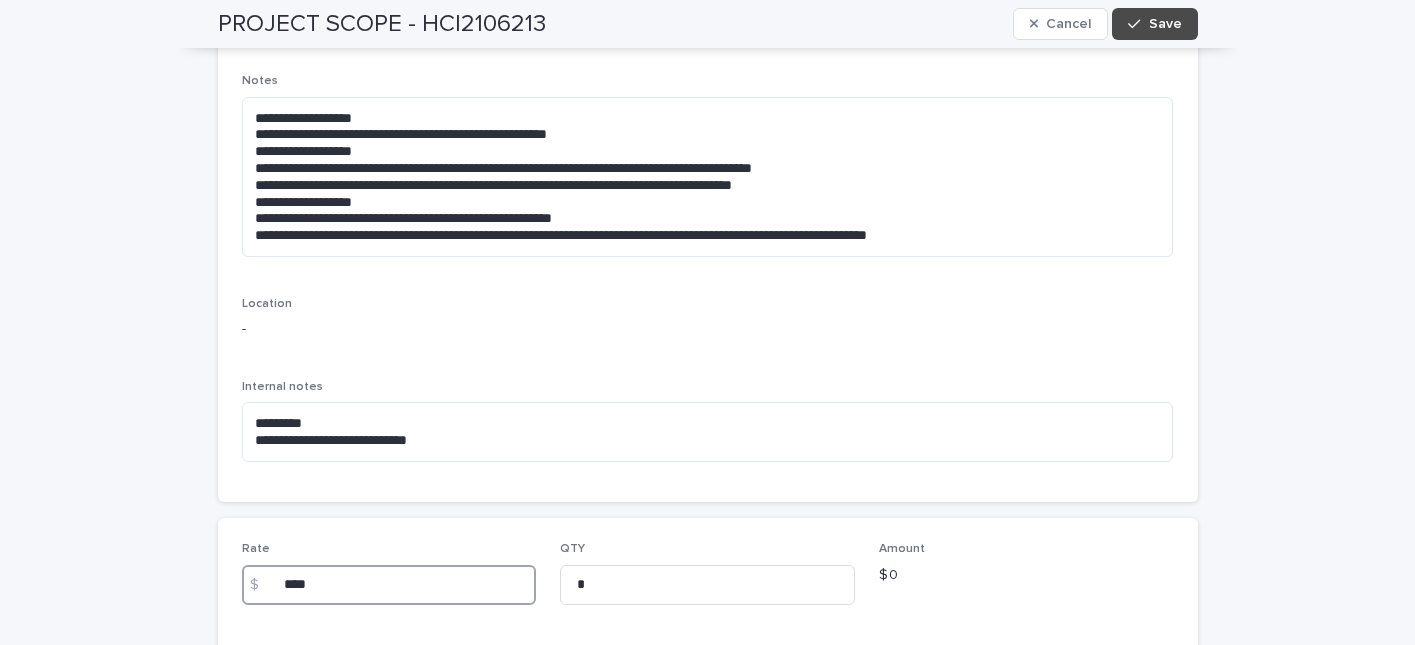 scroll, scrollTop: 256, scrollLeft: 0, axis: vertical 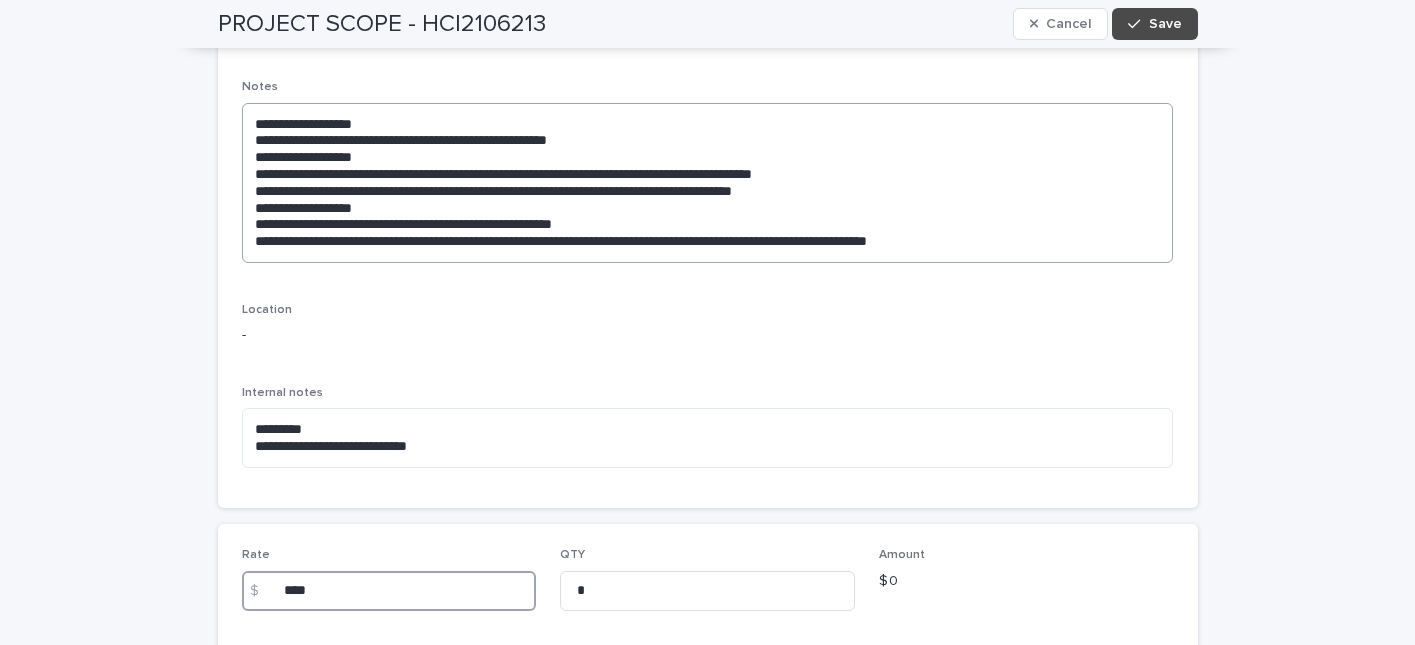 type on "****" 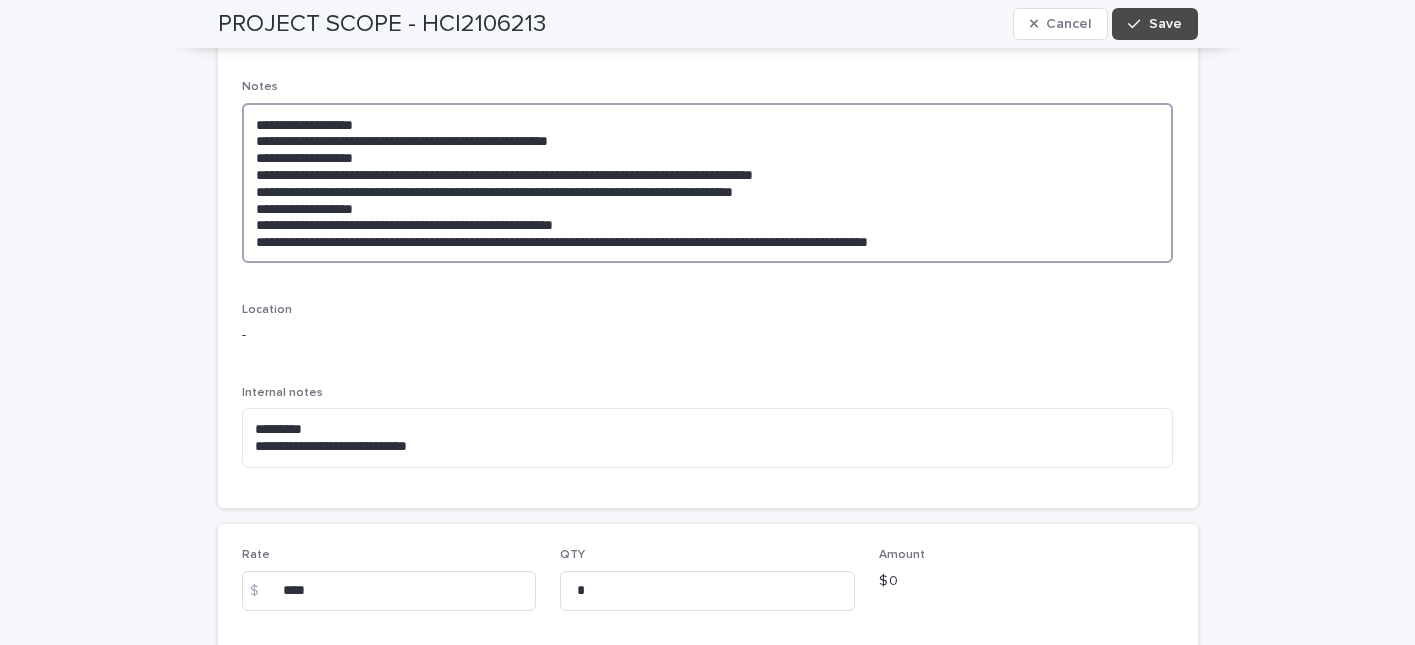 click on "**********" at bounding box center (708, 183) 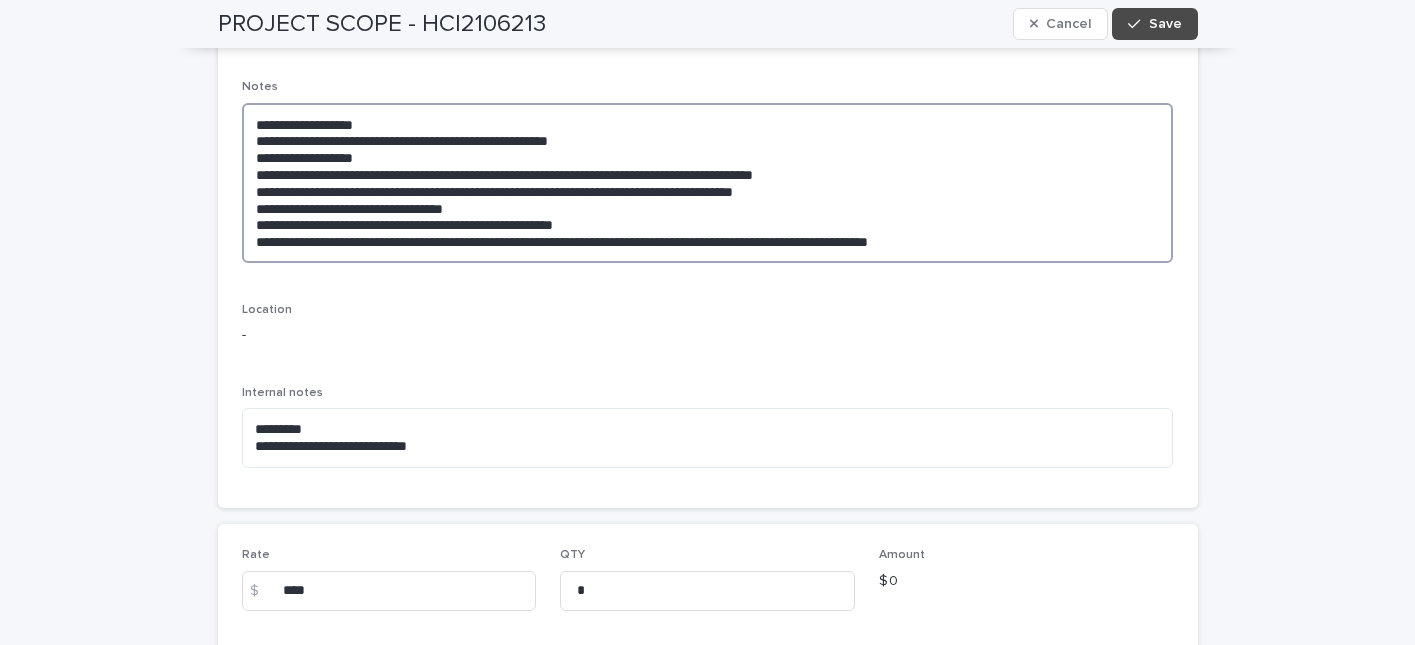 click on "**********" at bounding box center (708, 183) 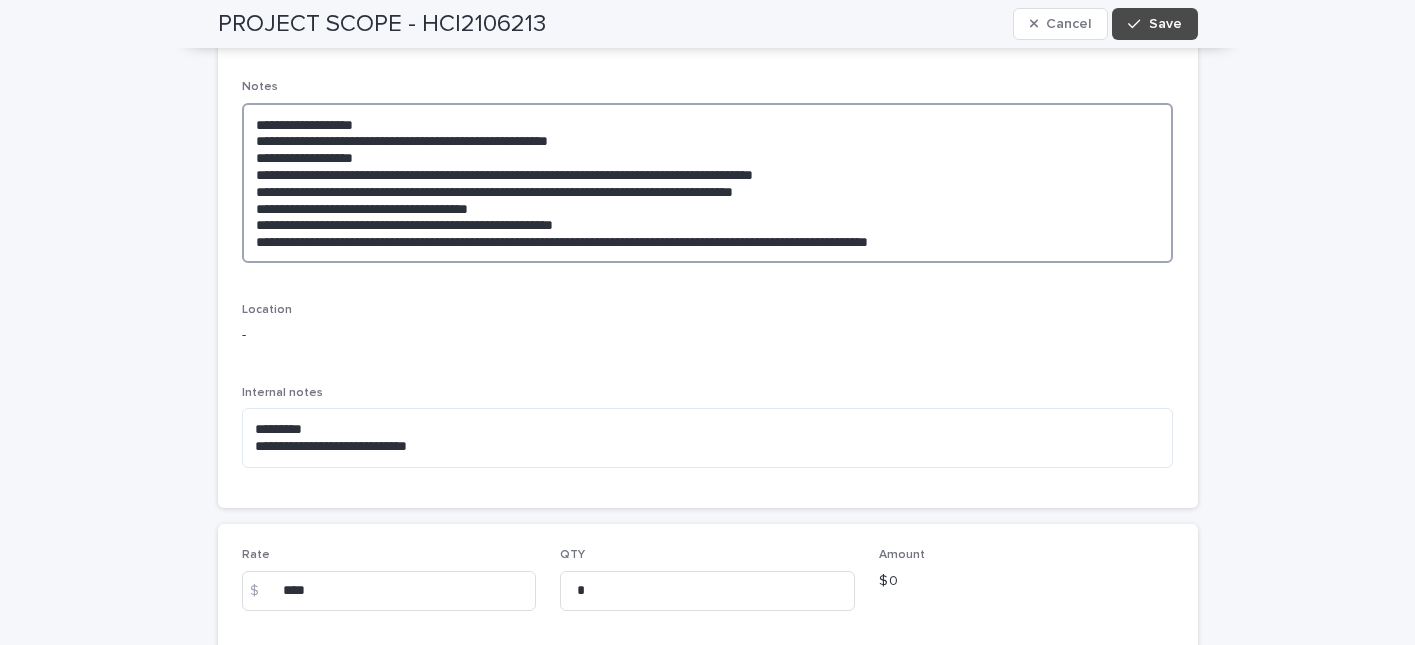 click on "**********" at bounding box center (708, 183) 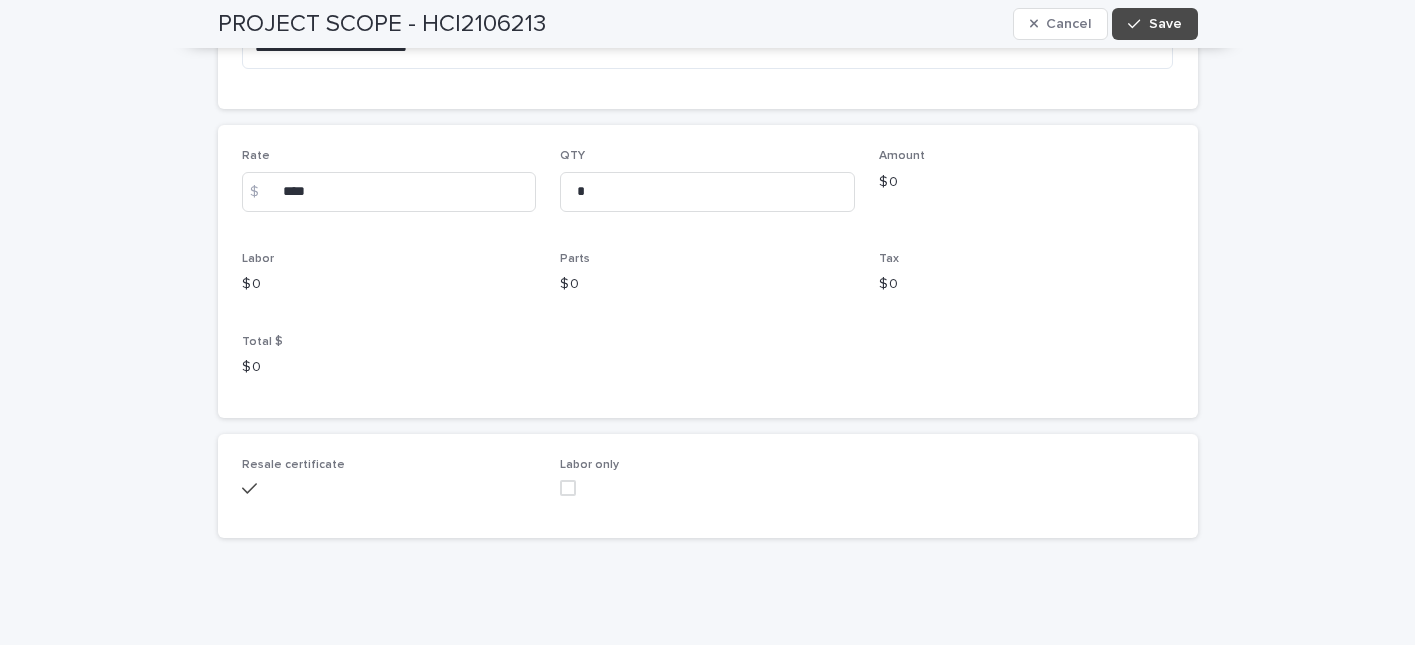 scroll, scrollTop: 664, scrollLeft: 0, axis: vertical 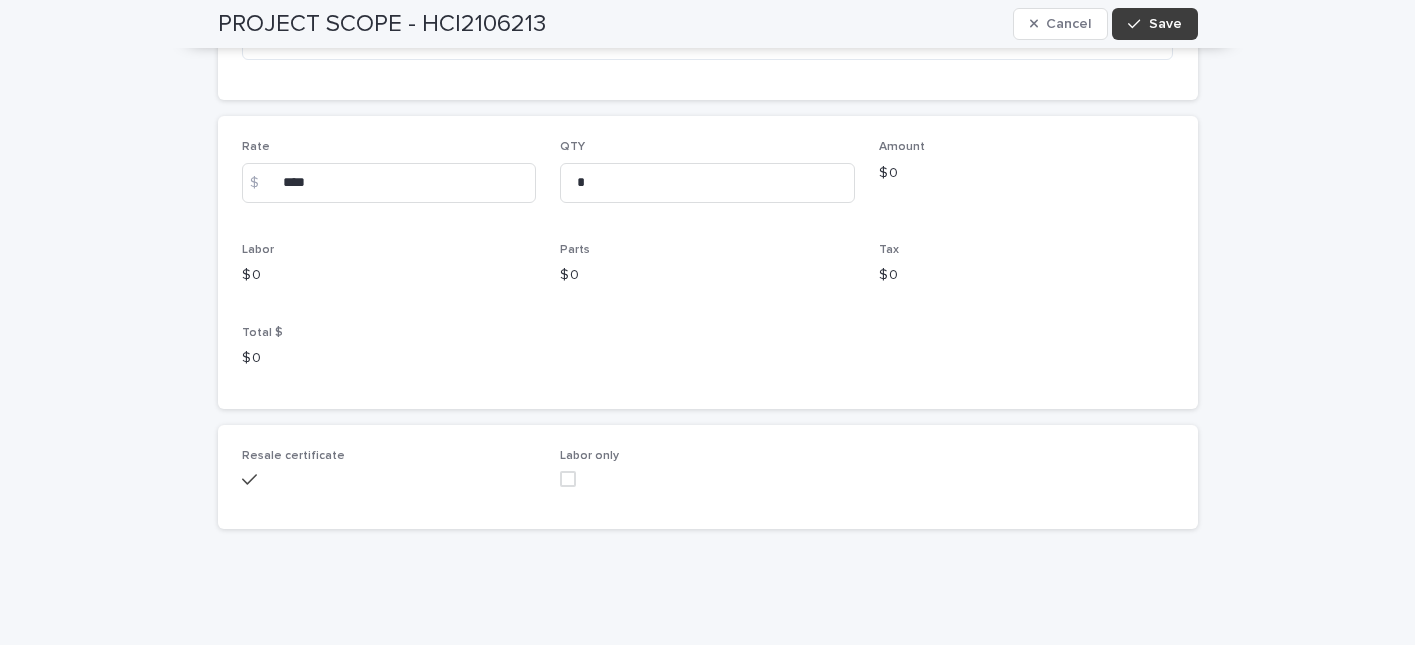 type on "**********" 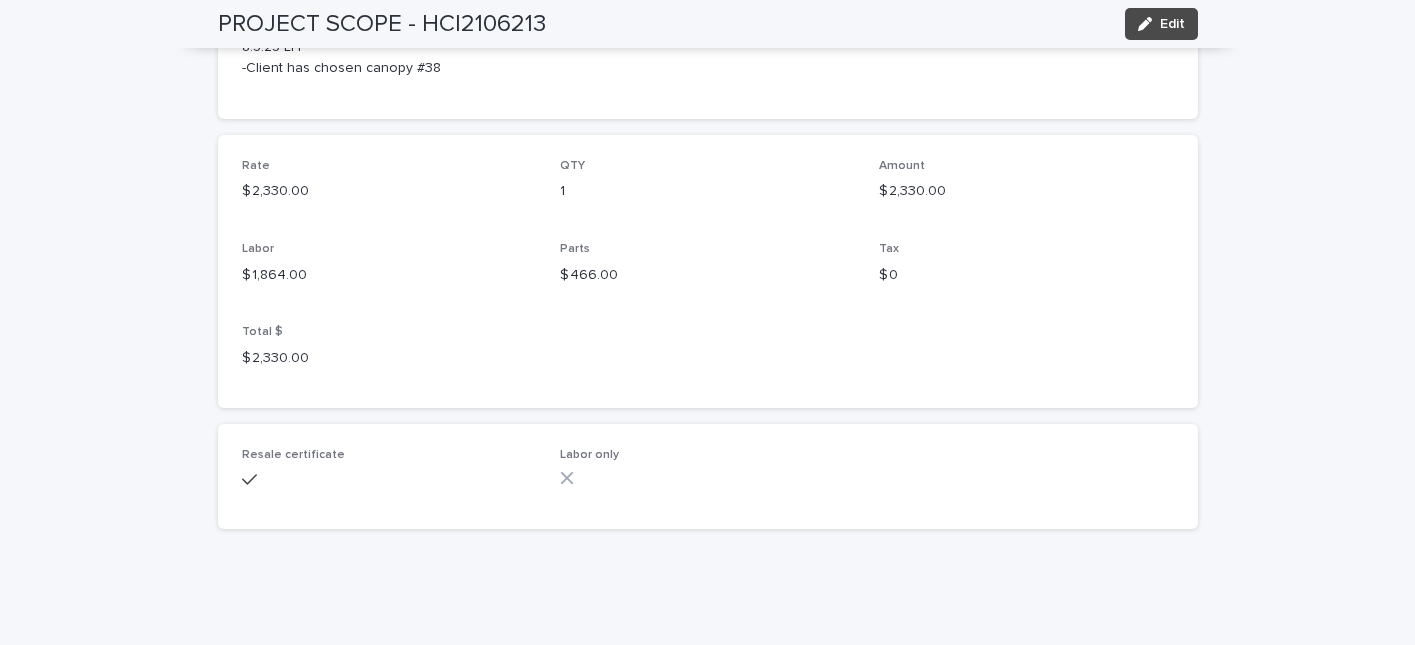 scroll, scrollTop: 626, scrollLeft: 0, axis: vertical 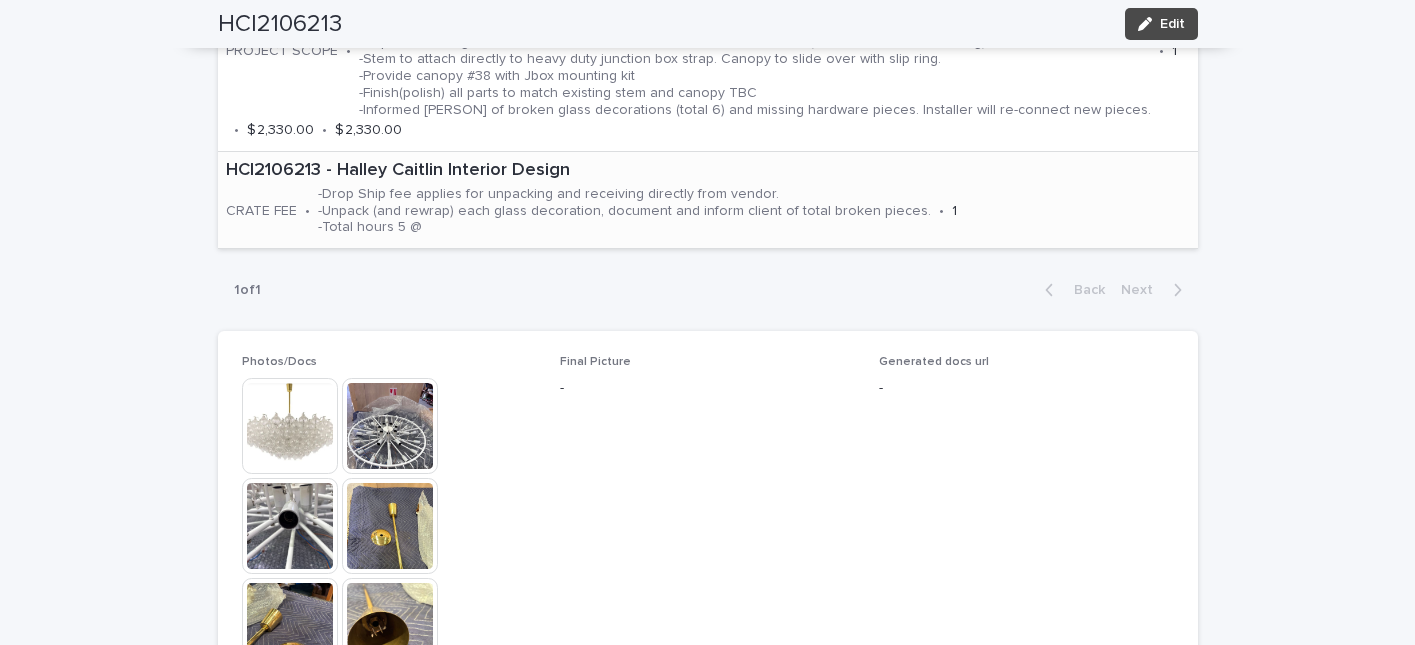 click on "-Drop Ship fee applies for unpacking and receiving directly from vendor.
-Unpack (and rewrap) each glass decoration, document and inform client of total broken pieces.
-Total hours 5 @" at bounding box center [624, 211] 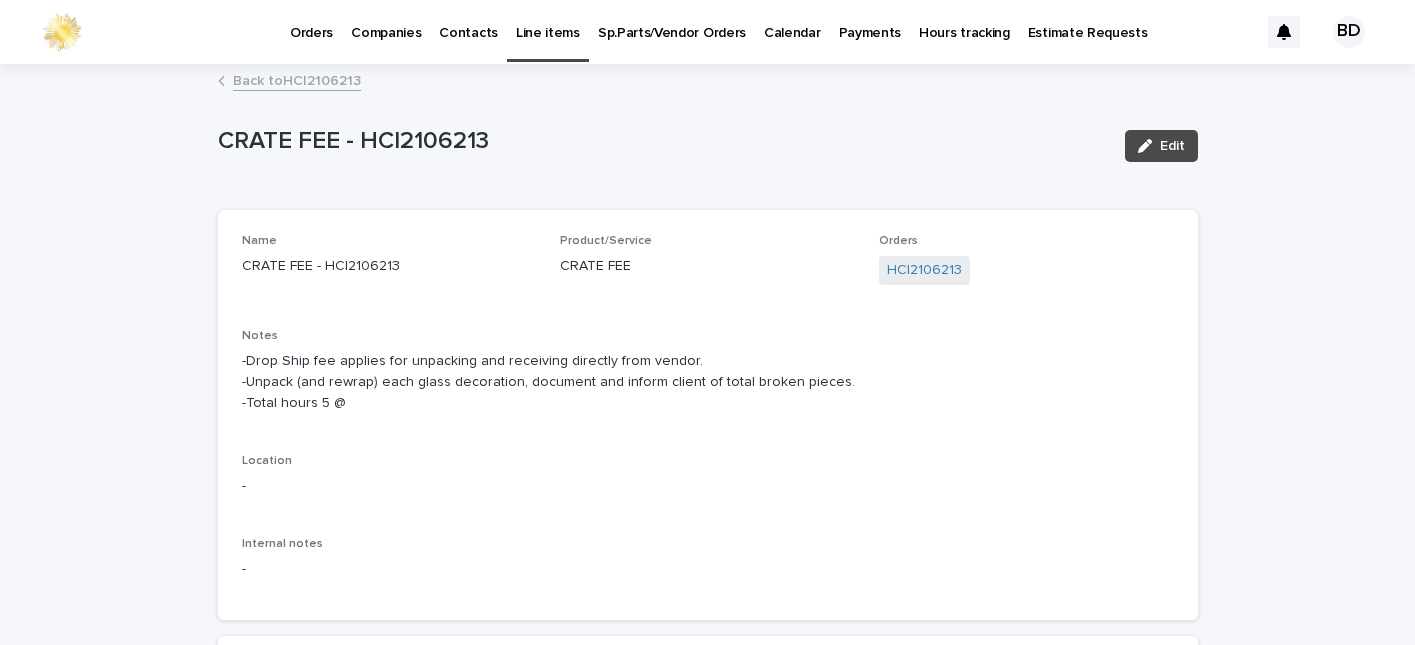 click on "-Drop Ship fee applies for unpacking and receiving directly from vendor.
-Unpack (and rewrap) each glass decoration, document and inform client of total broken pieces.
-Total hours 5 @" at bounding box center (708, 382) 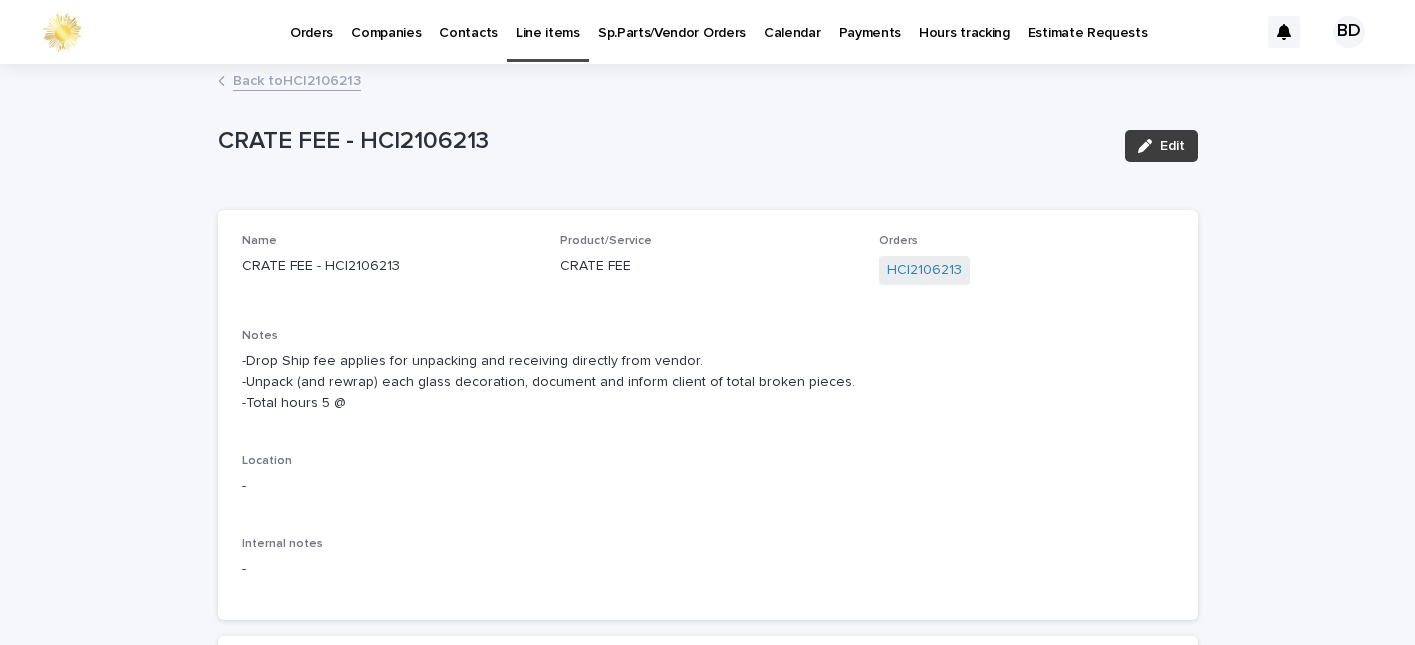 click on "Edit" at bounding box center (1161, 146) 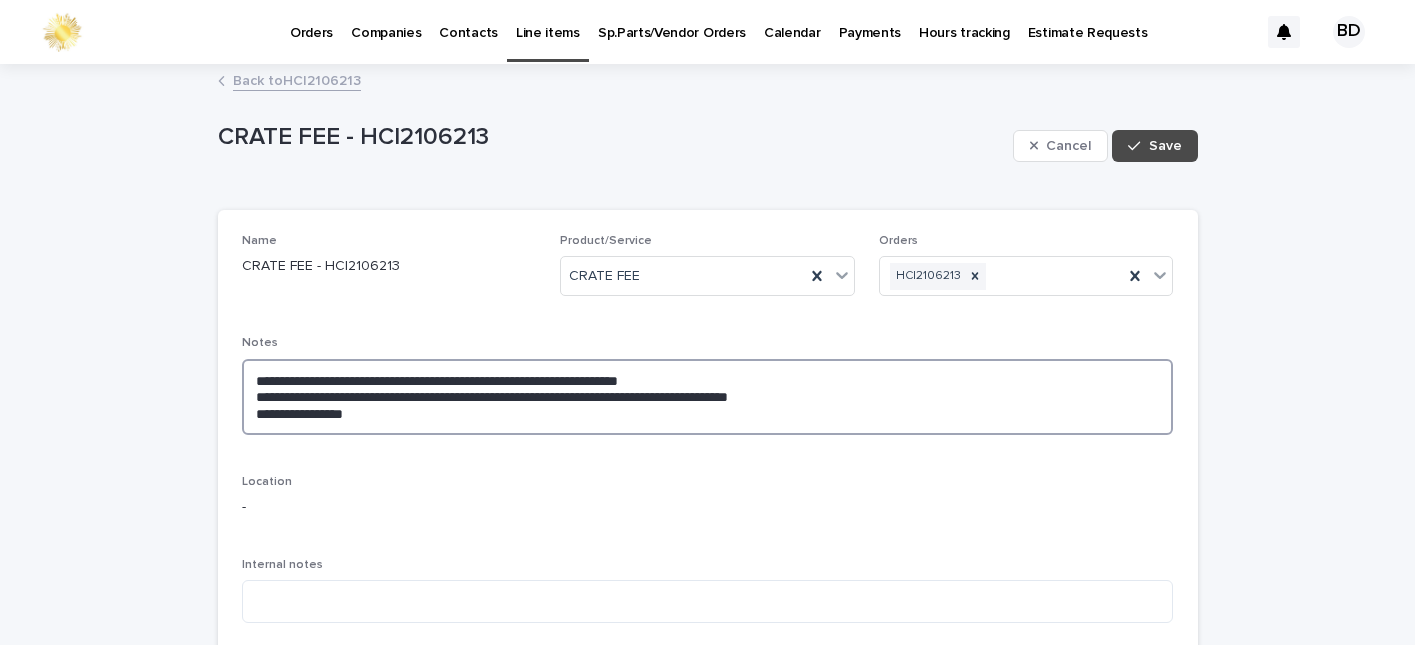 click on "**********" at bounding box center [708, 397] 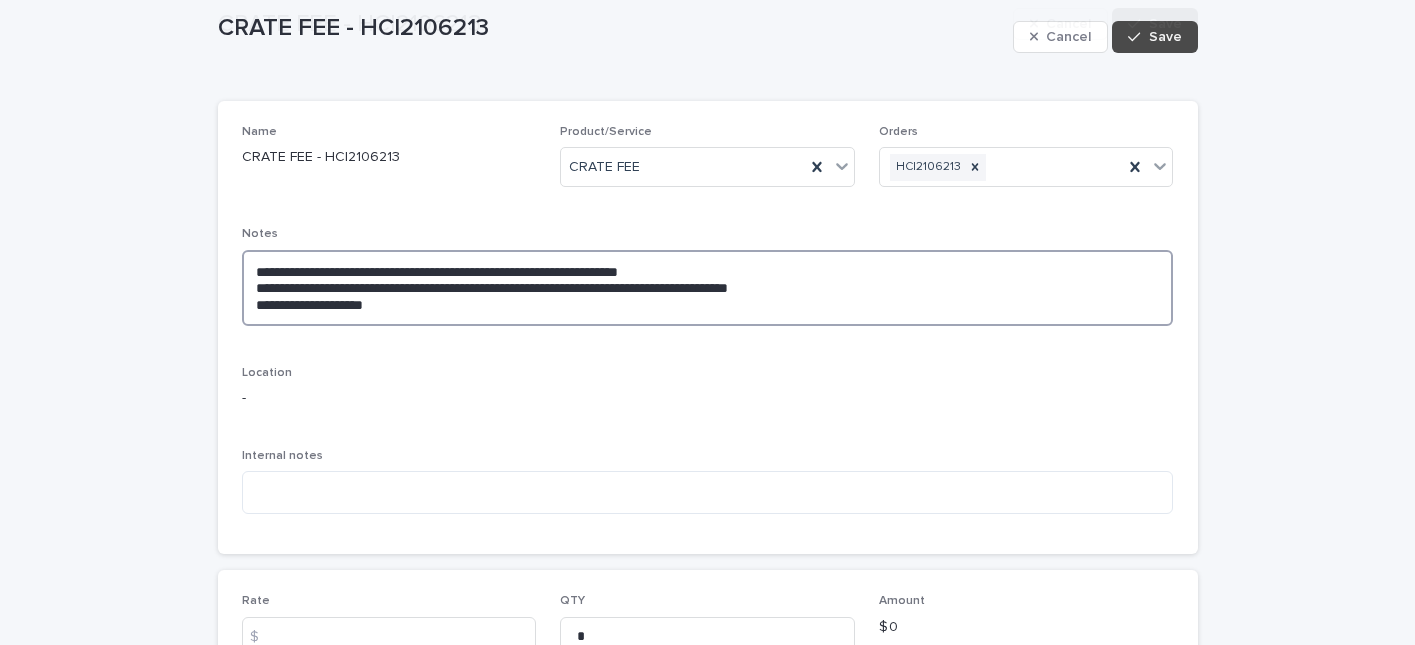 scroll, scrollTop: 291, scrollLeft: 0, axis: vertical 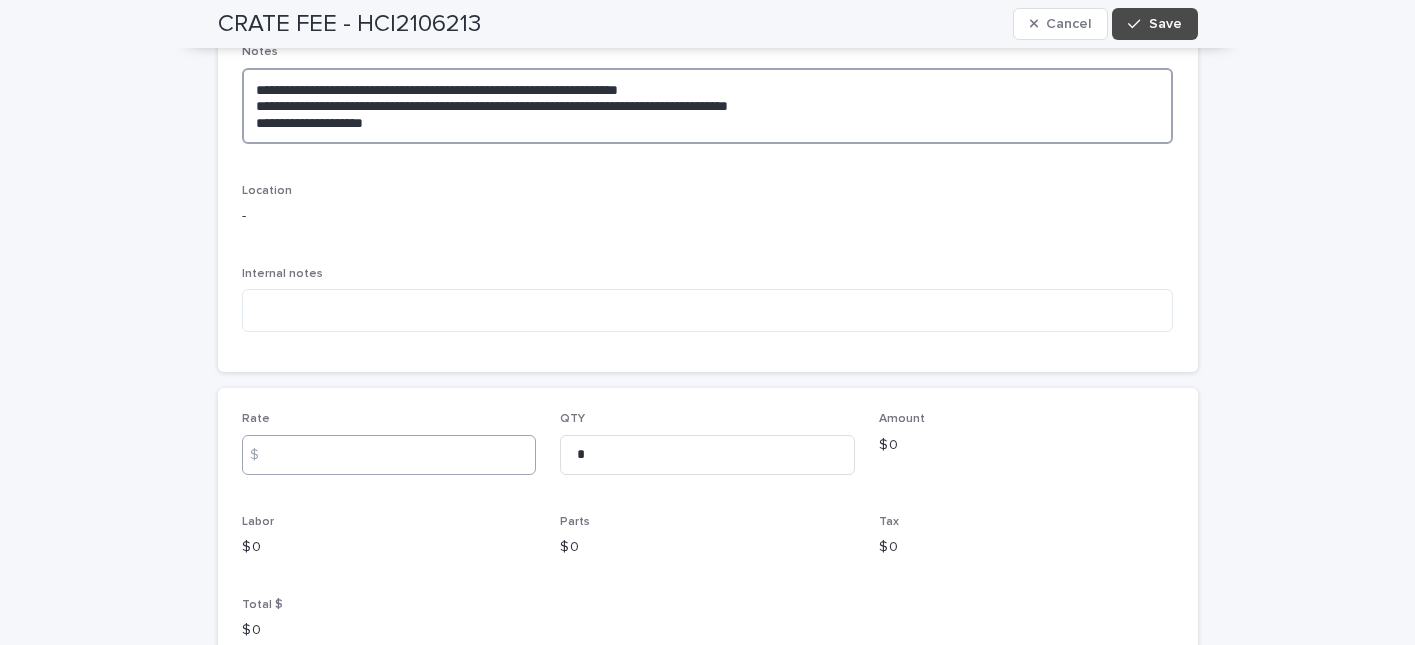 type on "**********" 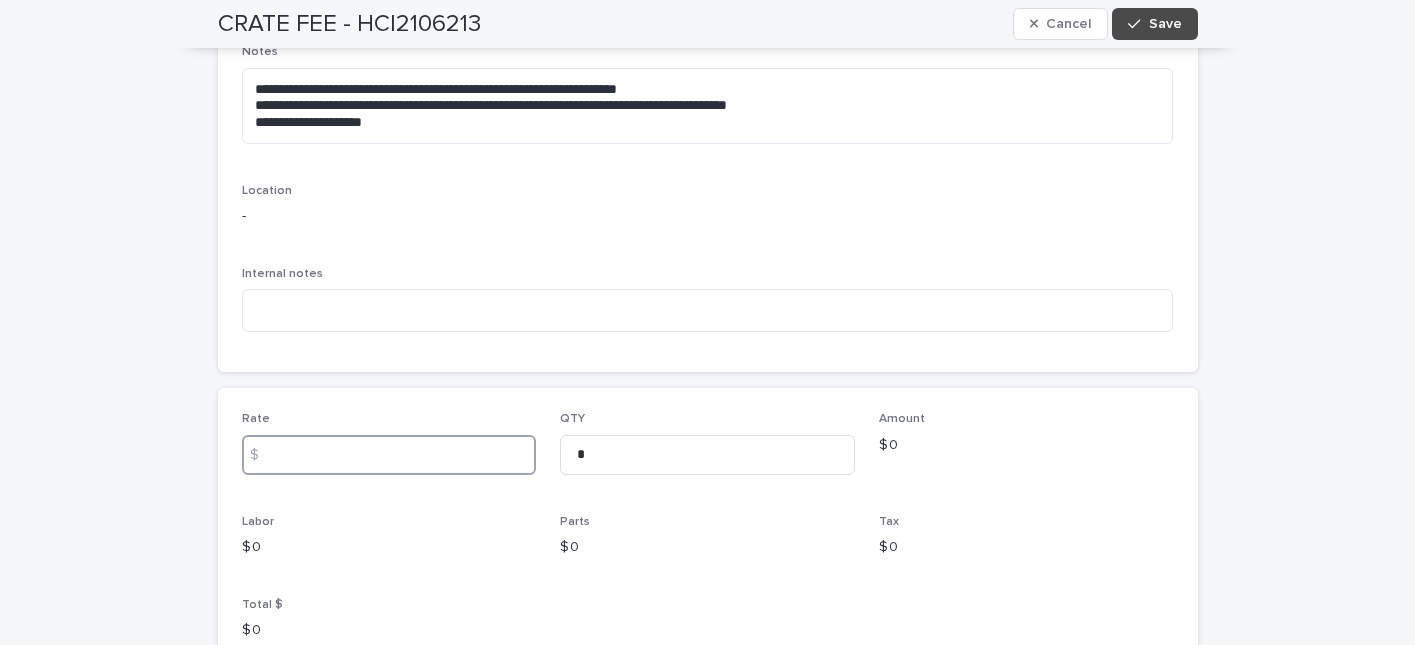 click at bounding box center (389, 455) 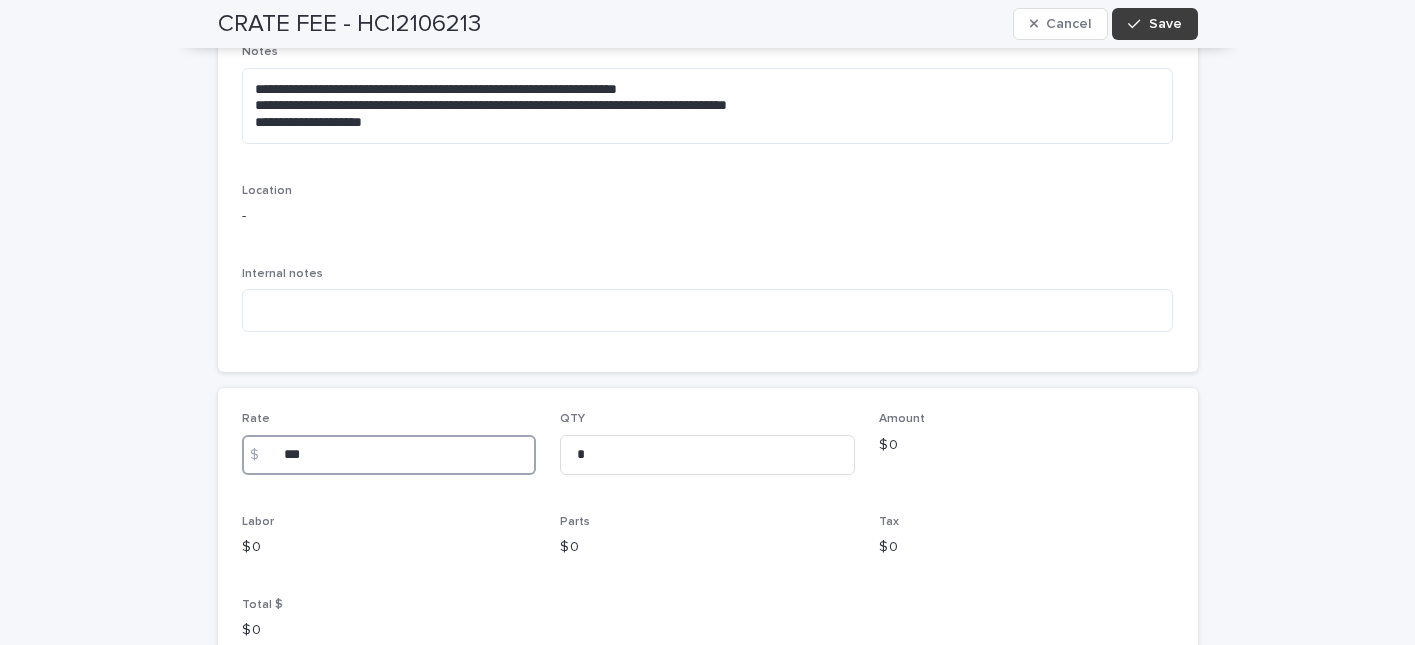 type on "***" 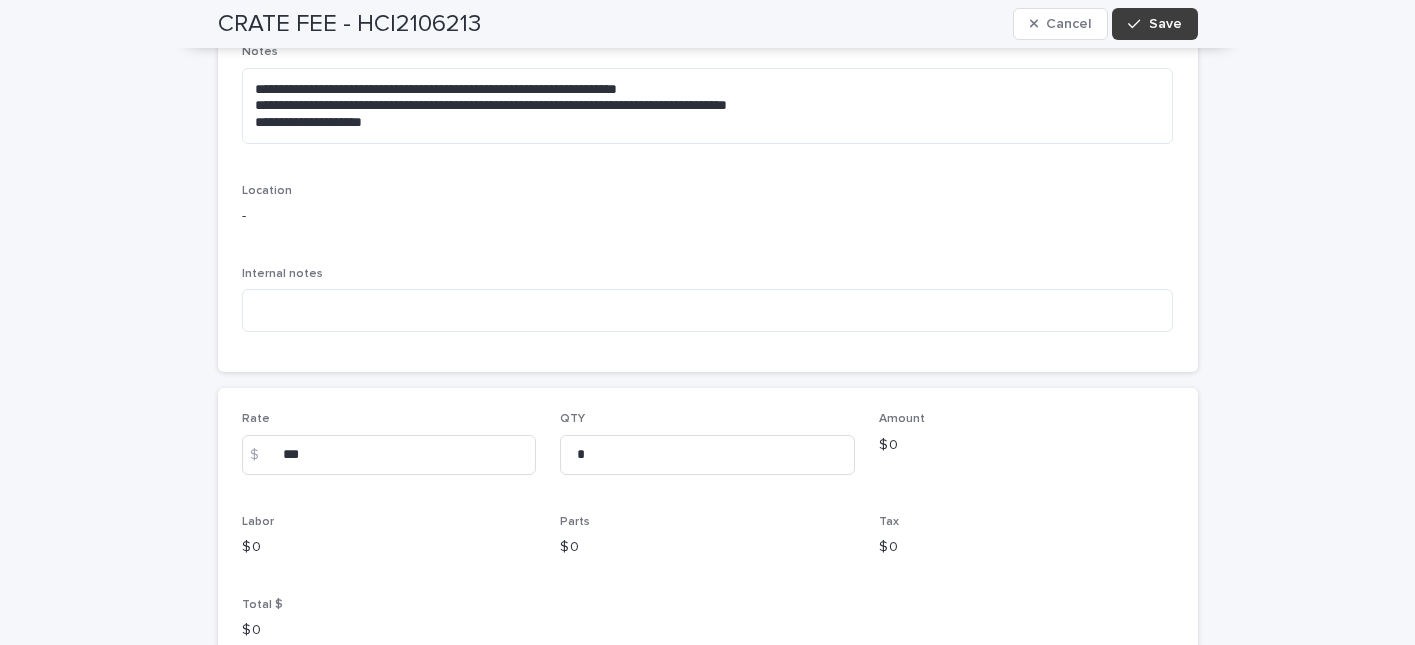 click on "Save" at bounding box center (1165, 24) 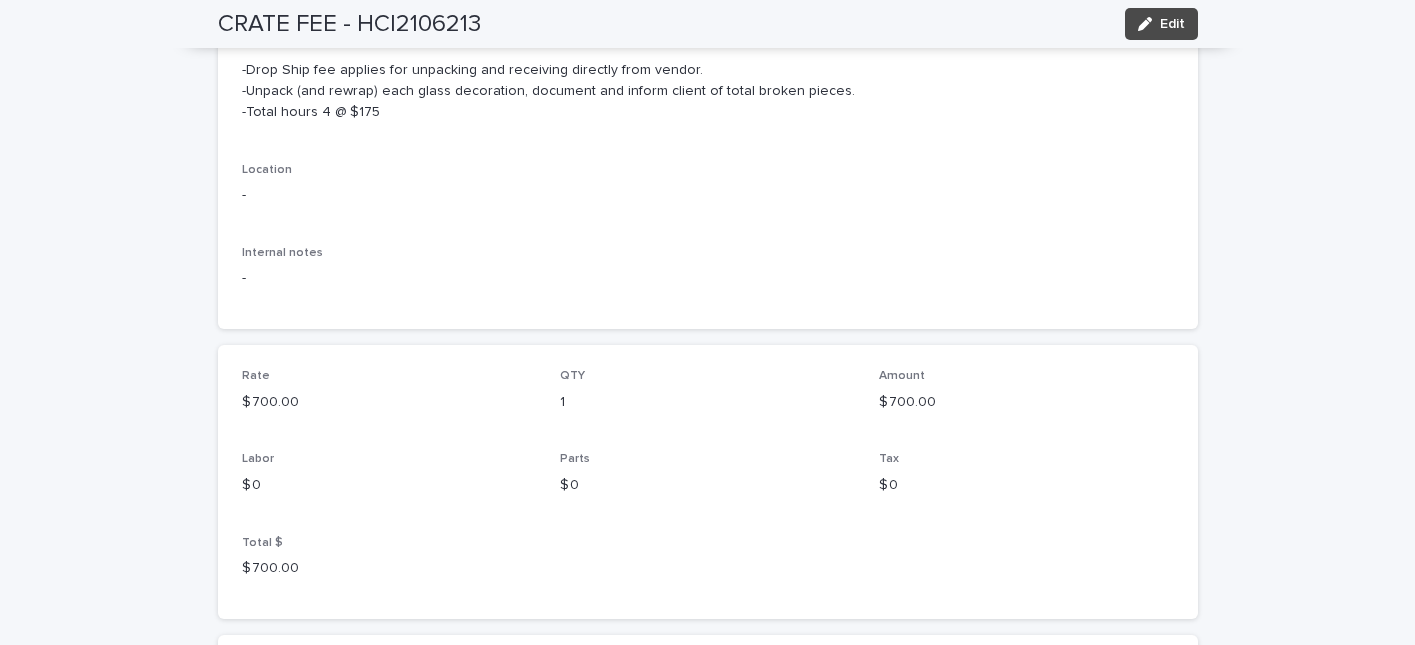 scroll, scrollTop: 260, scrollLeft: 0, axis: vertical 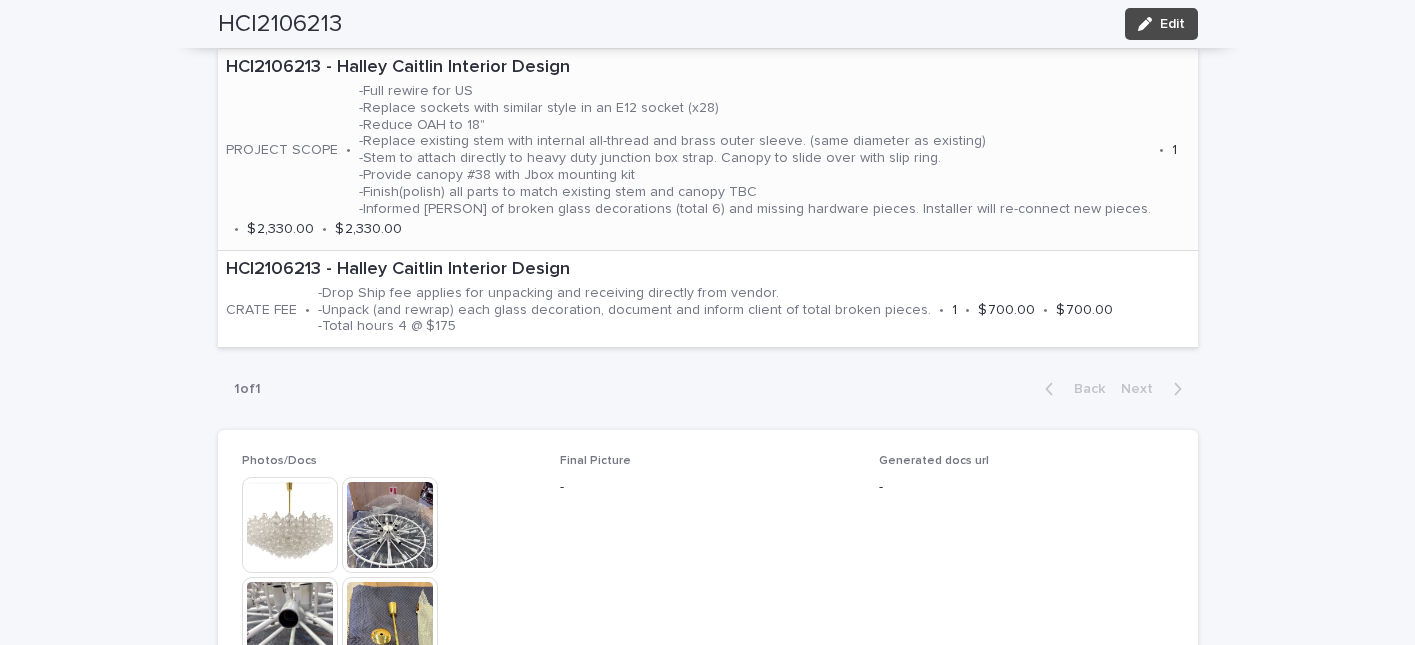 click on "-Full rewire for US
-Replace sockets with similar style in an E12 socket (x28)
-Reduce OAH to 18"
-Replace existing stem with internal all-thread and brass outer sleeve. (same diameter as existing)
-Stem to attach directly to heavy duty junction box strap. Canopy to slide over with slip ring.
-Provide canopy #38 with Jbox mounting kit
-Finish(polish) all parts to match existing stem and canopy TBC
-Informed [PERSON] of broken glass decorations (total 6) and missing hardware pieces. Installer will re-connect new pieces." at bounding box center [755, 150] 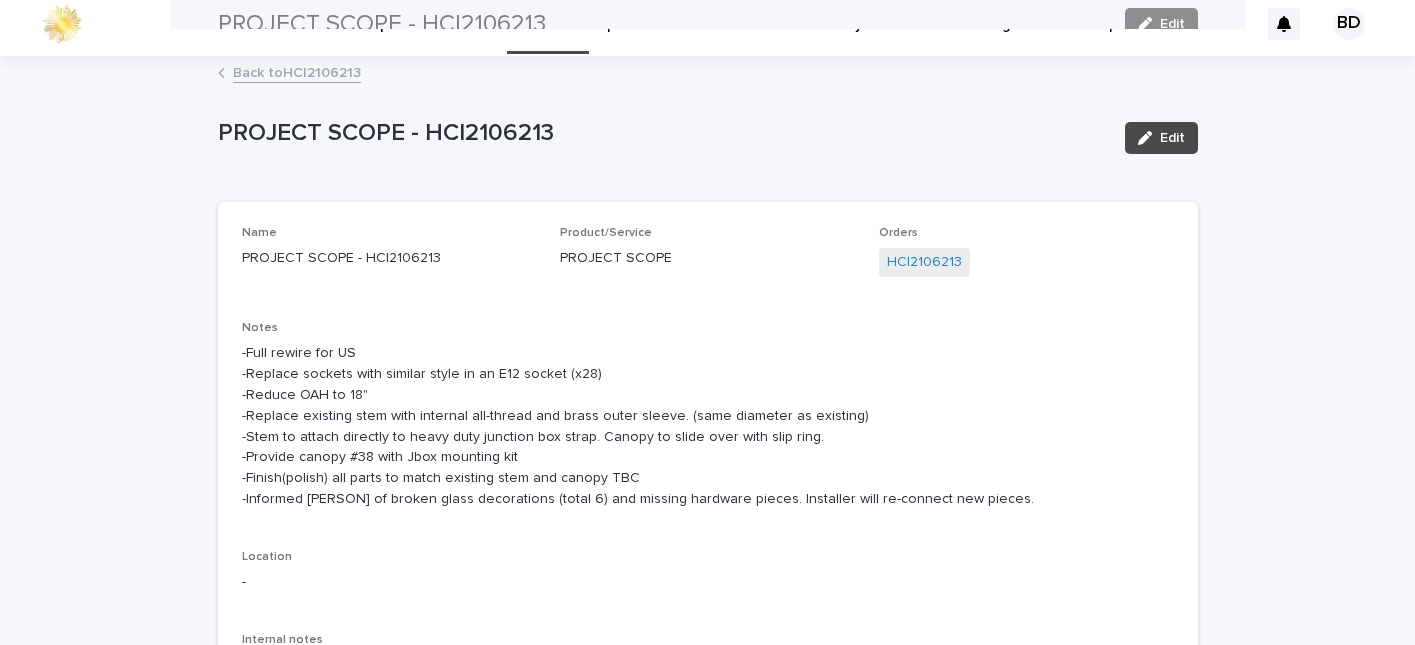 scroll, scrollTop: 0, scrollLeft: 0, axis: both 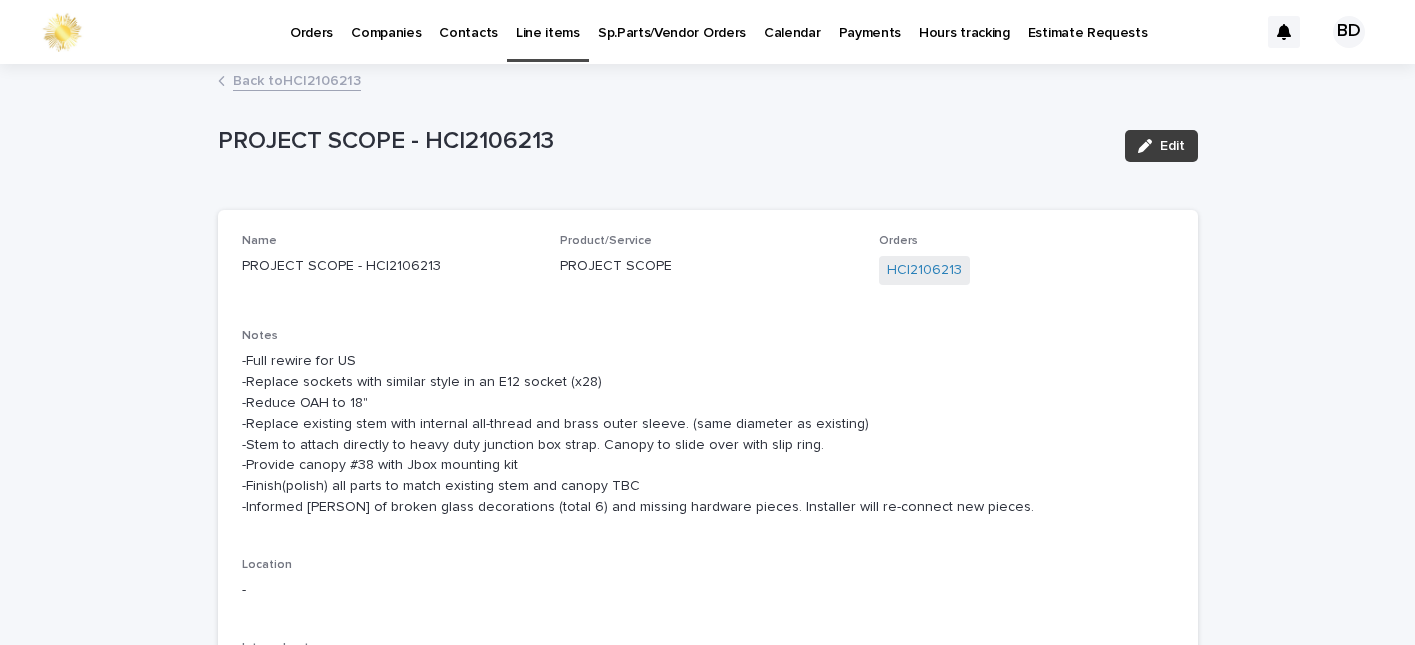 click on "Edit" at bounding box center [1172, 146] 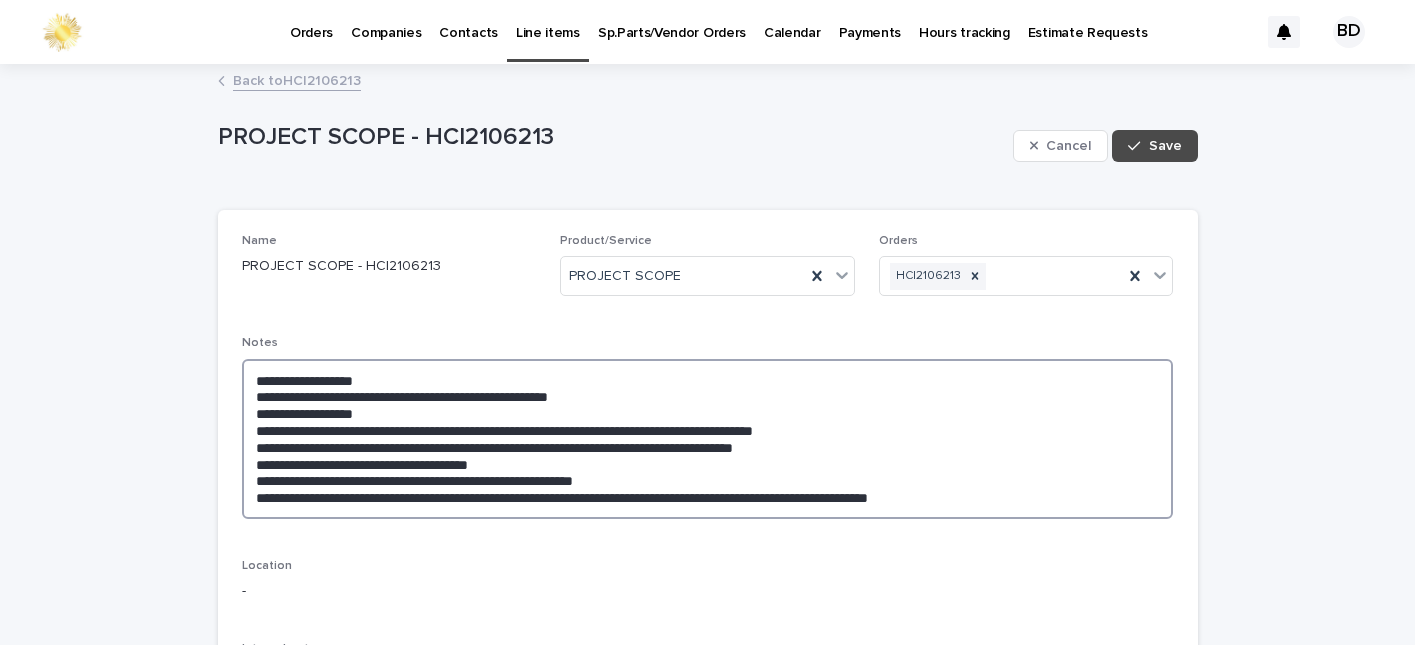 click on "**********" at bounding box center [708, 439] 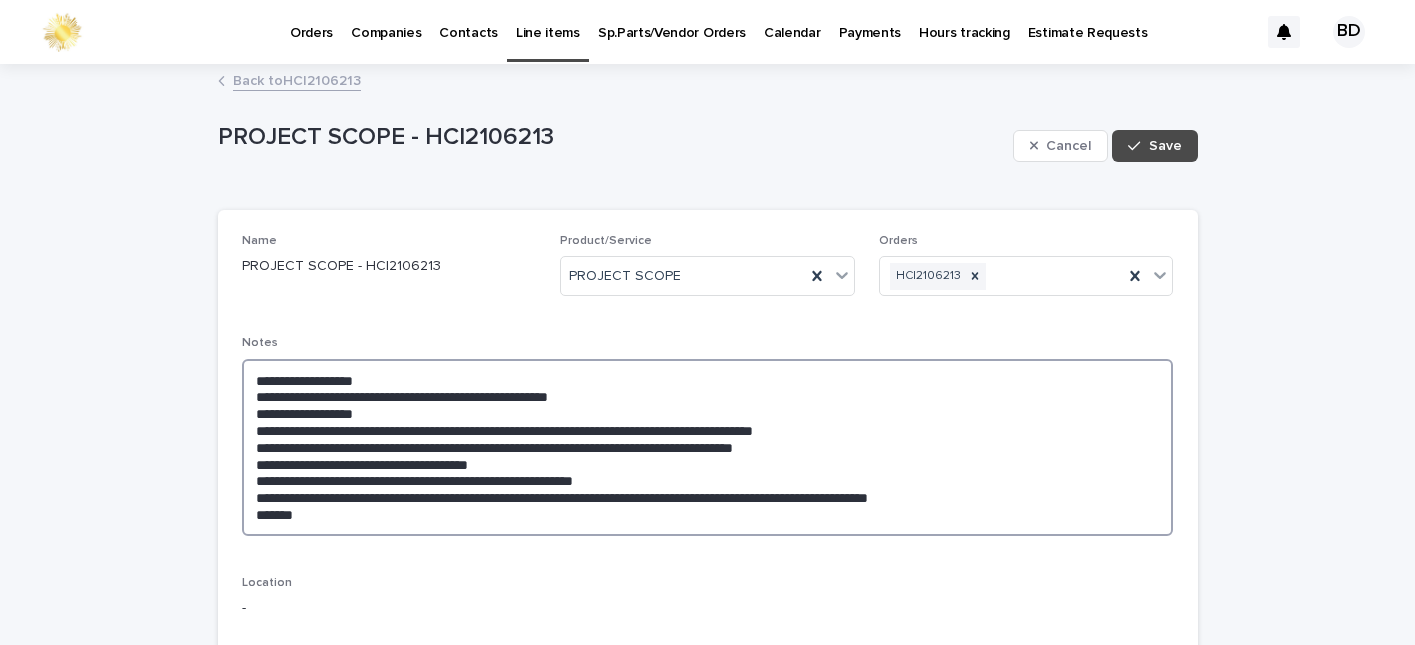 click on "**********" at bounding box center [708, 447] 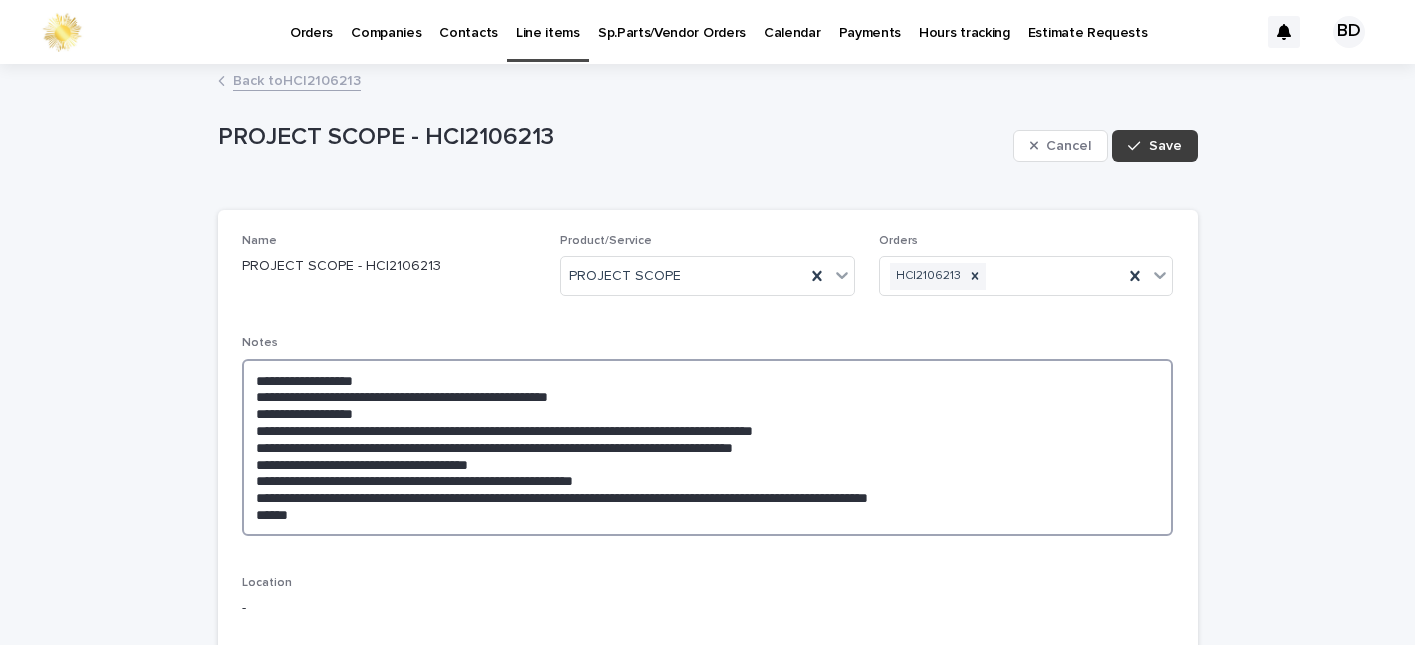 type on "**********" 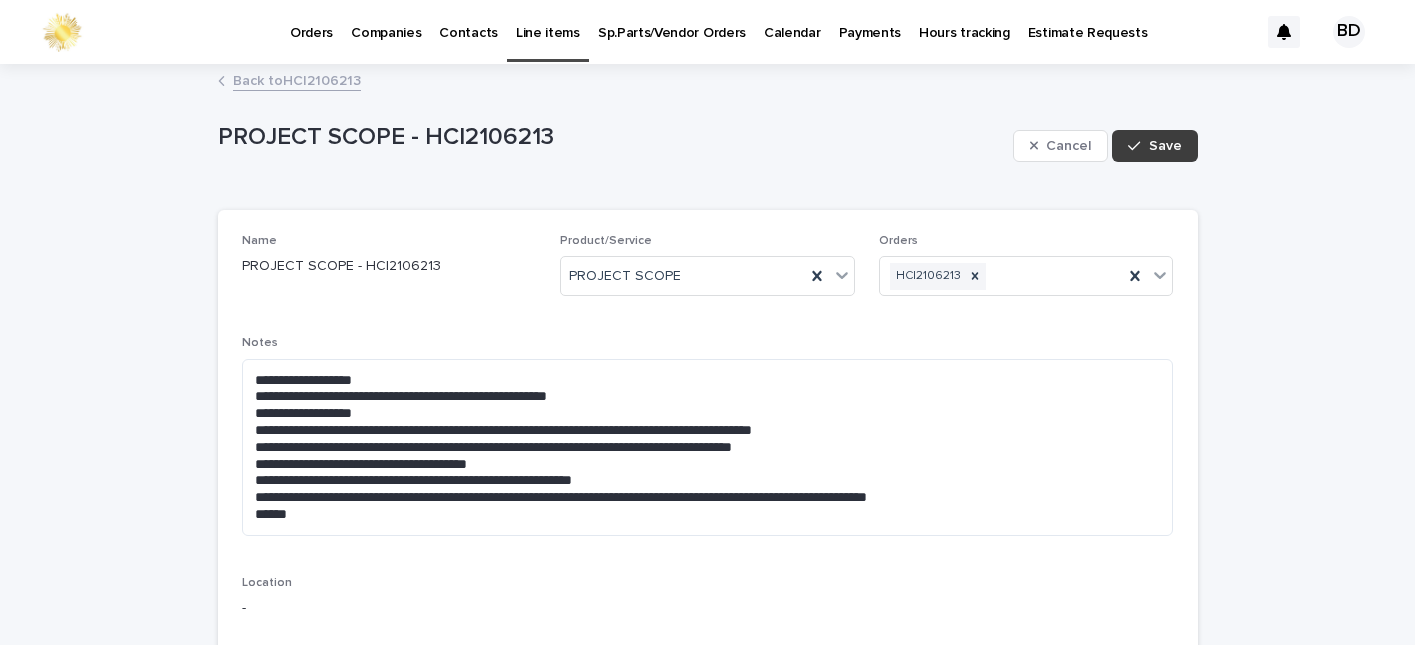 click on "Save" at bounding box center [1154, 146] 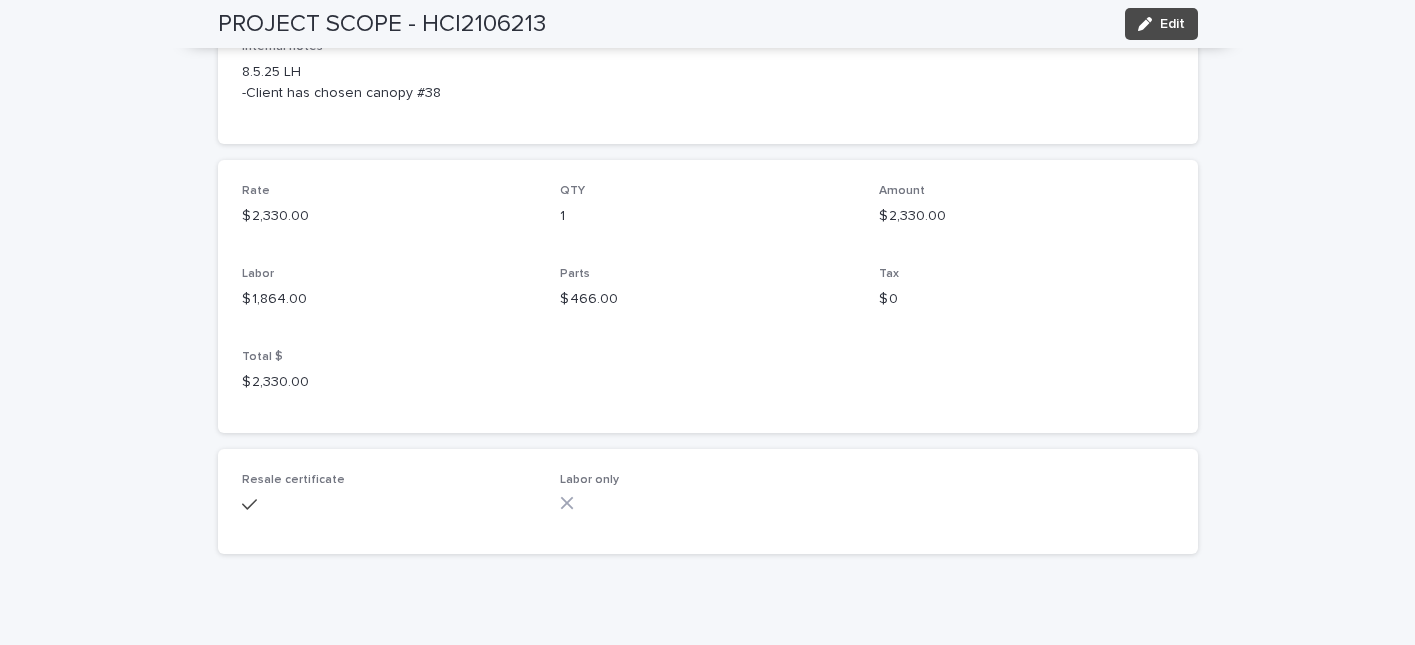 scroll, scrollTop: 647, scrollLeft: 0, axis: vertical 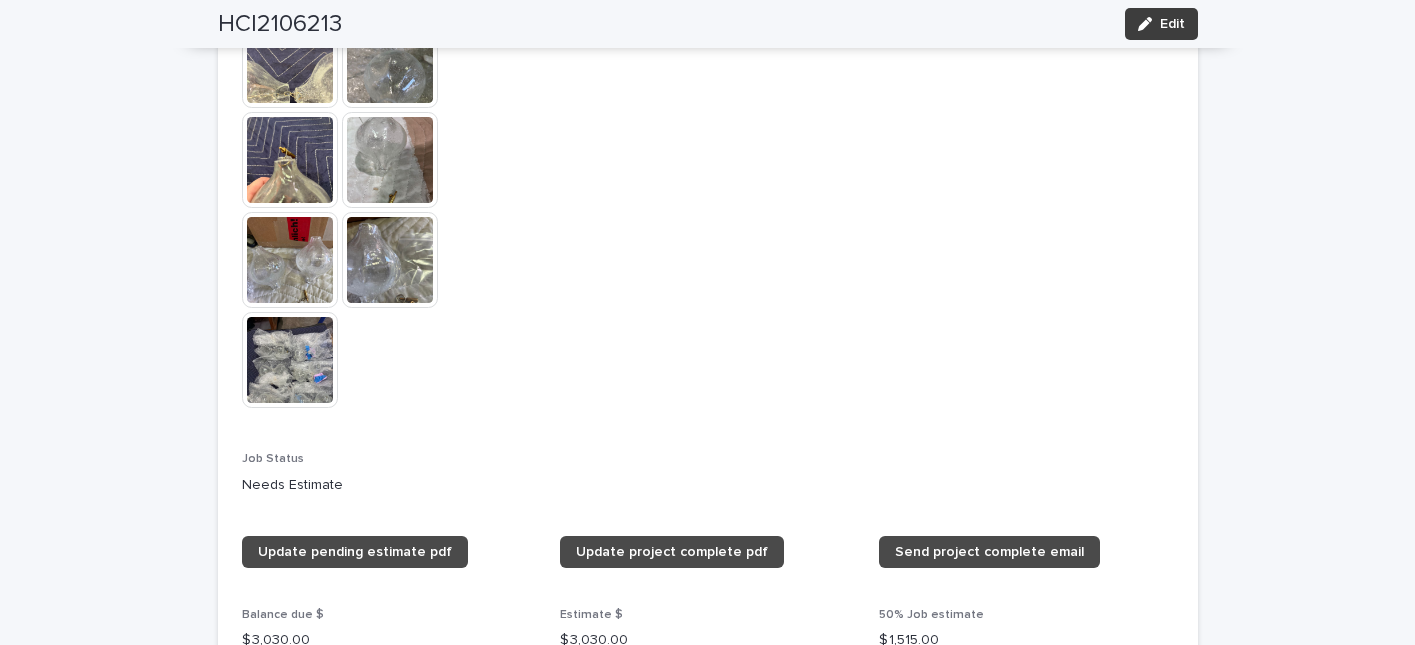 click on "Edit" at bounding box center [1172, 24] 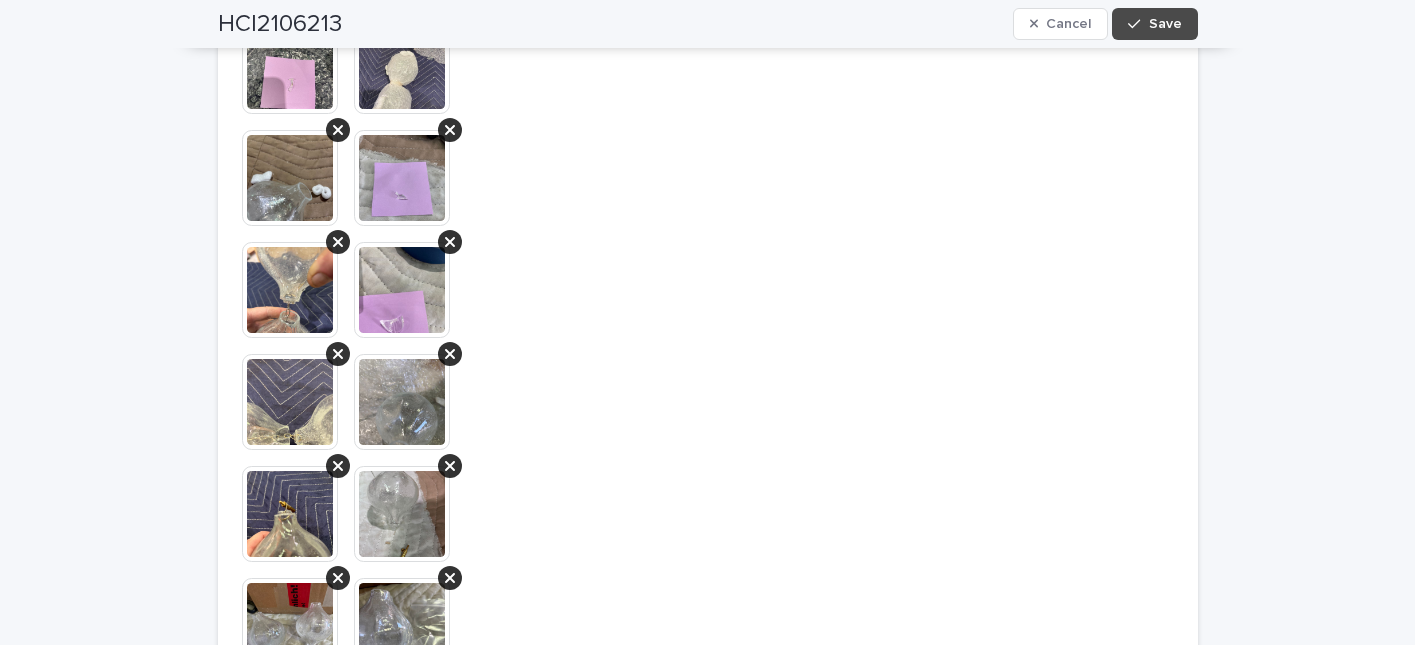 scroll, scrollTop: 3073, scrollLeft: 0, axis: vertical 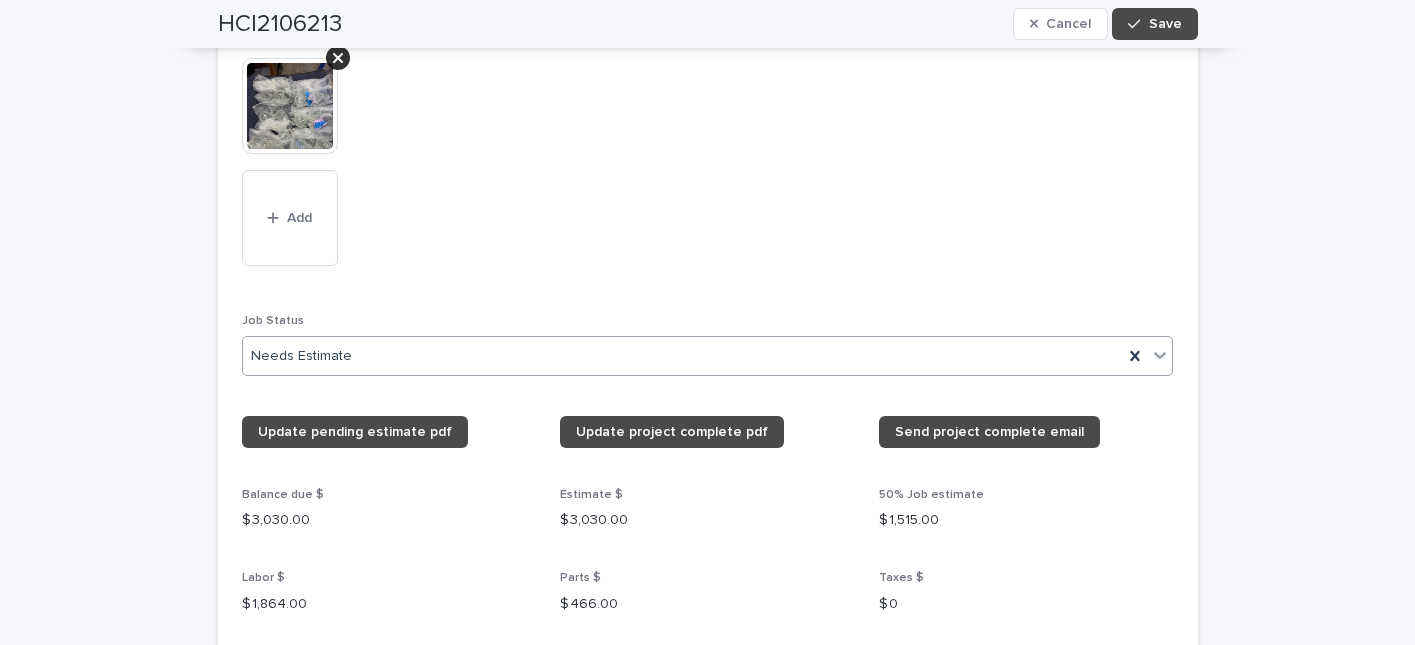 click 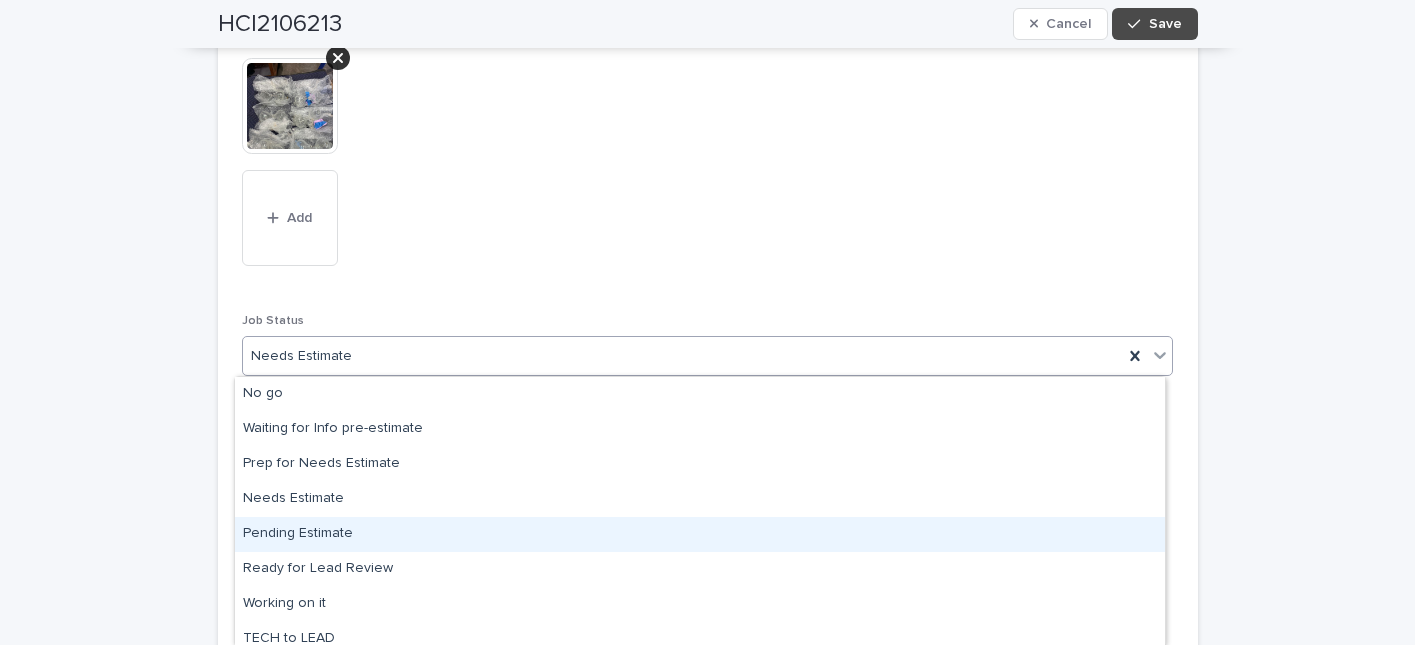 click on "Pending Estimate" at bounding box center (700, 534) 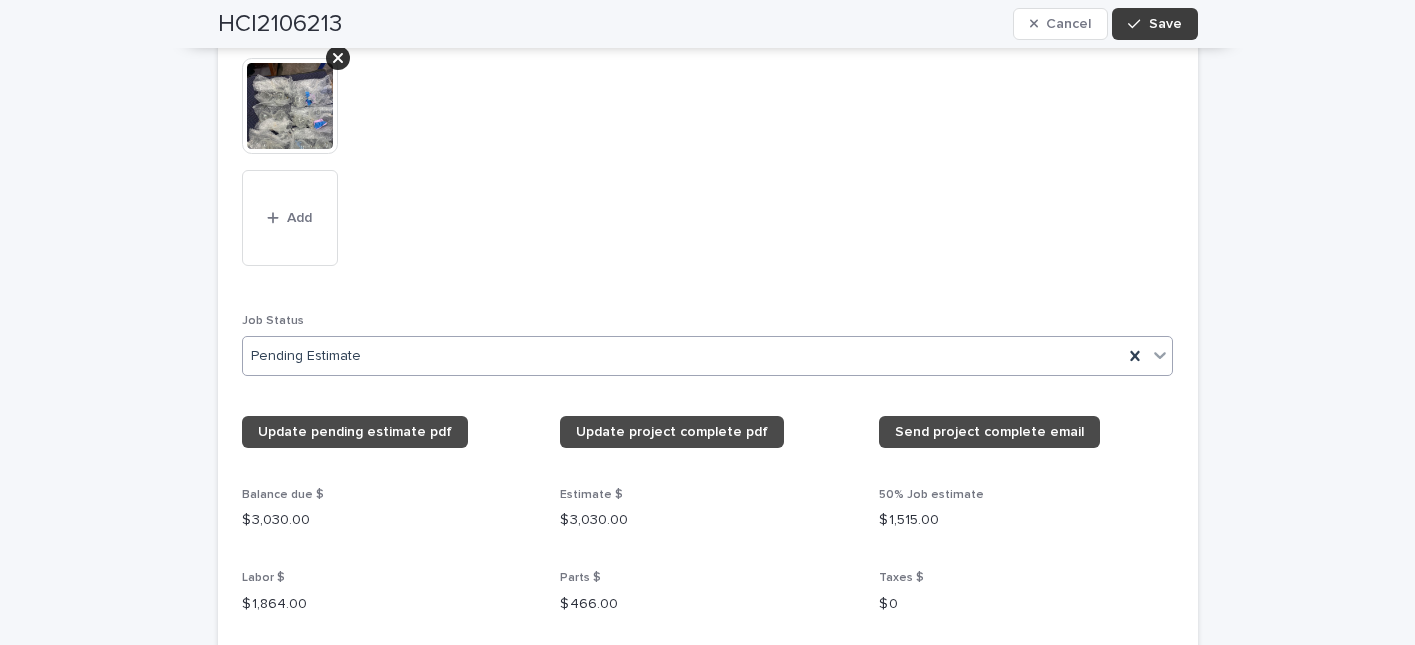 click on "Save" at bounding box center [1165, 24] 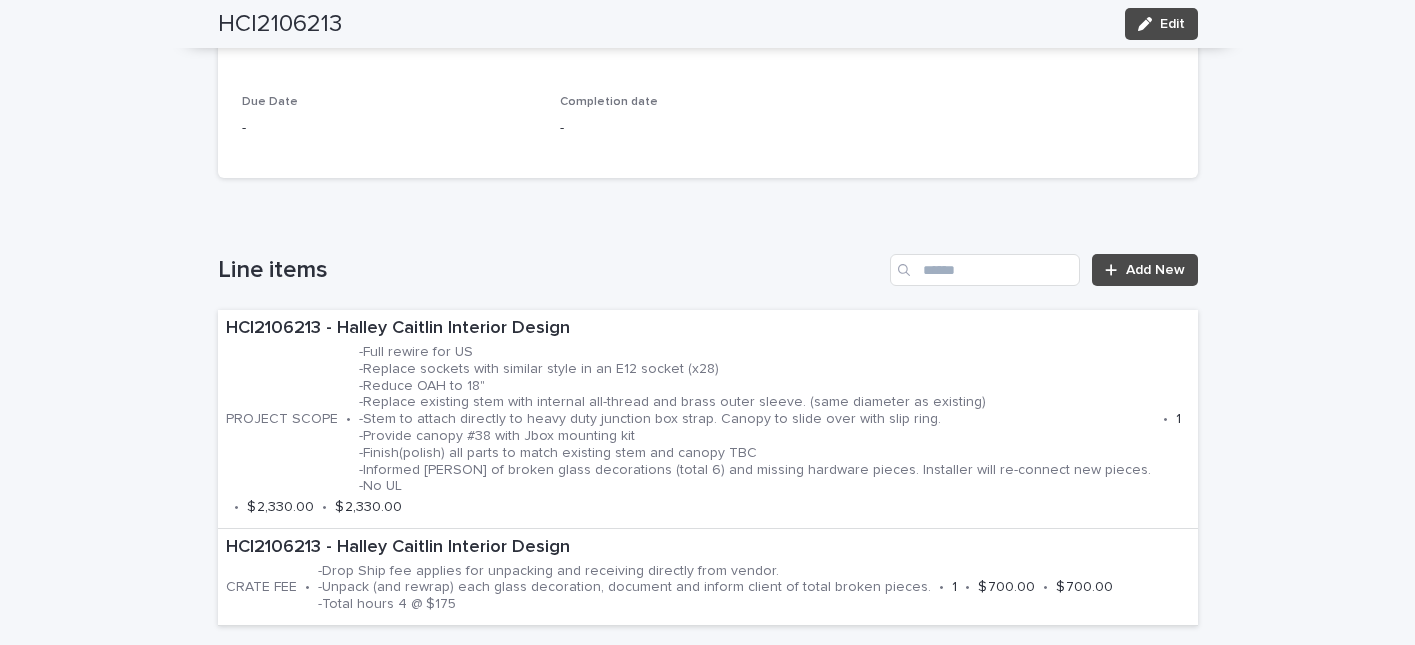 scroll, scrollTop: 0, scrollLeft: 0, axis: both 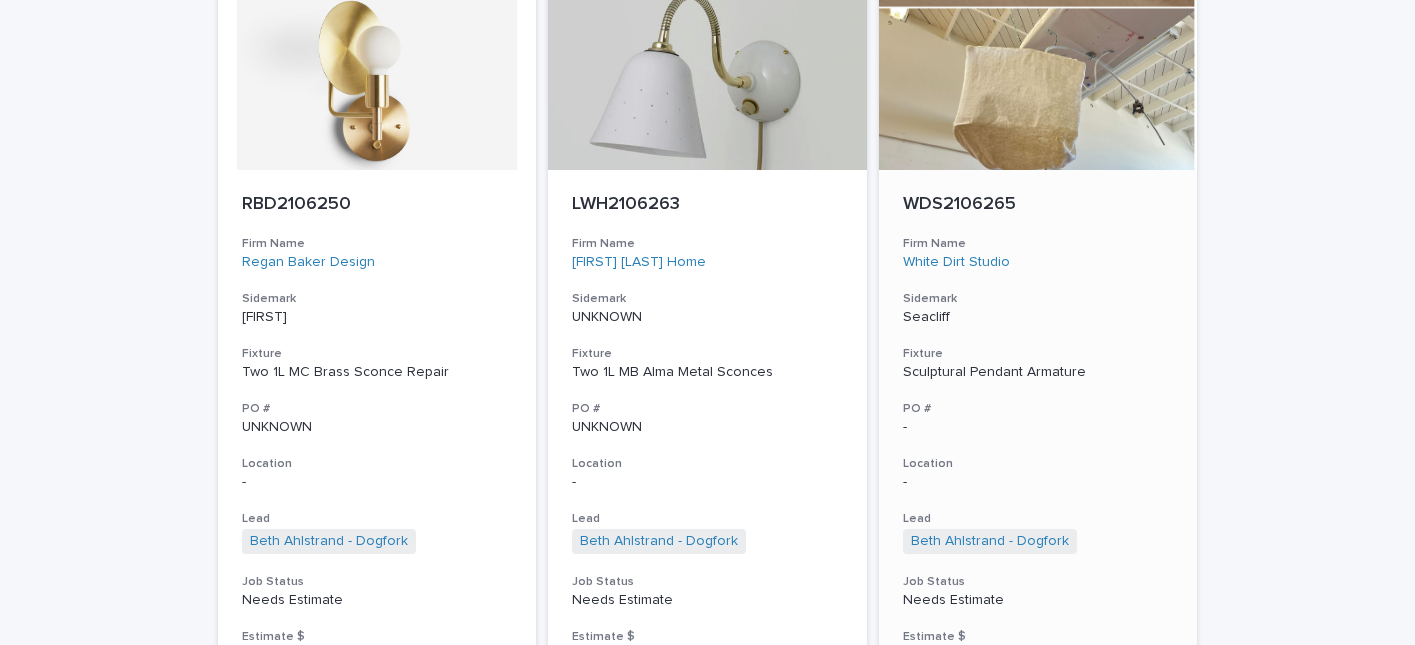 click on "WDS2106265" at bounding box center [1038, 205] 